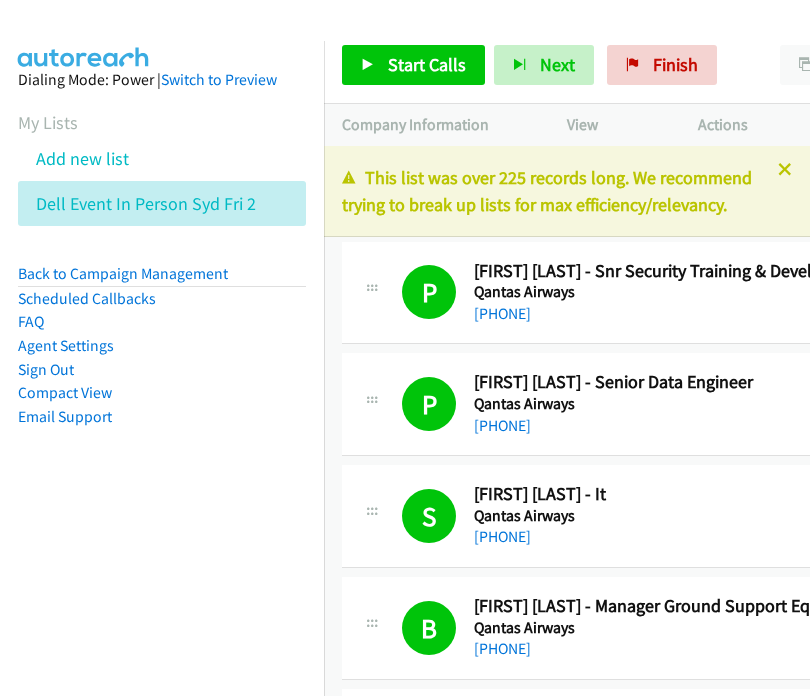scroll, scrollTop: 0, scrollLeft: 0, axis: both 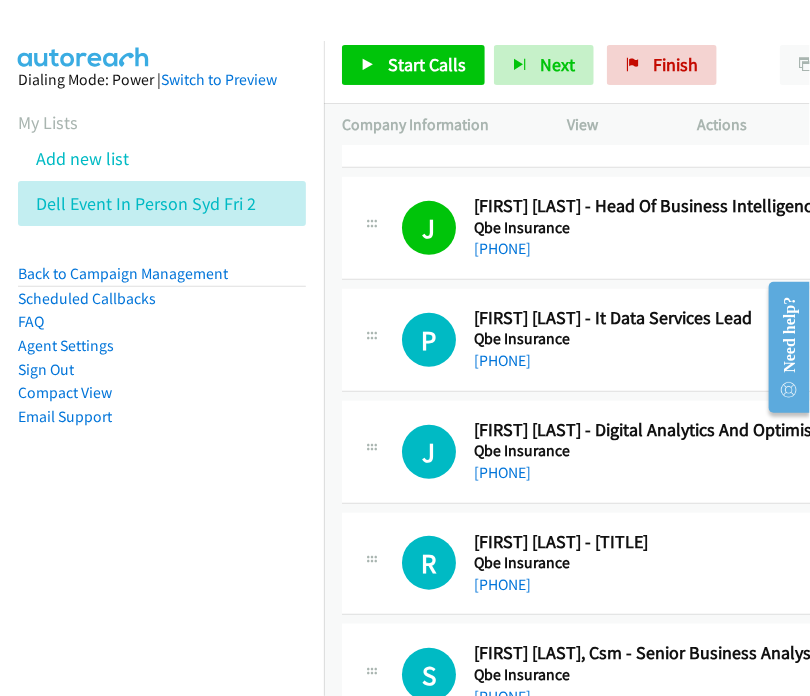 click on "Start Calls
Pause
Next
Finish
Call Completed
AutoTab
AutoTab
0" at bounding box center (567, 65) 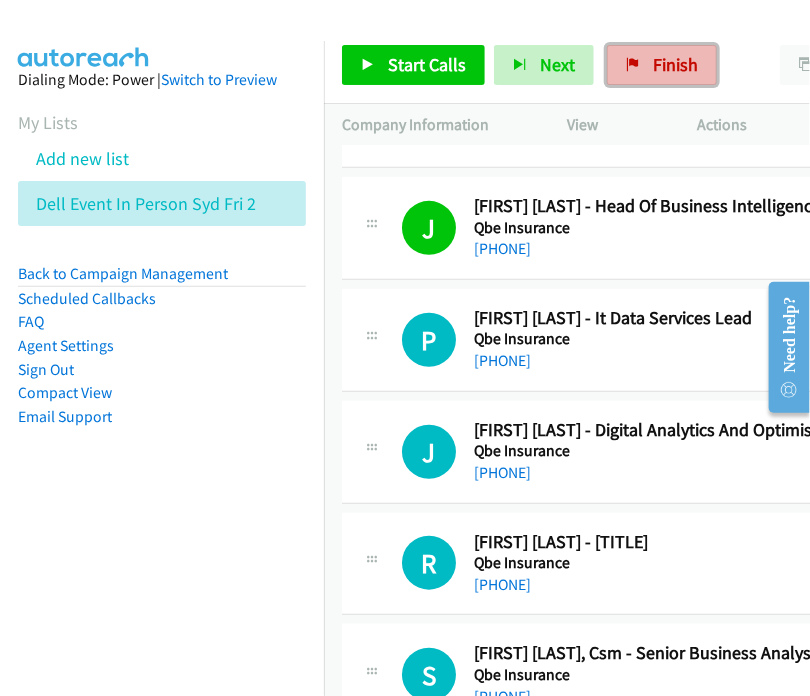 click on "Finish" at bounding box center (675, 64) 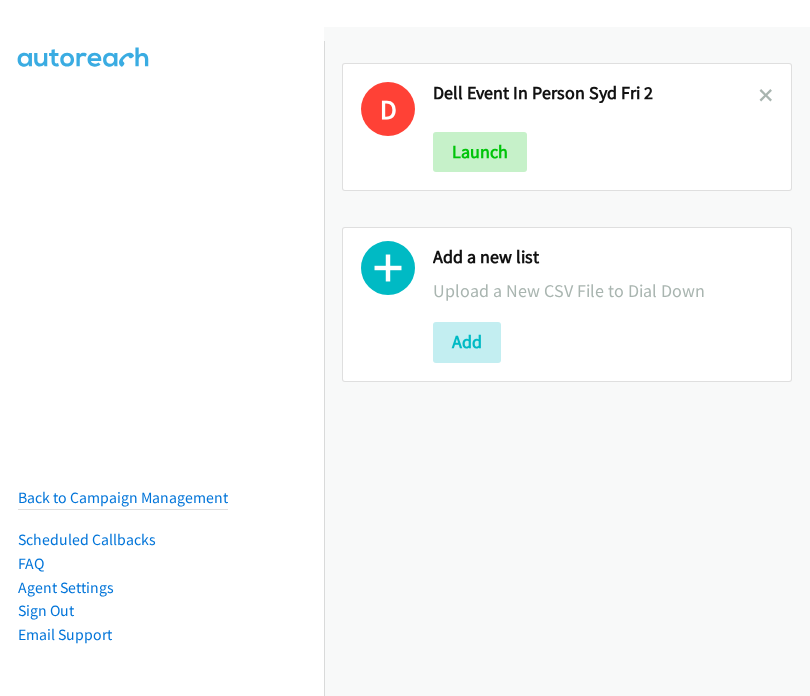 scroll, scrollTop: 0, scrollLeft: 0, axis: both 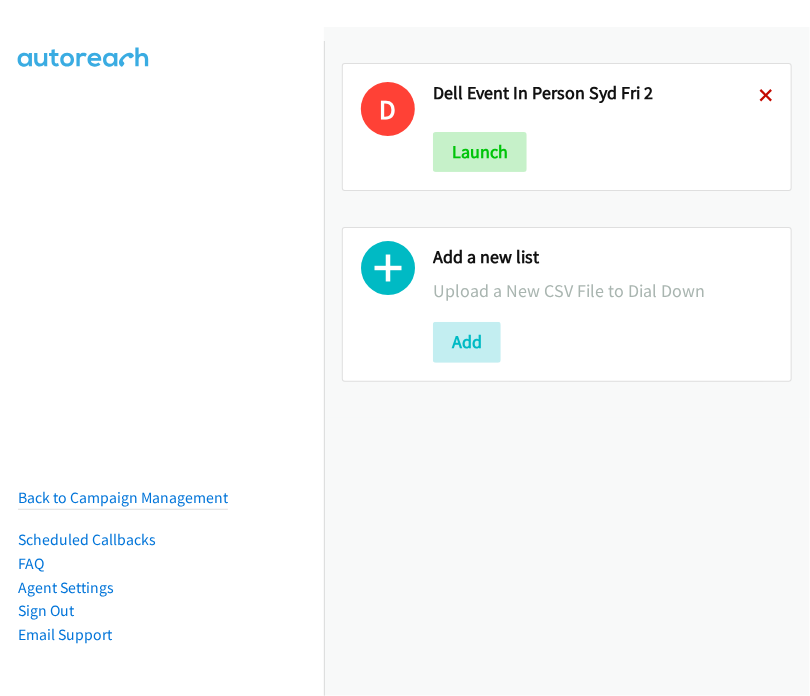 click at bounding box center (766, 97) 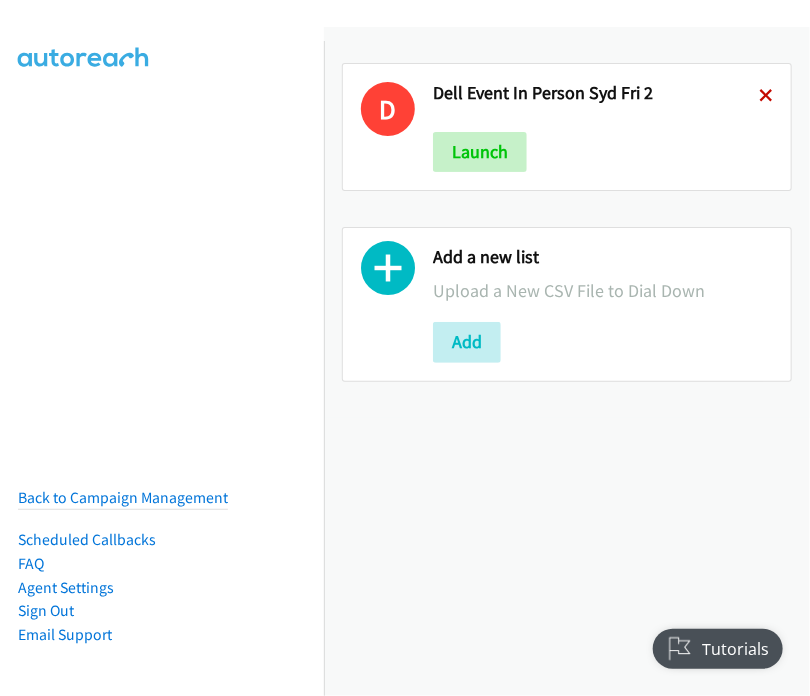 scroll, scrollTop: 0, scrollLeft: 0, axis: both 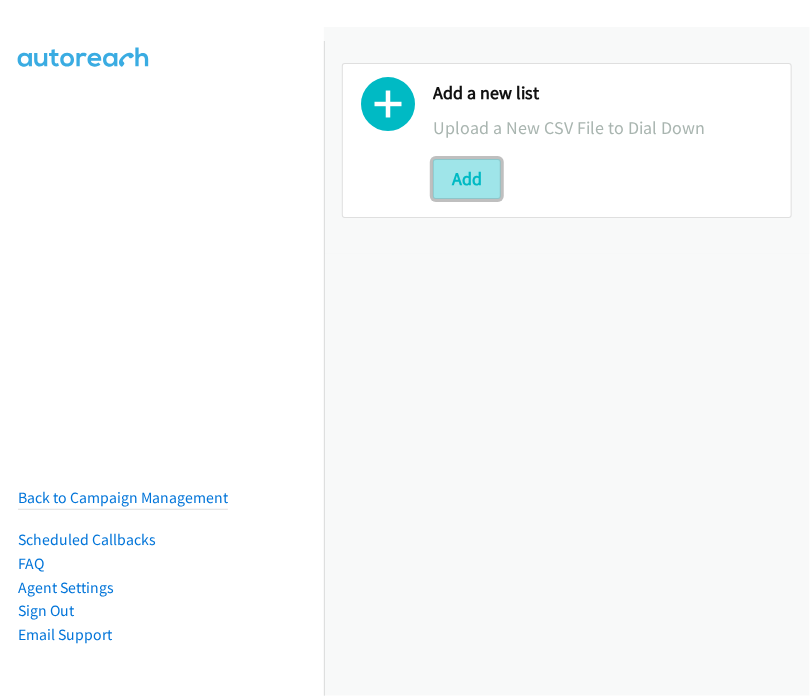 click on "Add" at bounding box center (467, 179) 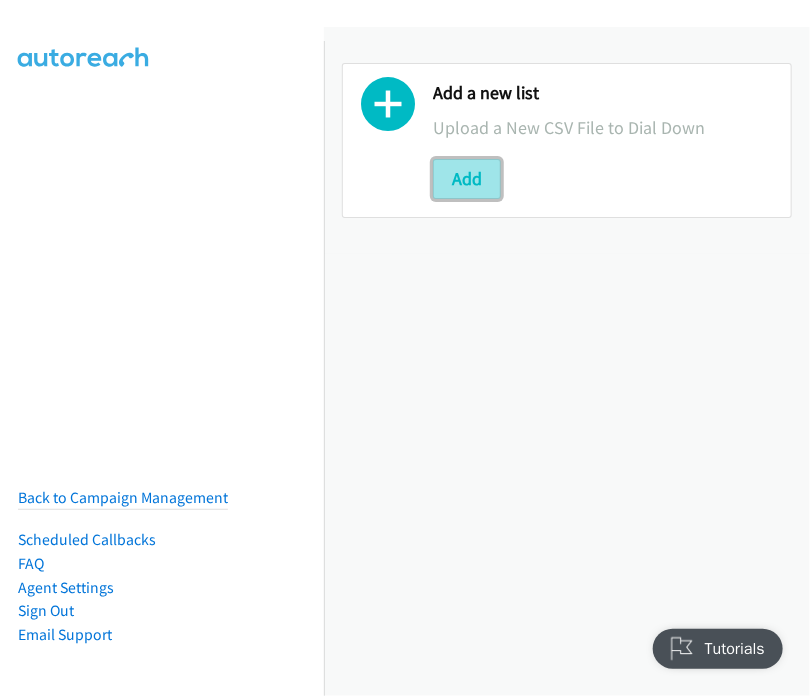 scroll, scrollTop: 0, scrollLeft: 0, axis: both 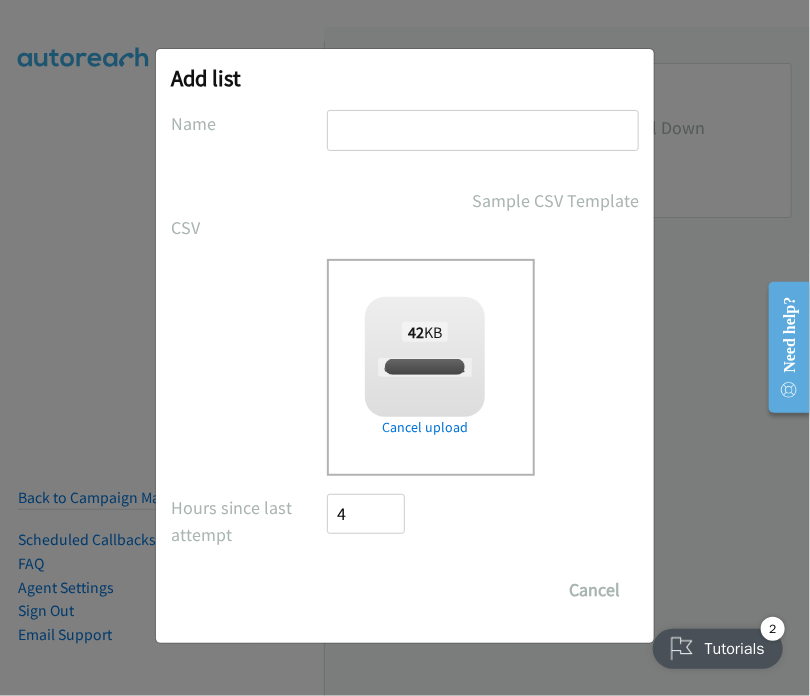 checkbox on "true" 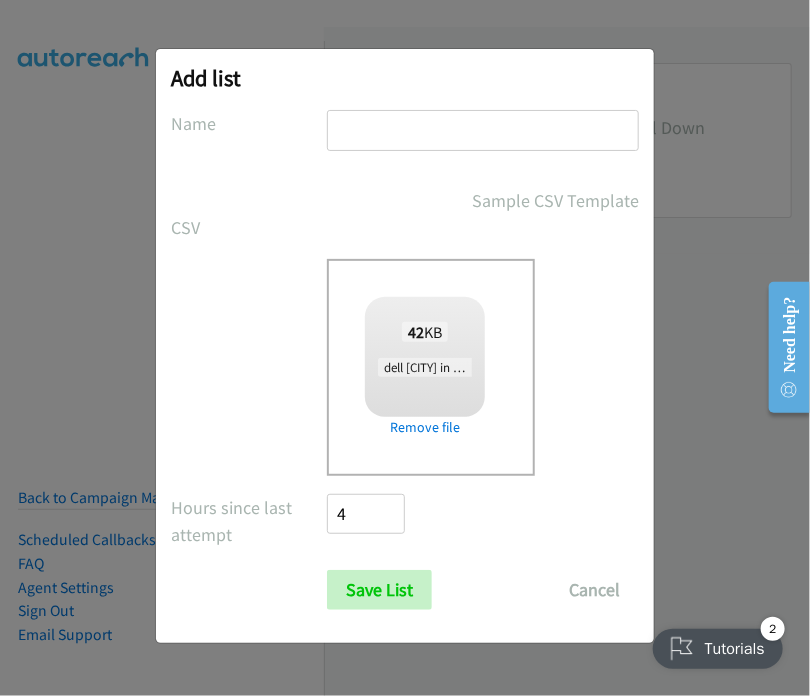 click at bounding box center (483, 130) 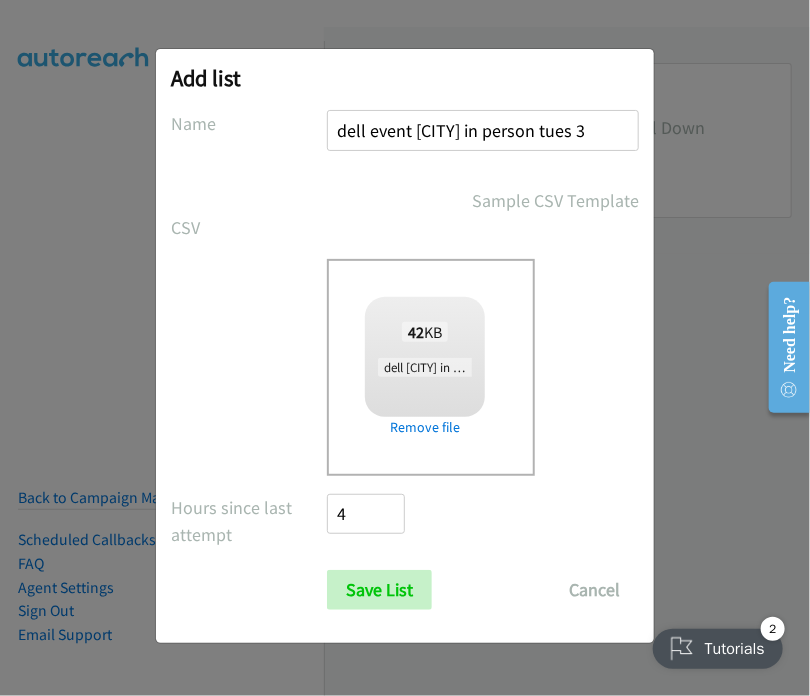 click on "dell event sydney in person tues 3" at bounding box center (483, 130) 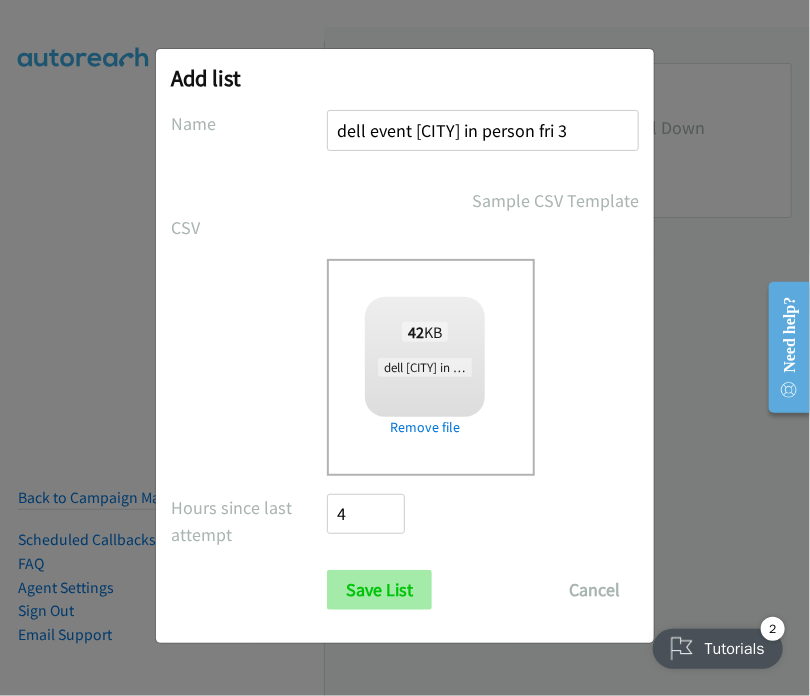 type on "dell event sydney in person fri 3" 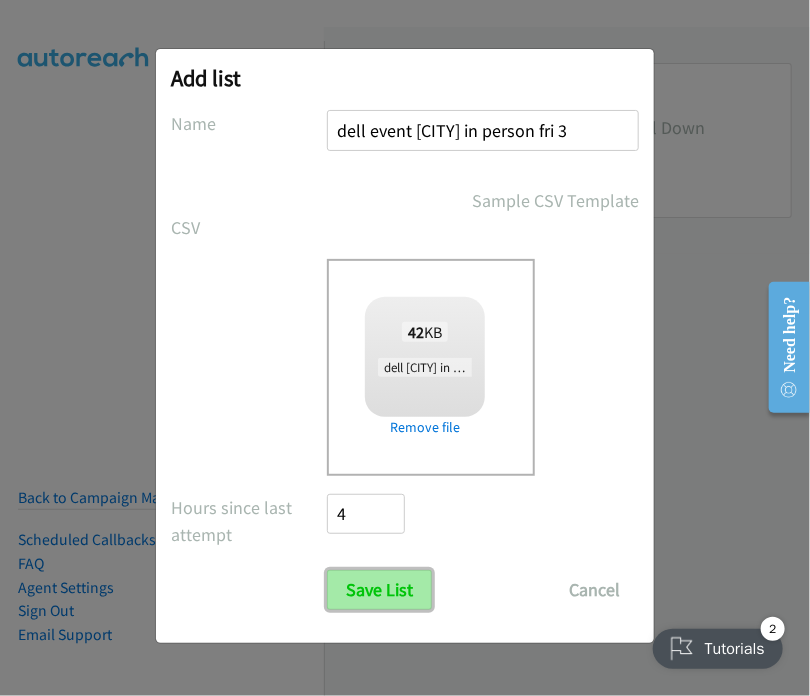 click on "Save List" at bounding box center (379, 590) 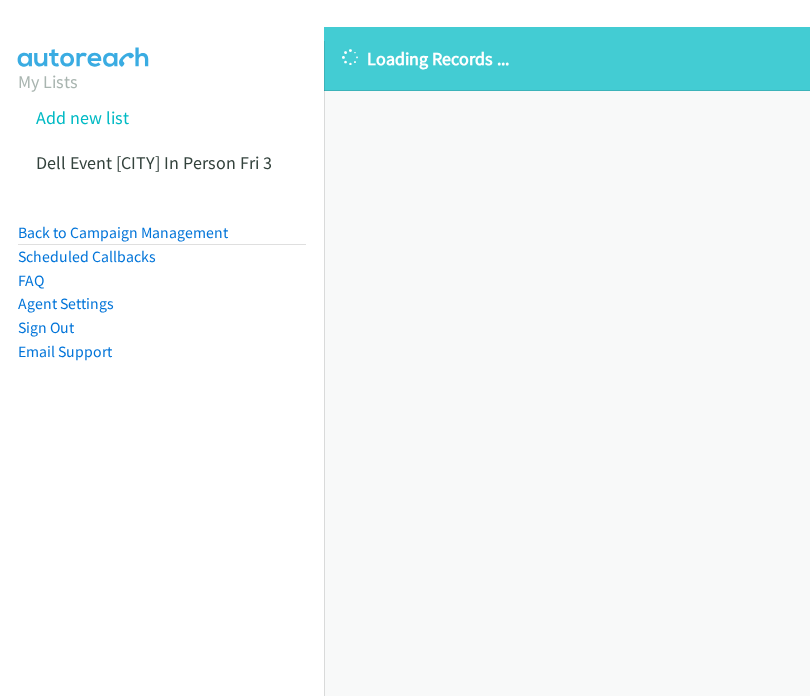scroll, scrollTop: 0, scrollLeft: 0, axis: both 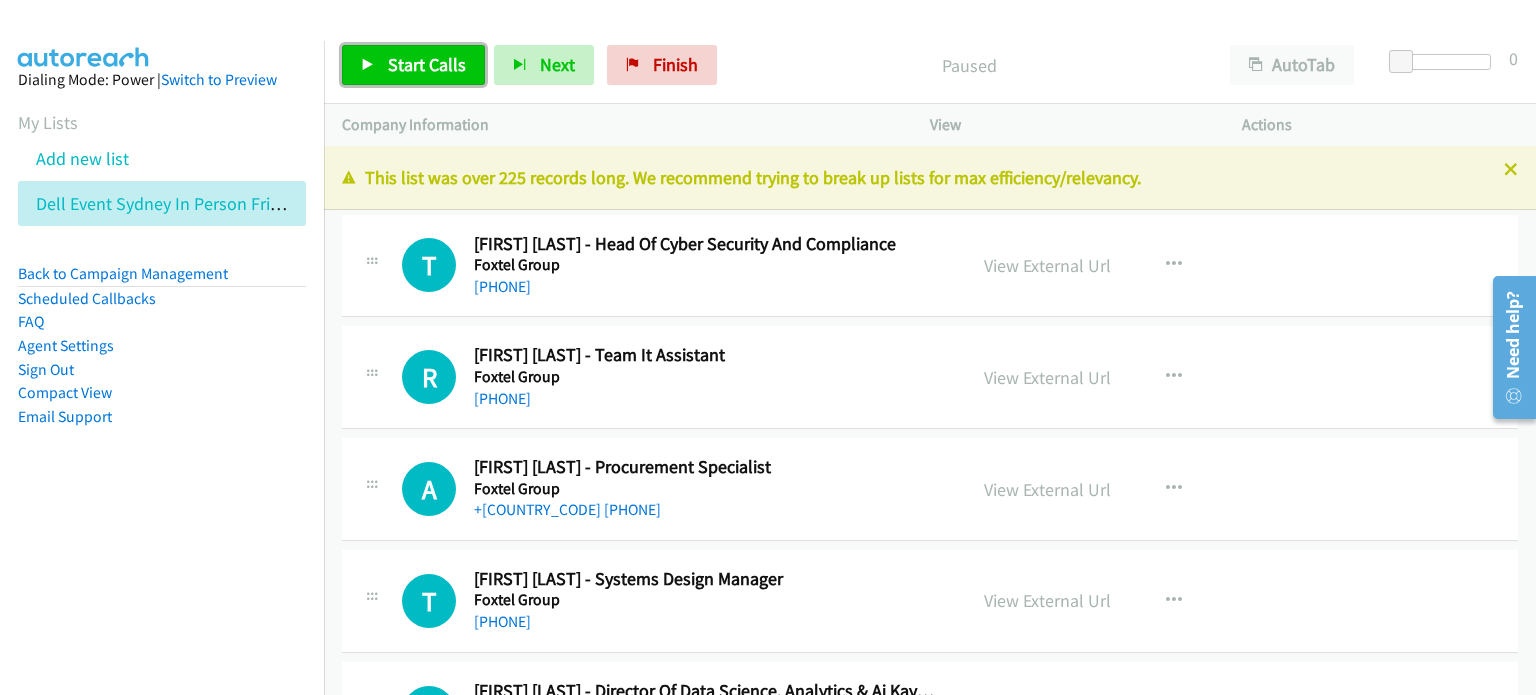 click on "Start Calls" at bounding box center [427, 64] 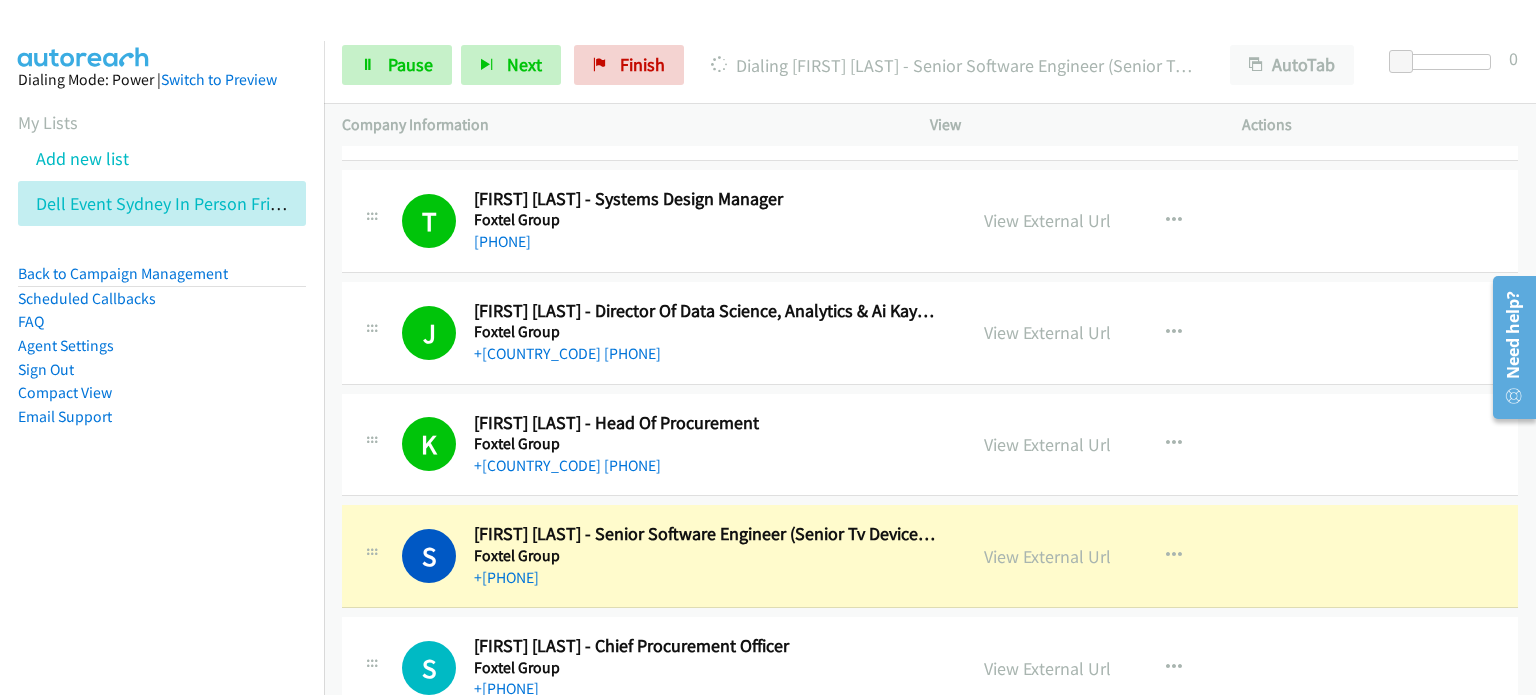 scroll, scrollTop: 600, scrollLeft: 0, axis: vertical 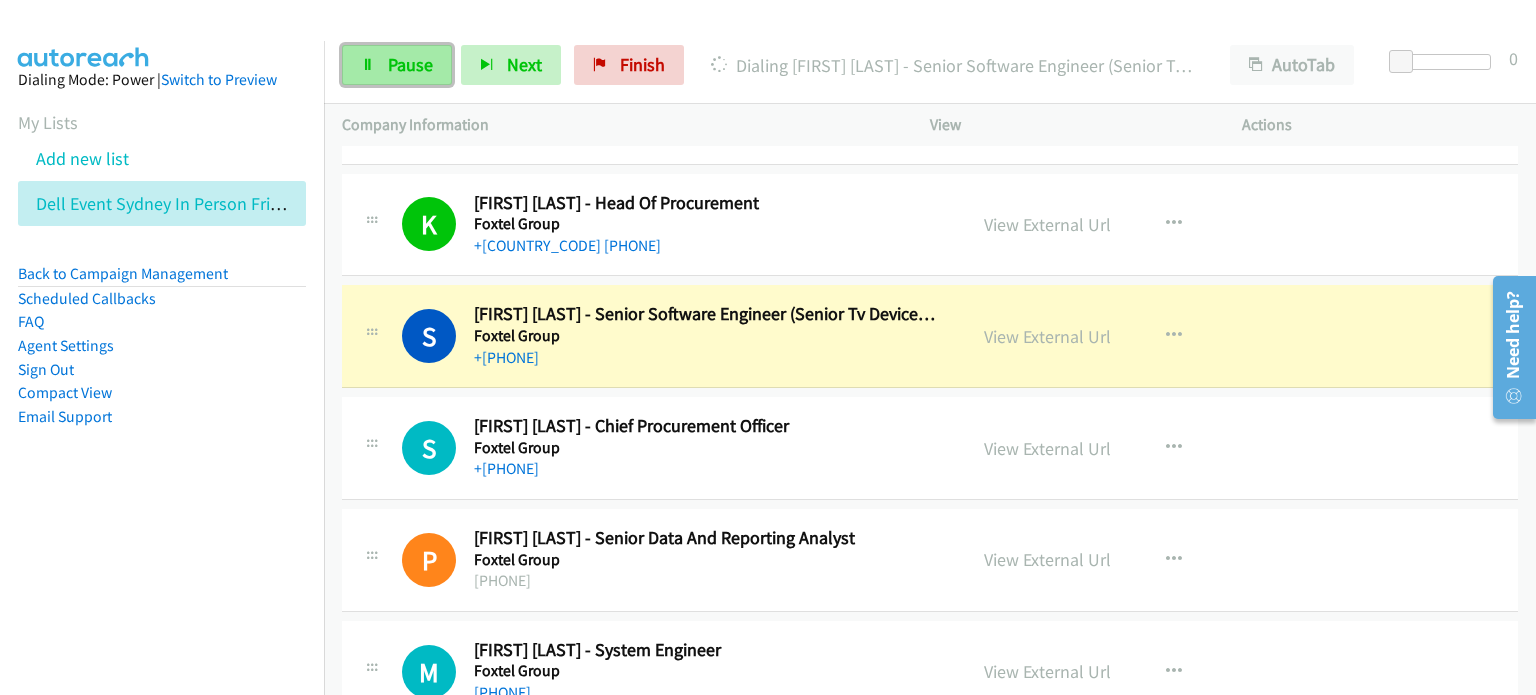 click on "Pause" at bounding box center (410, 64) 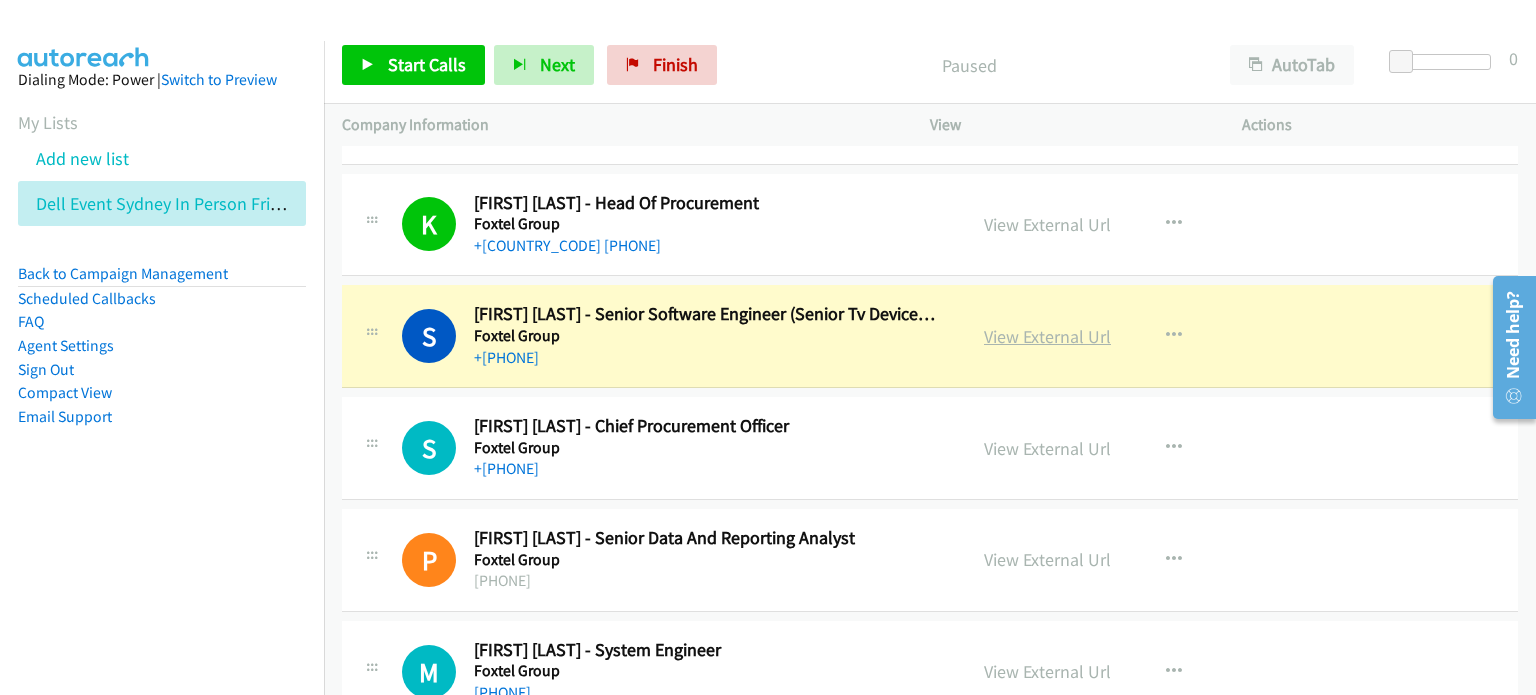 click on "View External Url" at bounding box center [1047, 336] 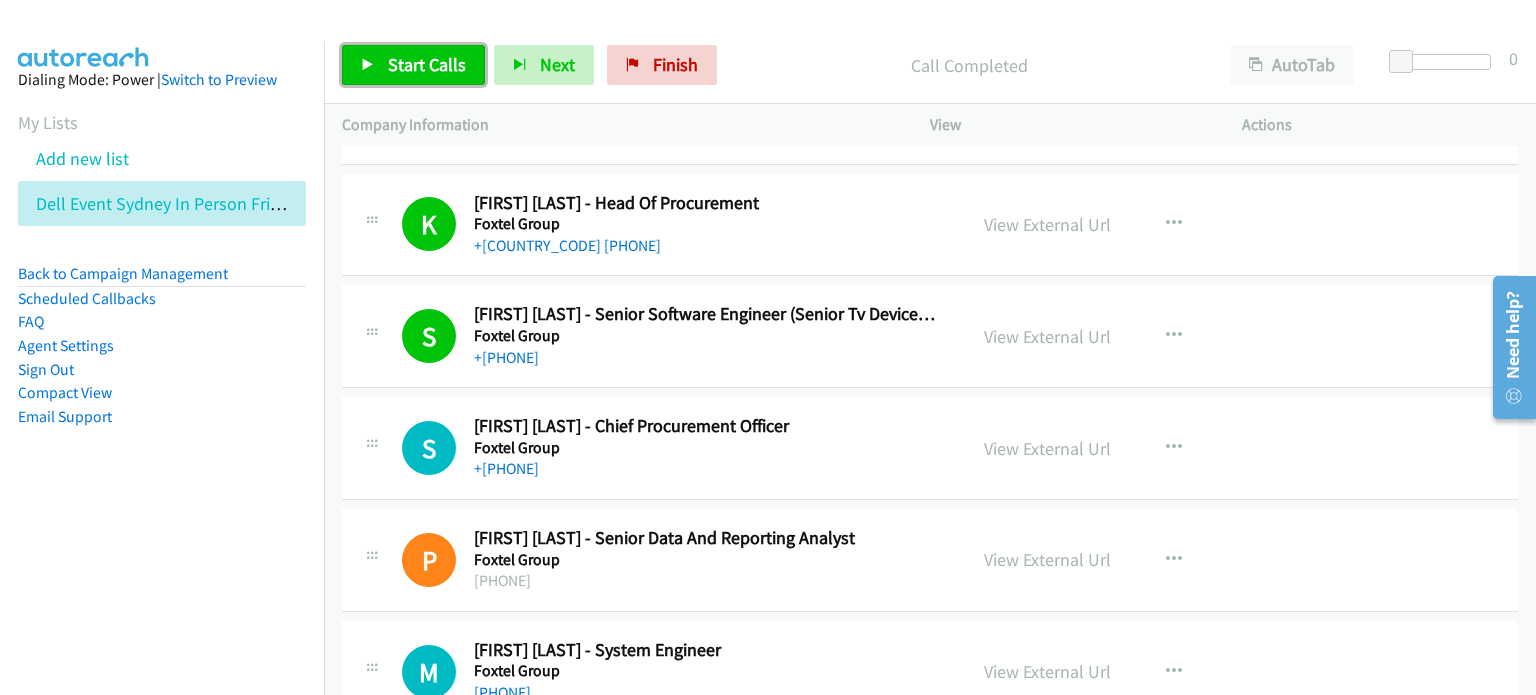 click on "Start Calls" at bounding box center [427, 64] 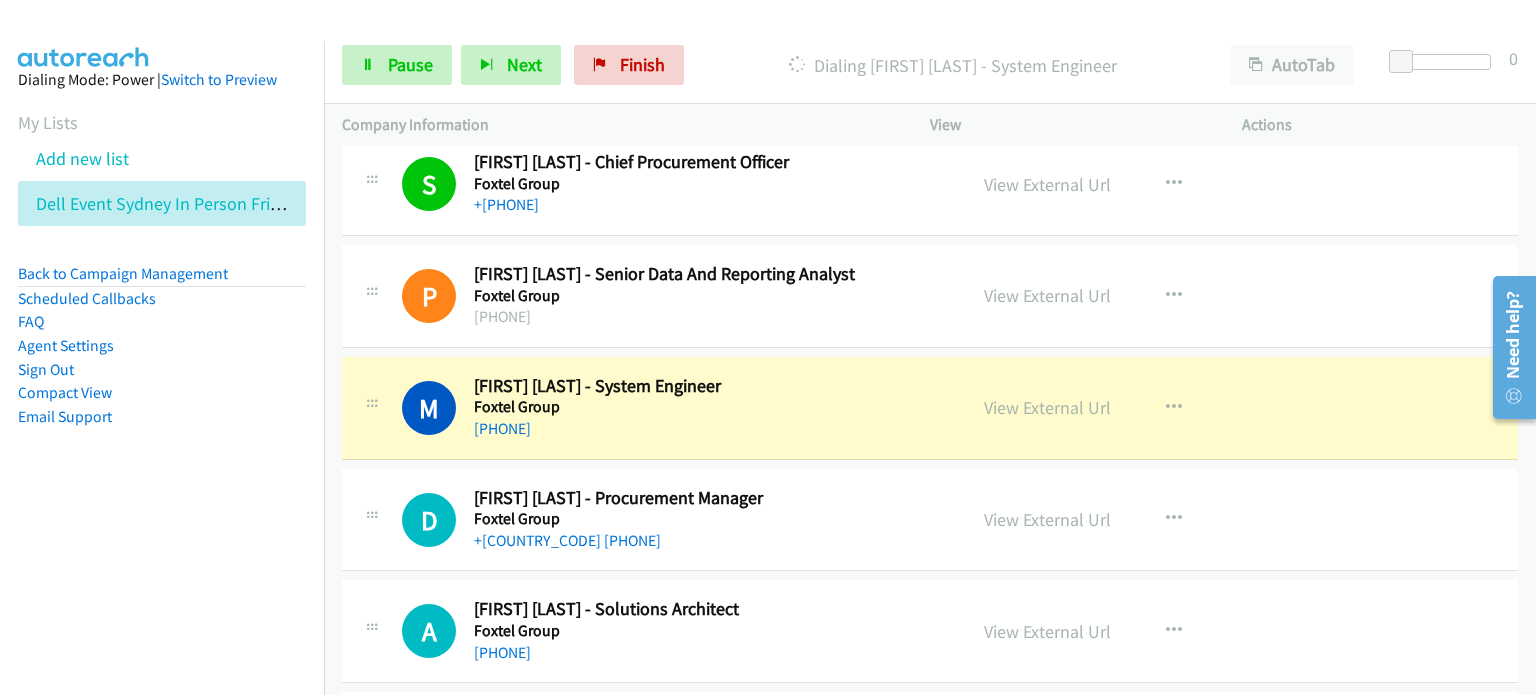 scroll, scrollTop: 900, scrollLeft: 0, axis: vertical 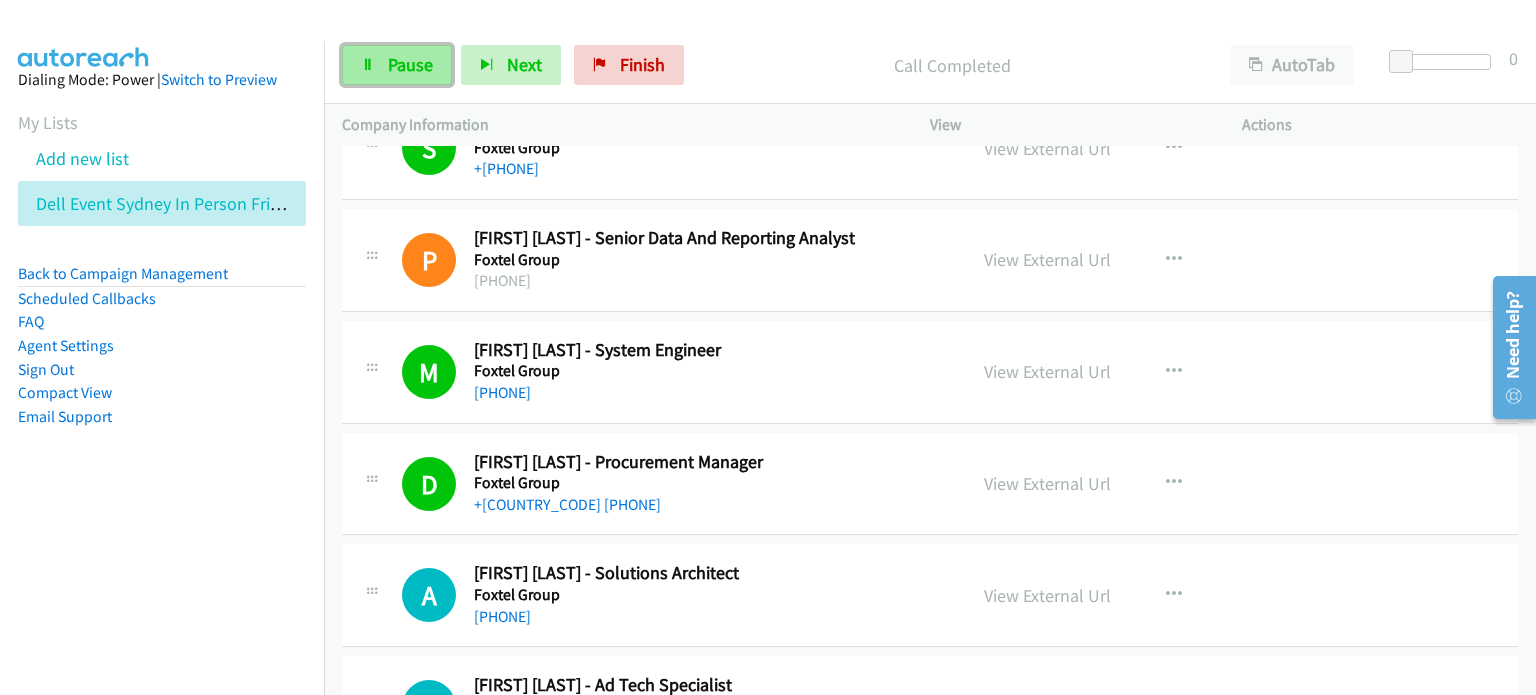 click on "Pause" at bounding box center (397, 65) 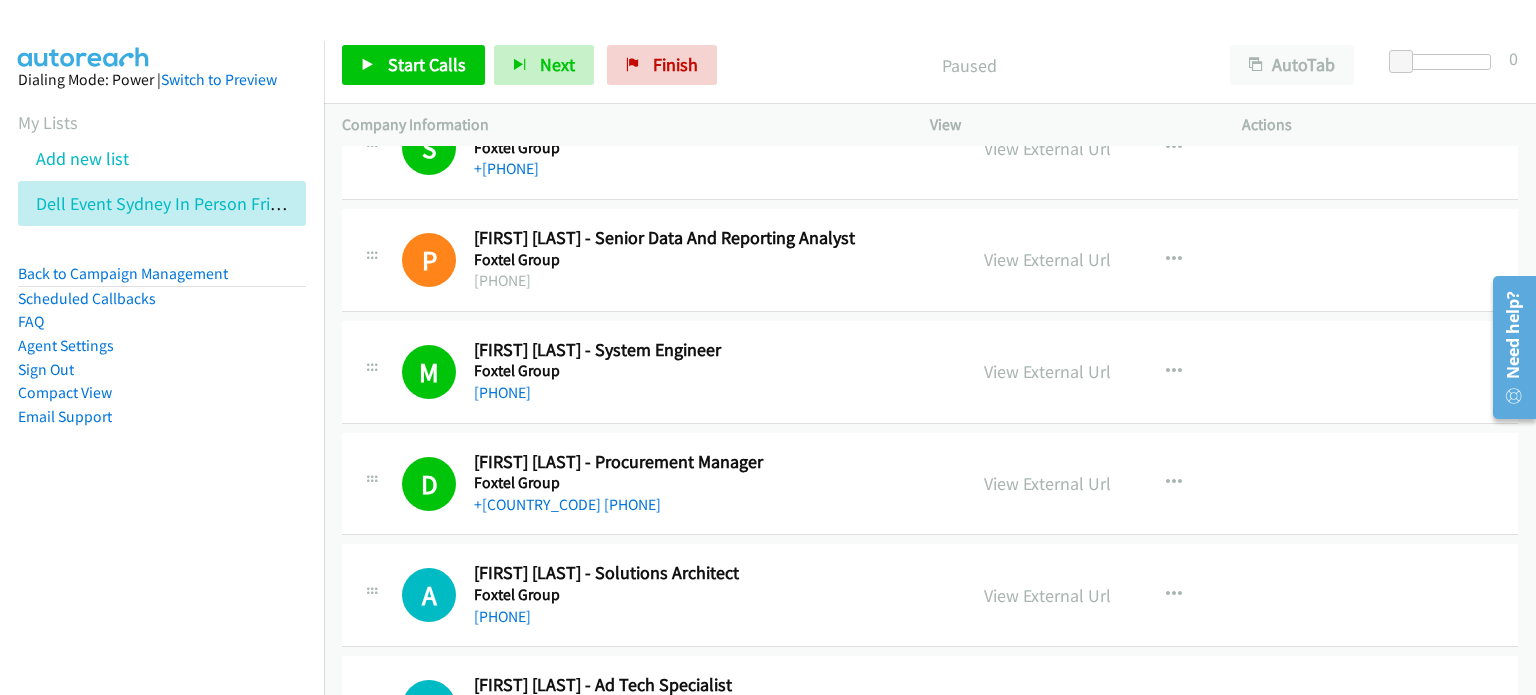 scroll, scrollTop: 1000, scrollLeft: 0, axis: vertical 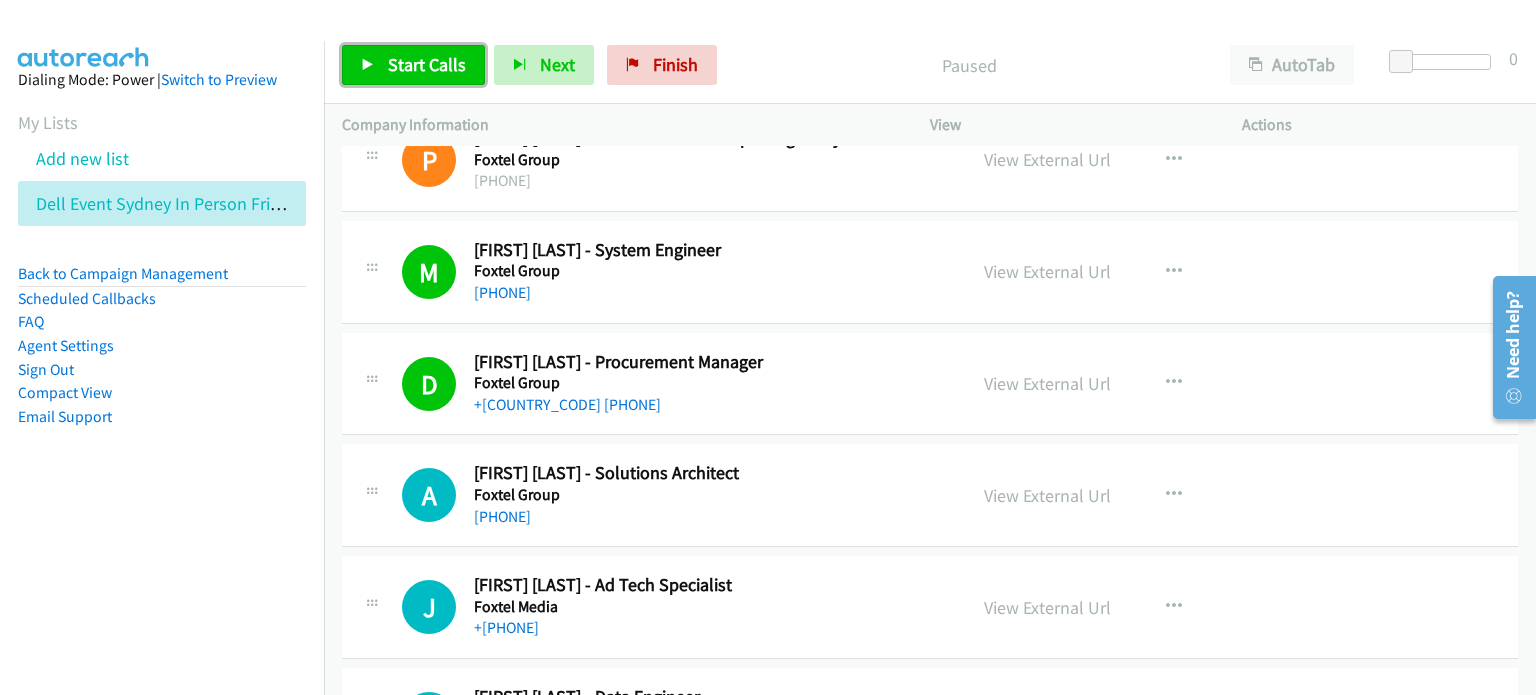 click on "Start Calls" at bounding box center [427, 64] 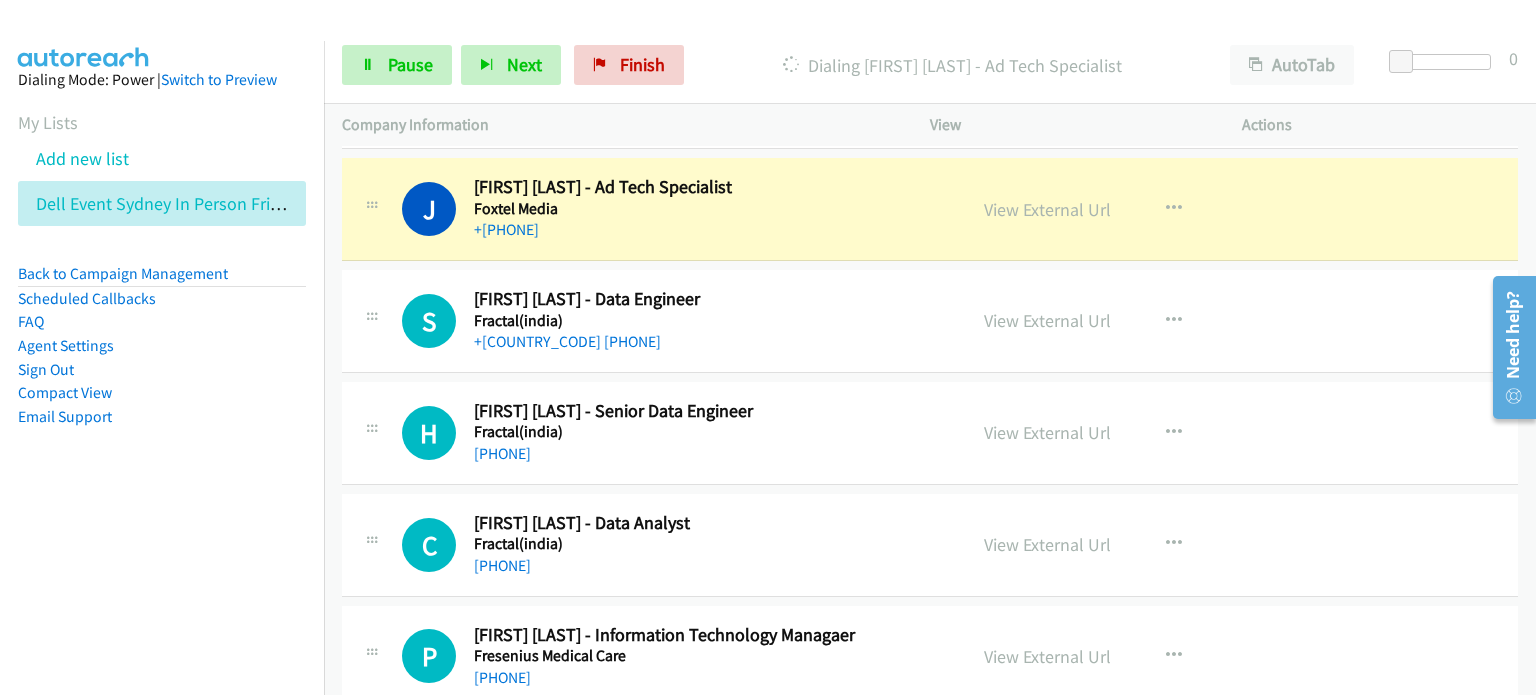 scroll, scrollTop: 1400, scrollLeft: 0, axis: vertical 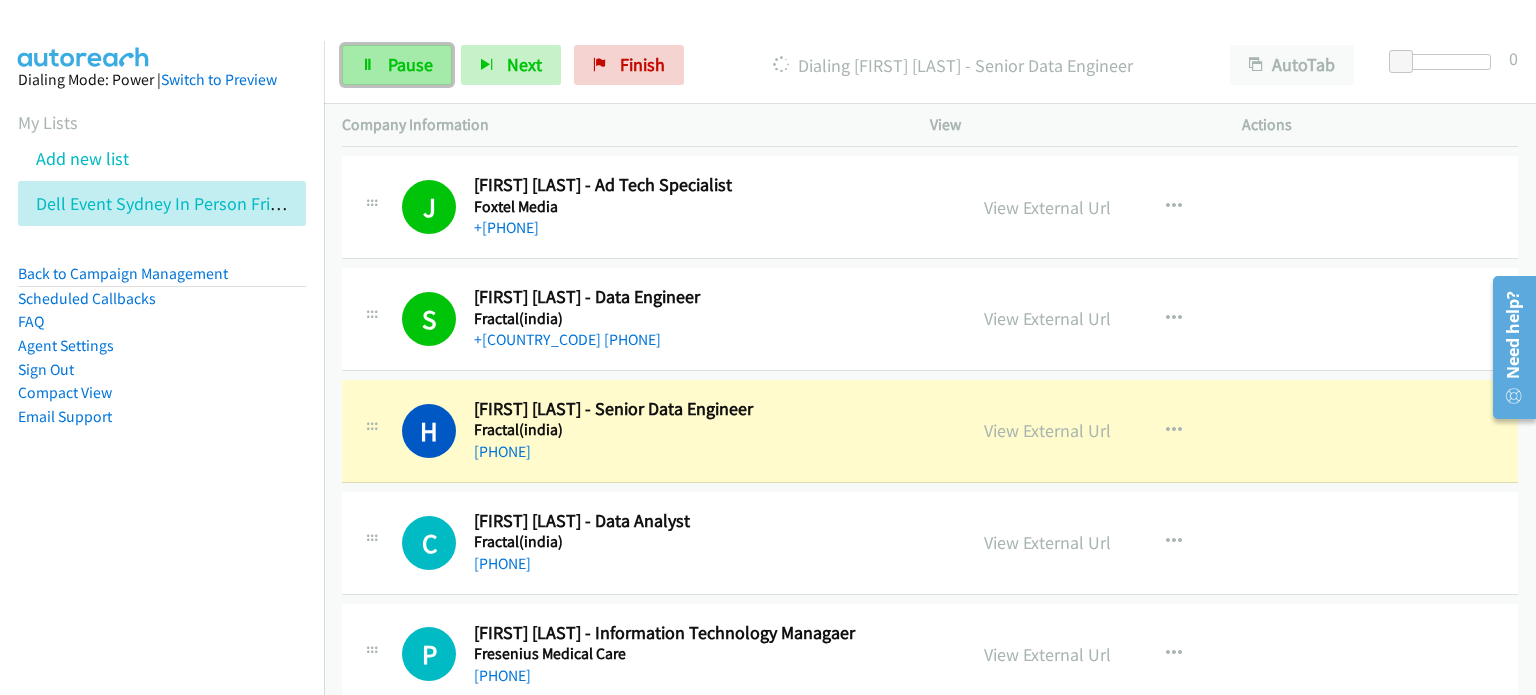 click at bounding box center (368, 66) 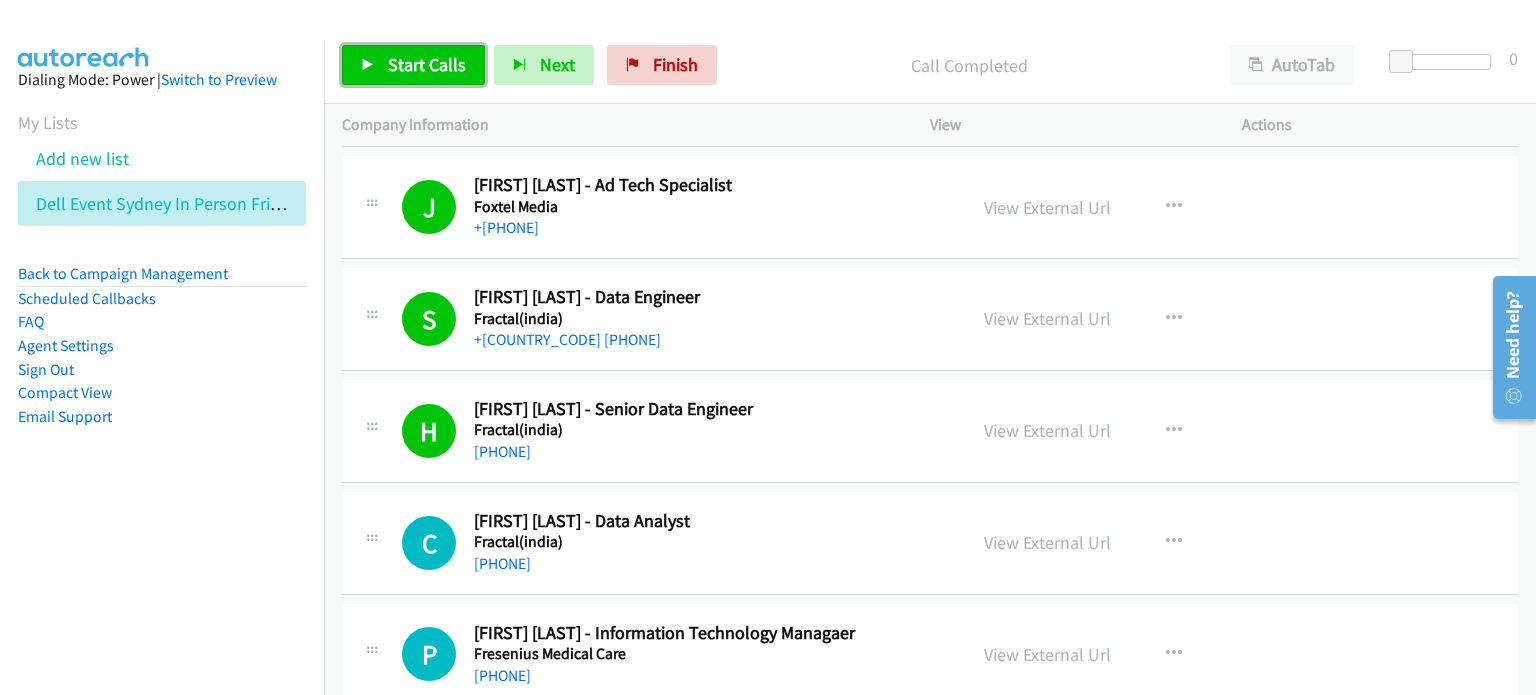 click on "Start Calls" at bounding box center (427, 64) 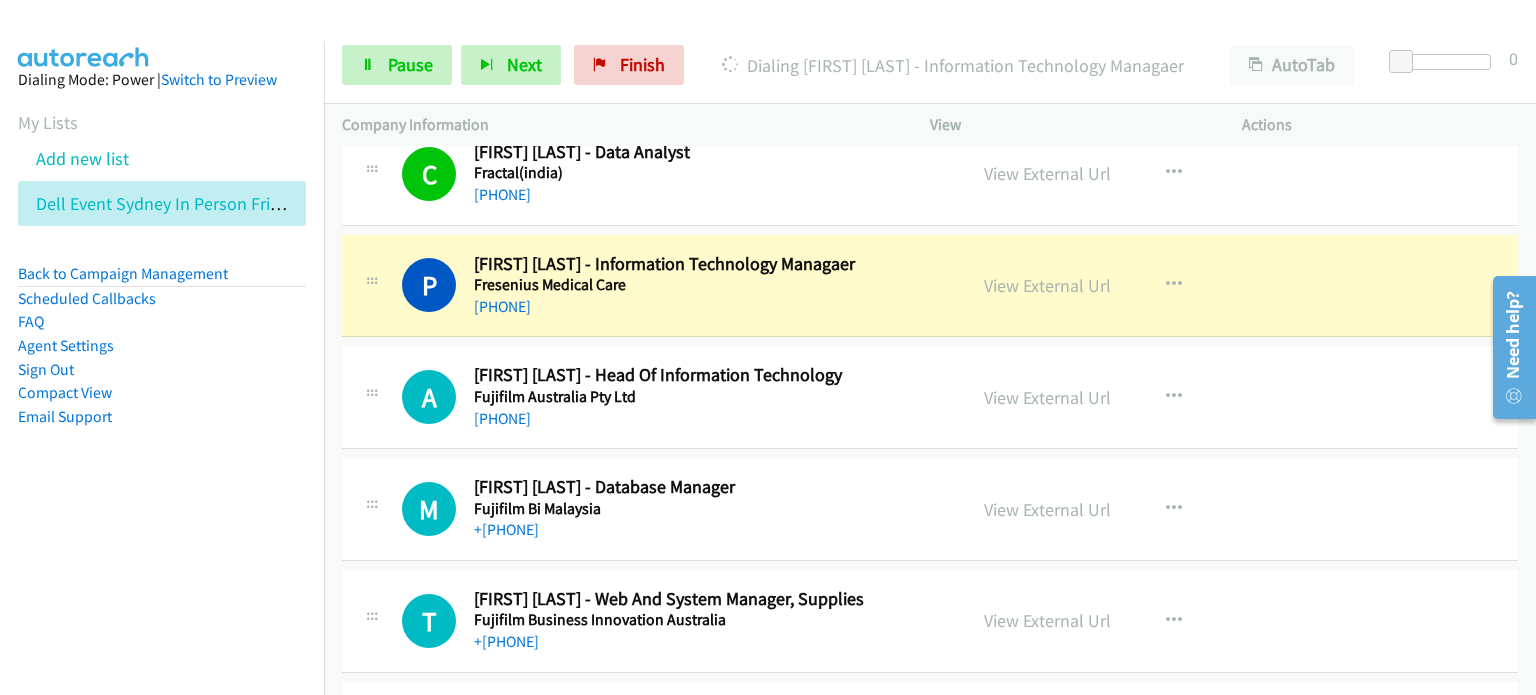 scroll, scrollTop: 1800, scrollLeft: 0, axis: vertical 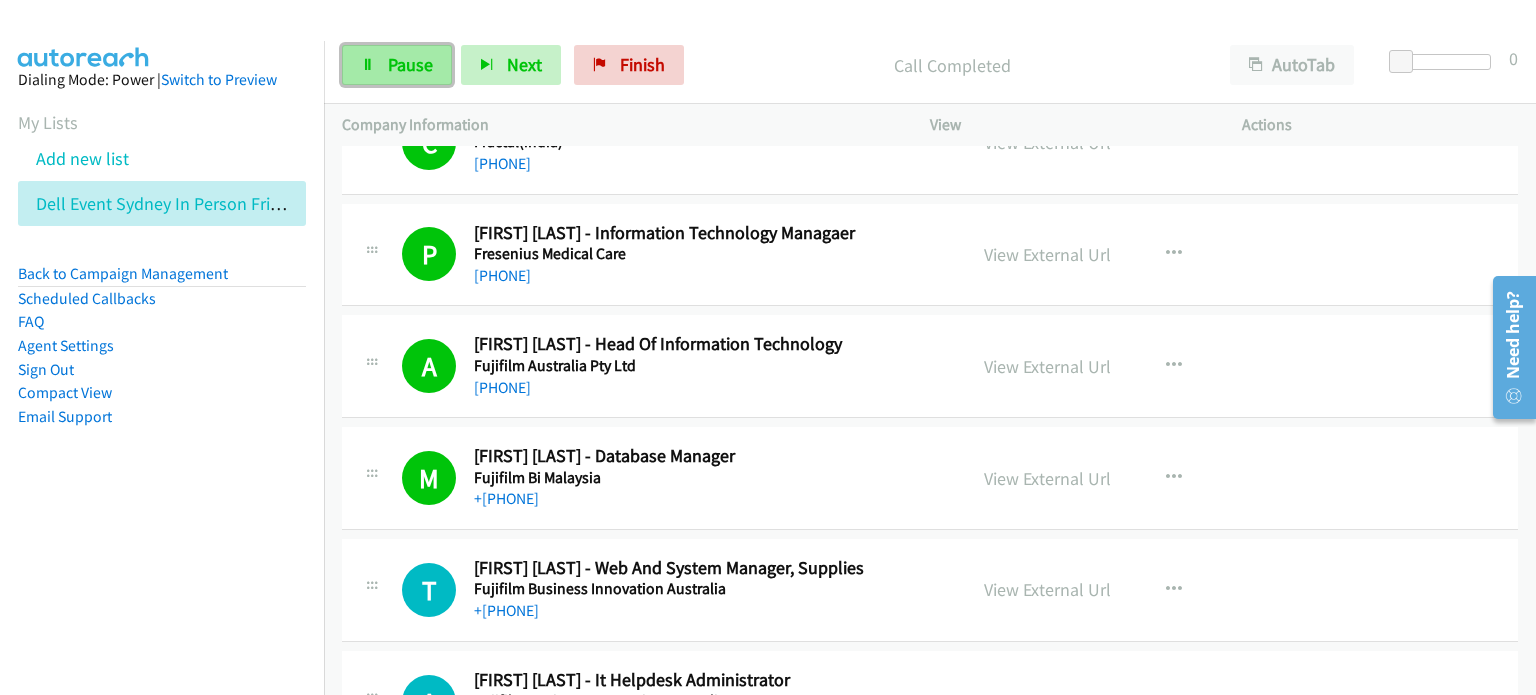 click on "Pause" at bounding box center (410, 64) 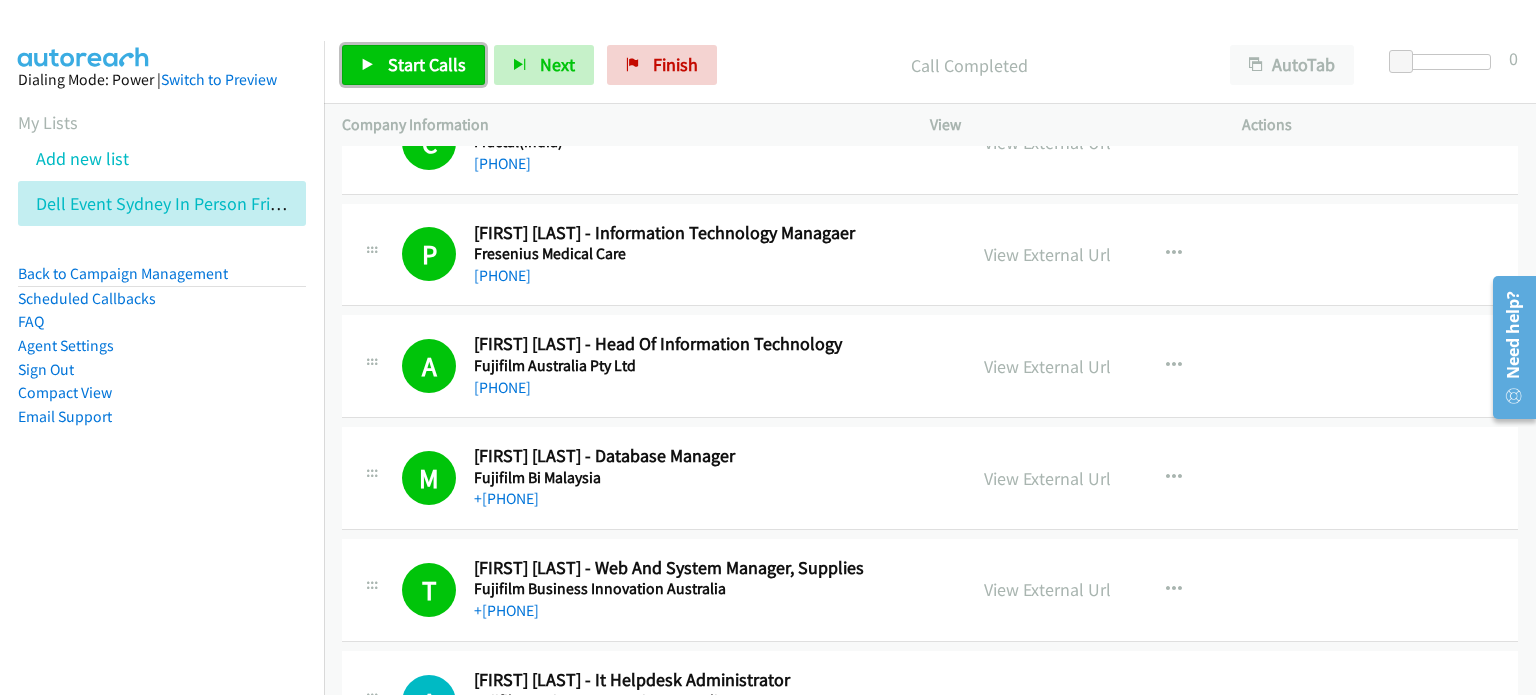 click on "Start Calls" at bounding box center [427, 64] 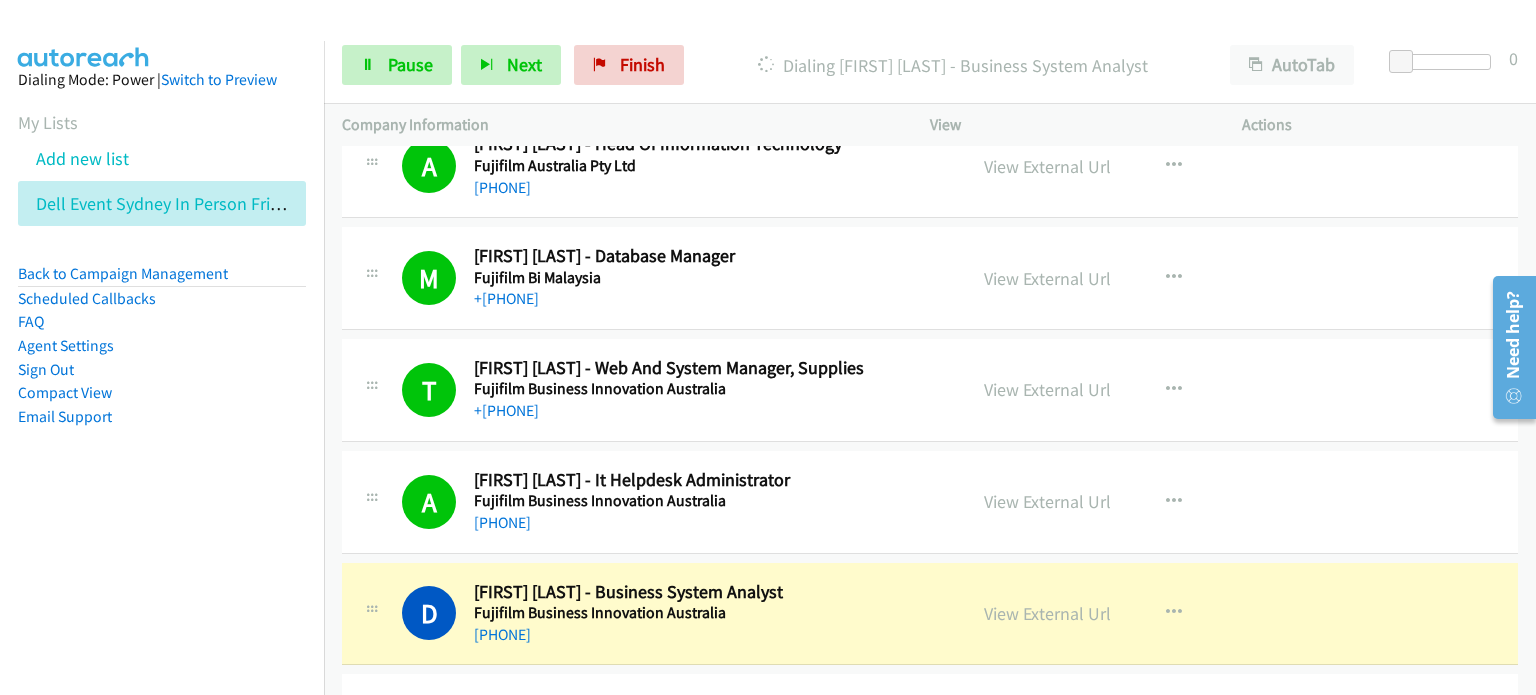 scroll, scrollTop: 2300, scrollLeft: 0, axis: vertical 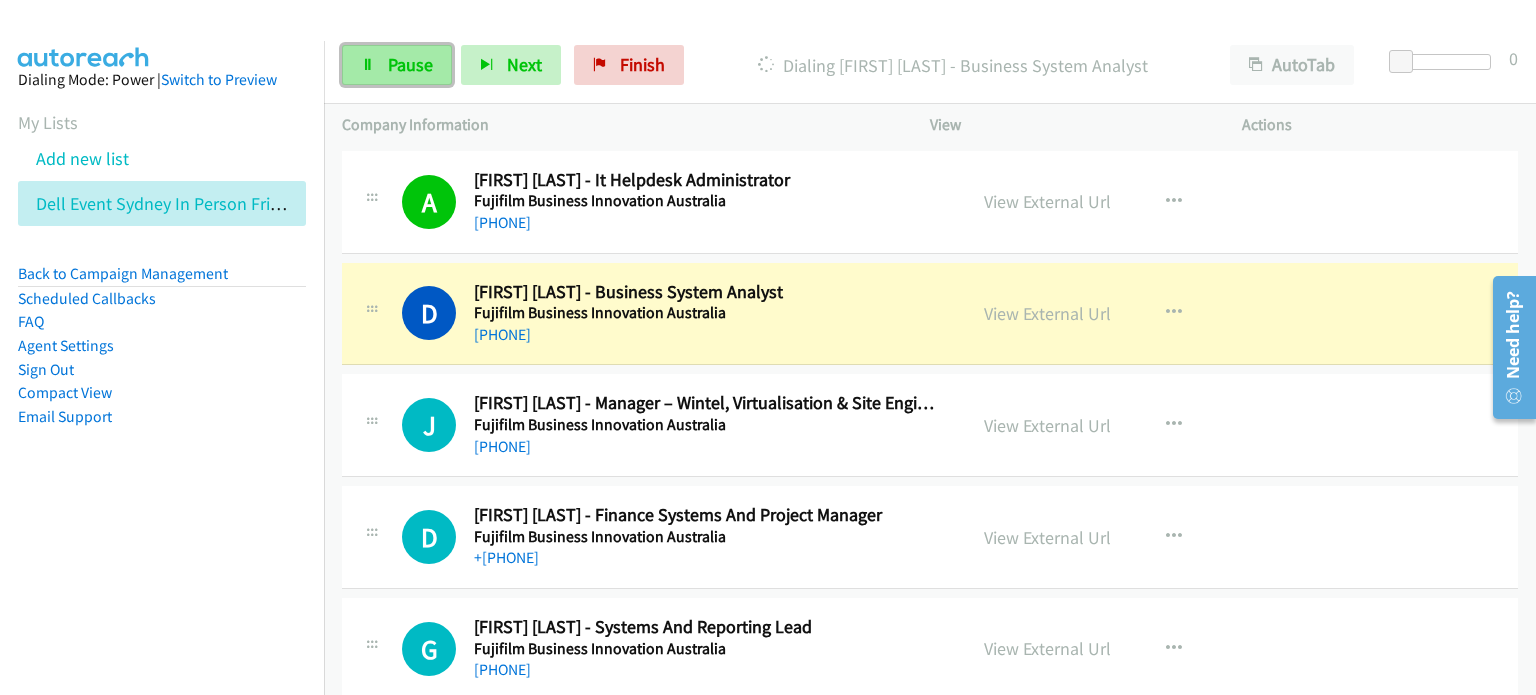 click on "Pause" at bounding box center (397, 65) 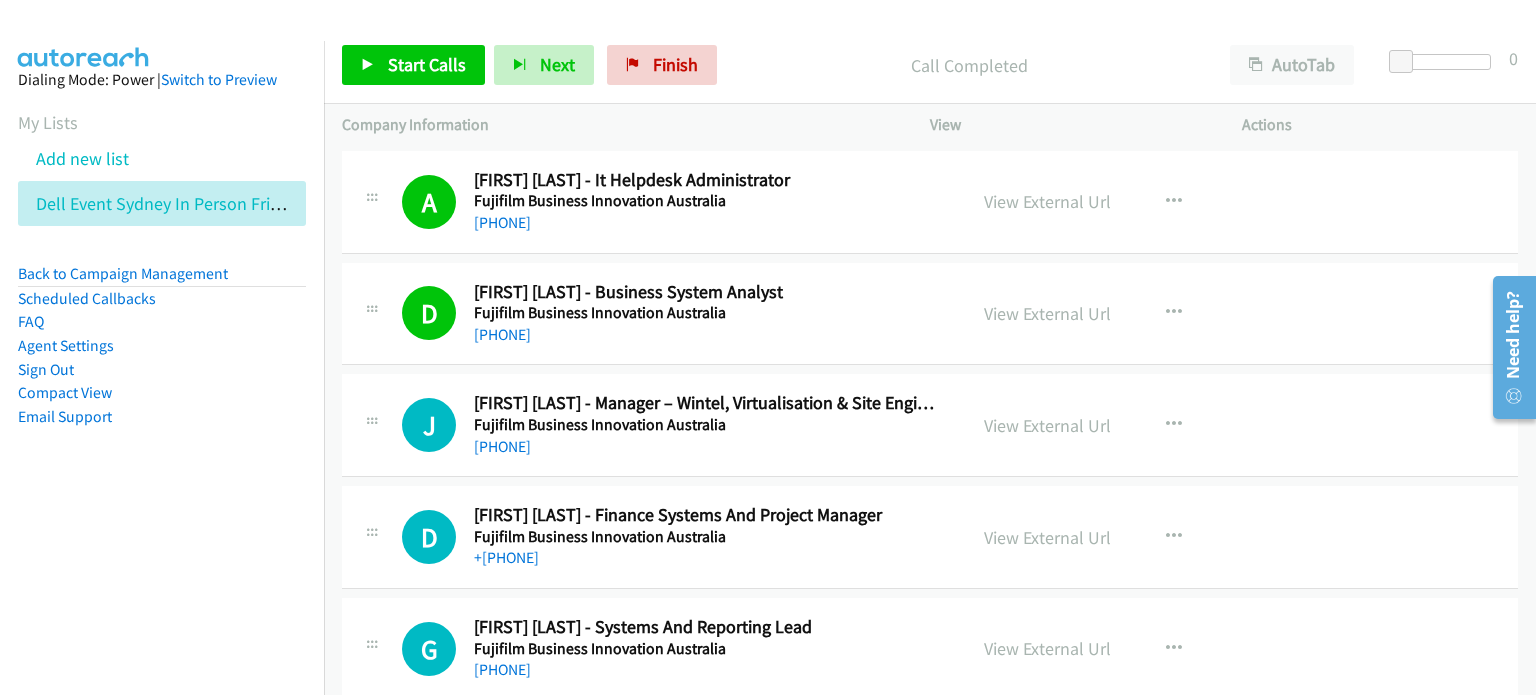 click on "Call Completed" at bounding box center (969, 65) 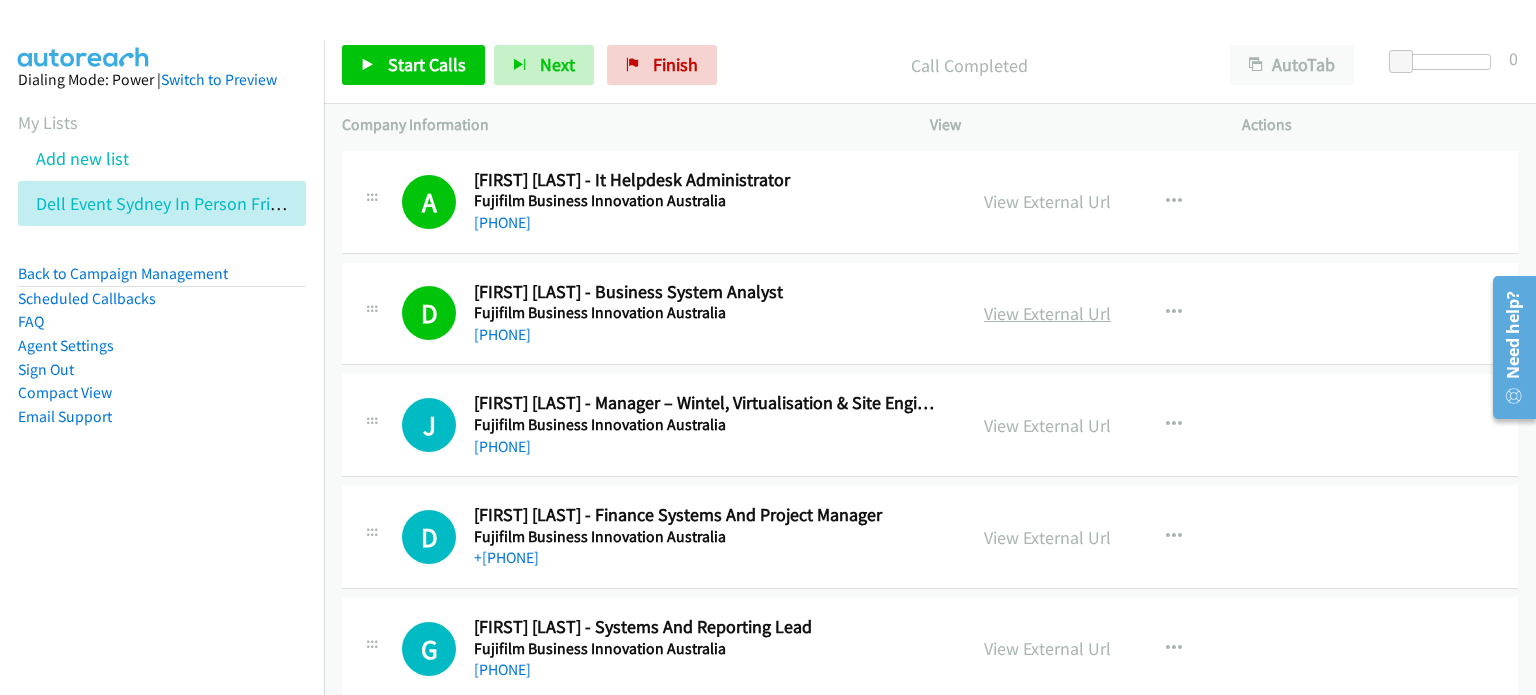 click on "View External Url" at bounding box center (1047, 313) 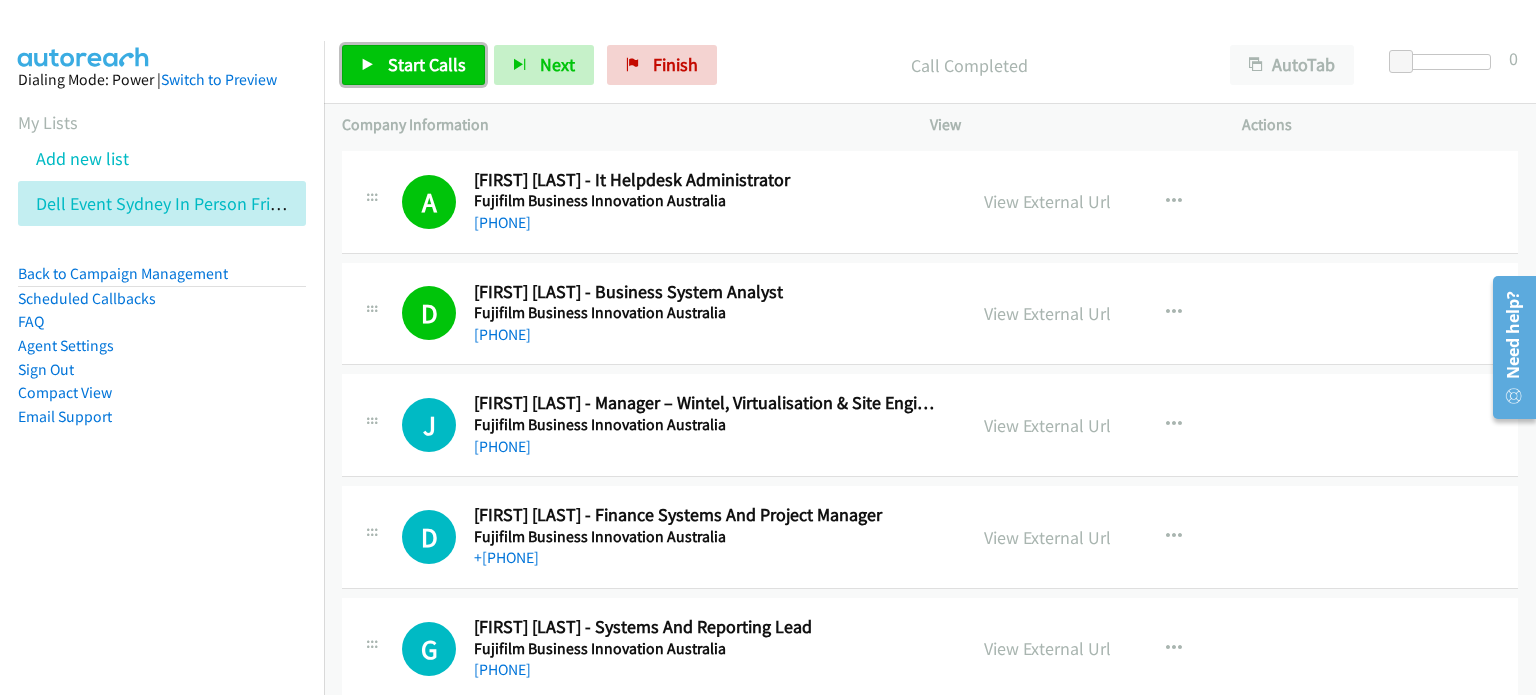 click on "Start Calls" at bounding box center [427, 64] 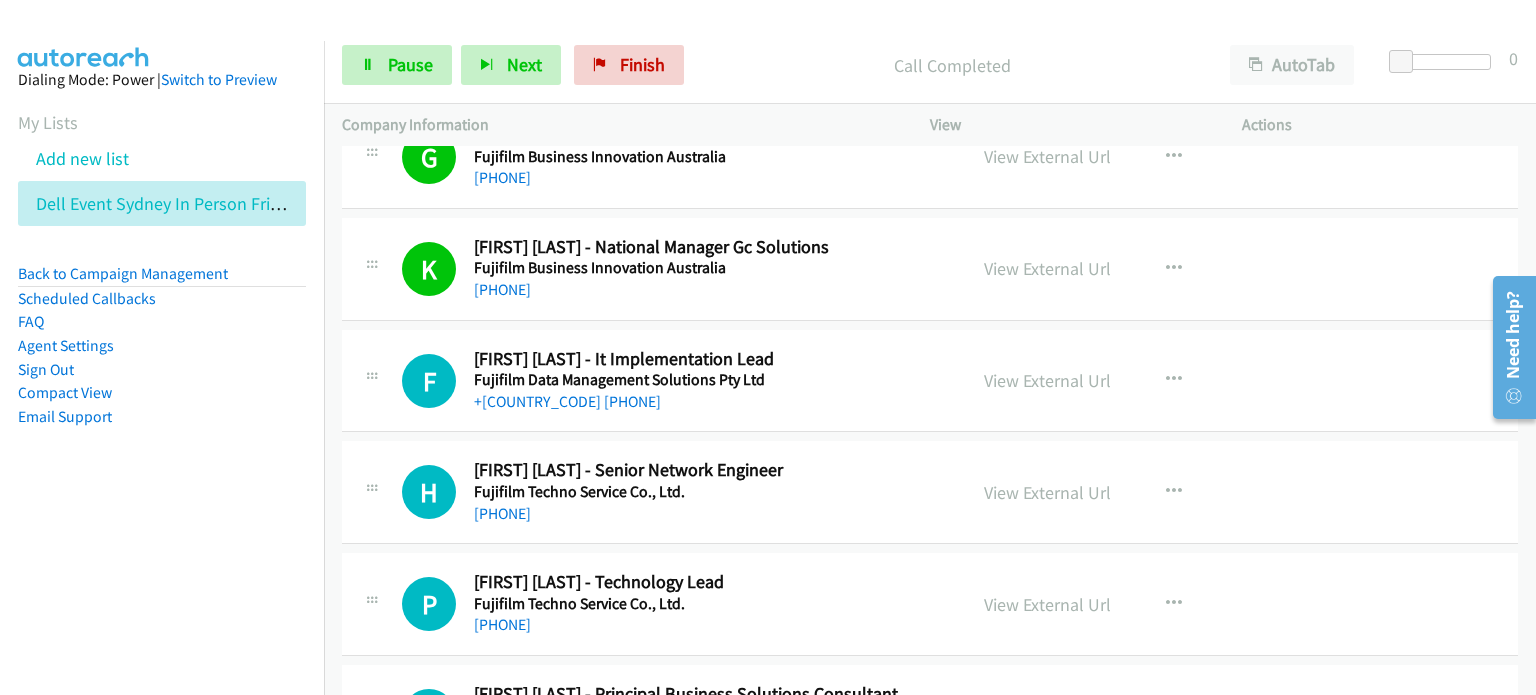 scroll, scrollTop: 2800, scrollLeft: 0, axis: vertical 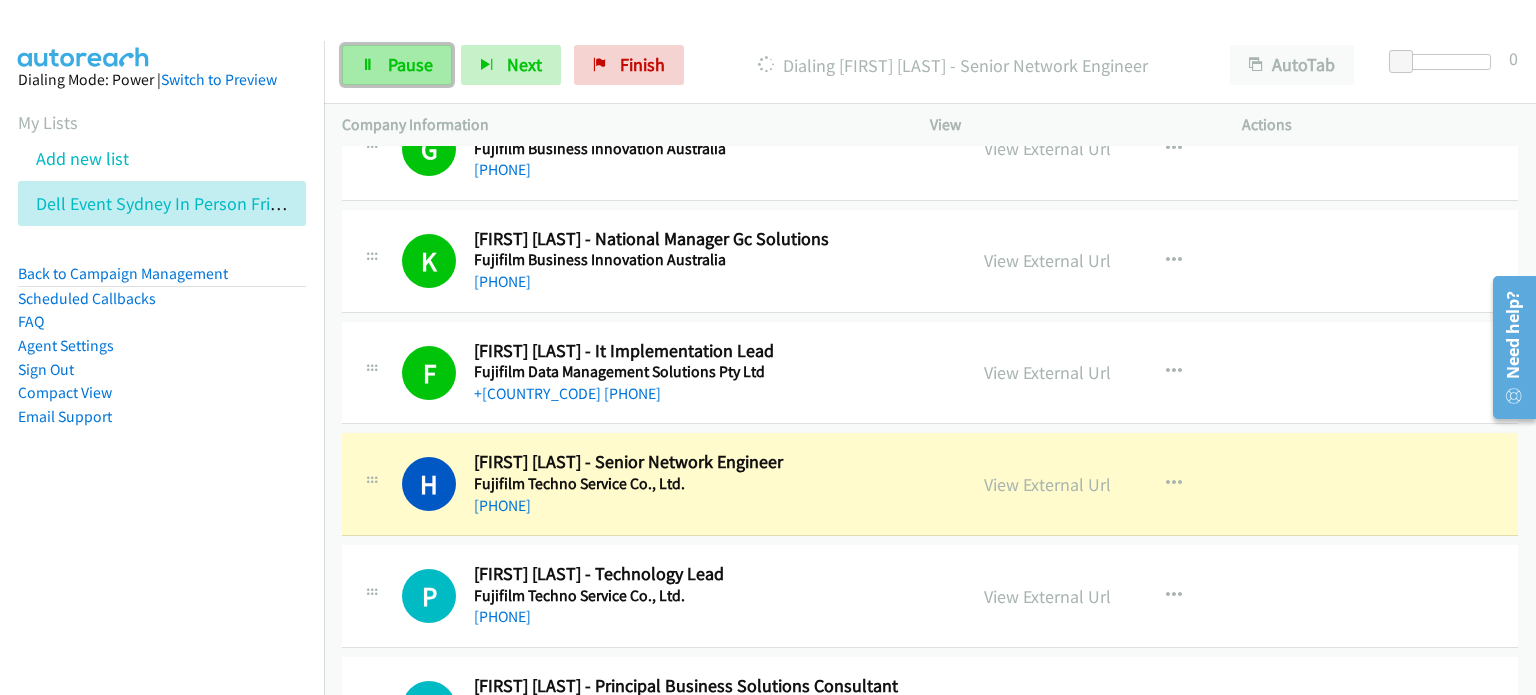 click on "Pause" at bounding box center [410, 64] 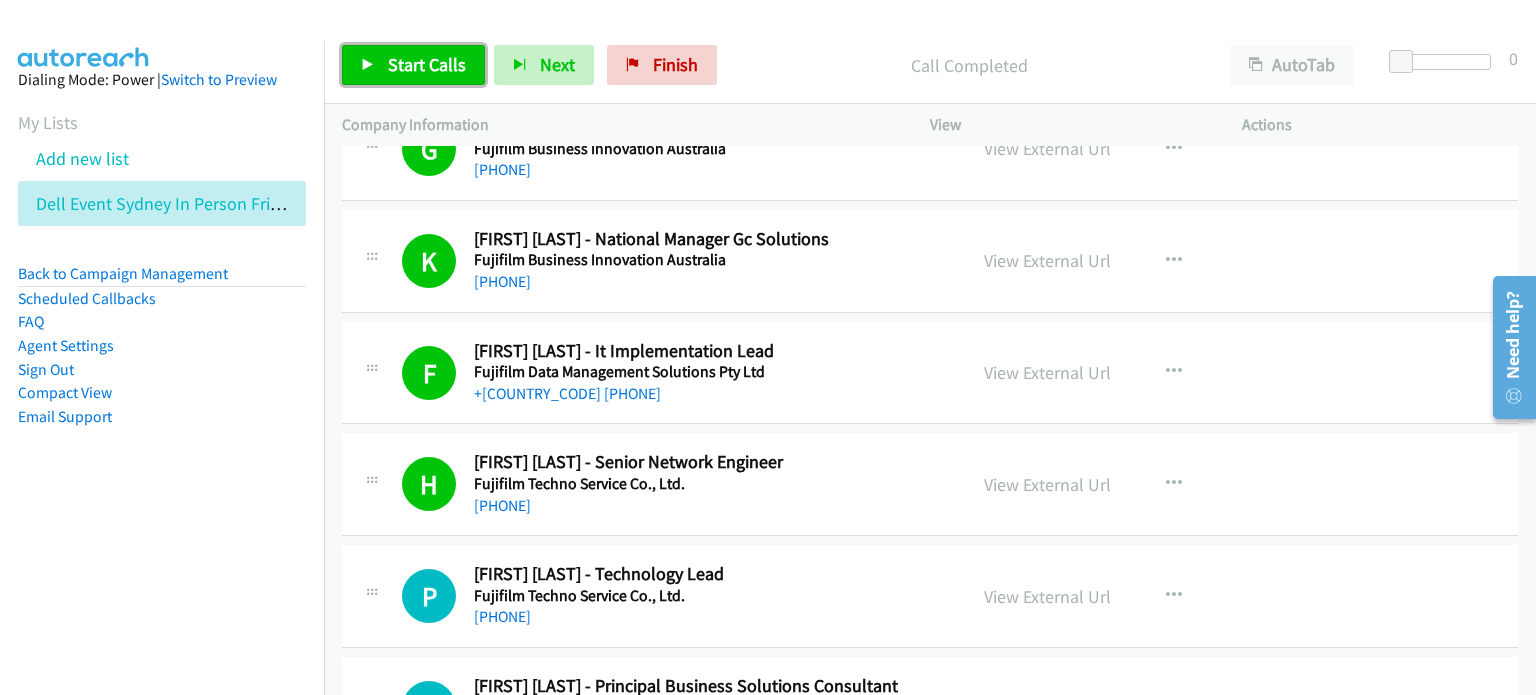click on "Start Calls" at bounding box center [427, 64] 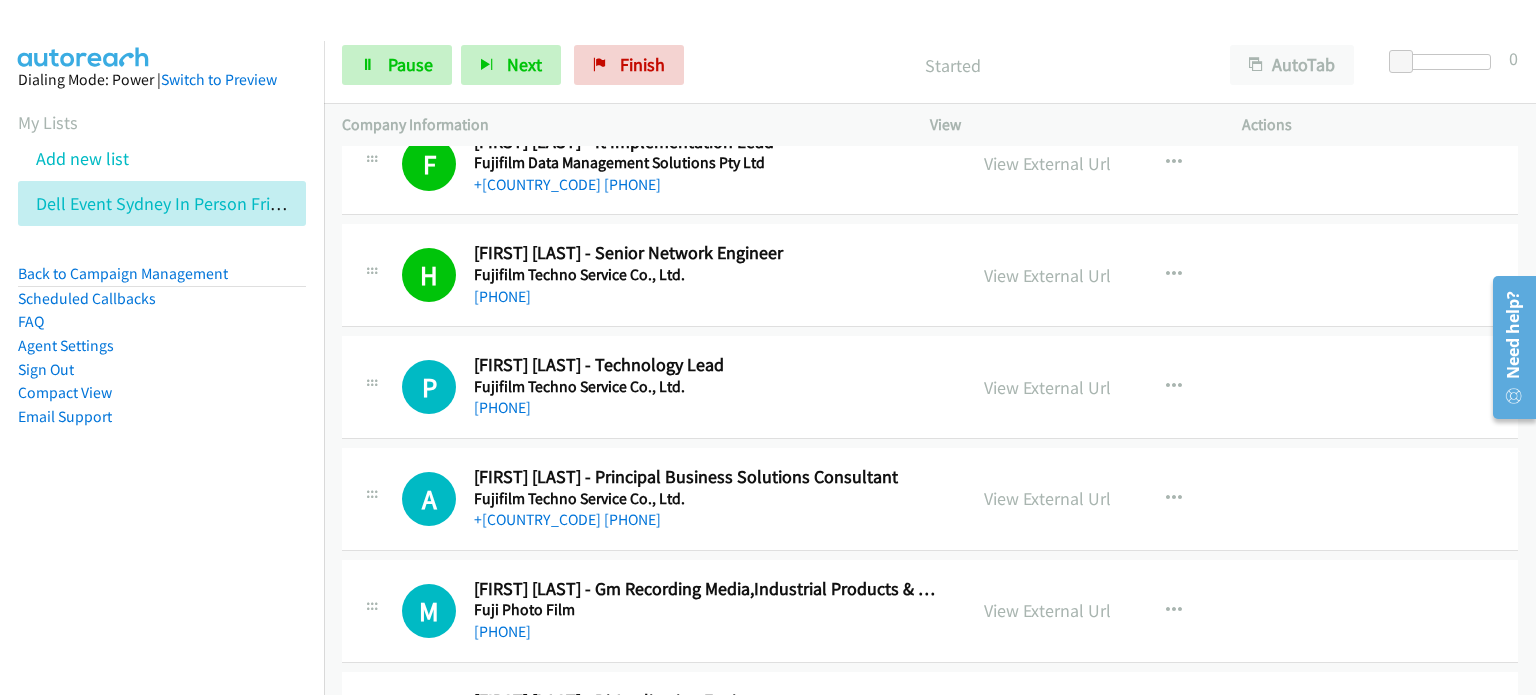 scroll, scrollTop: 3100, scrollLeft: 0, axis: vertical 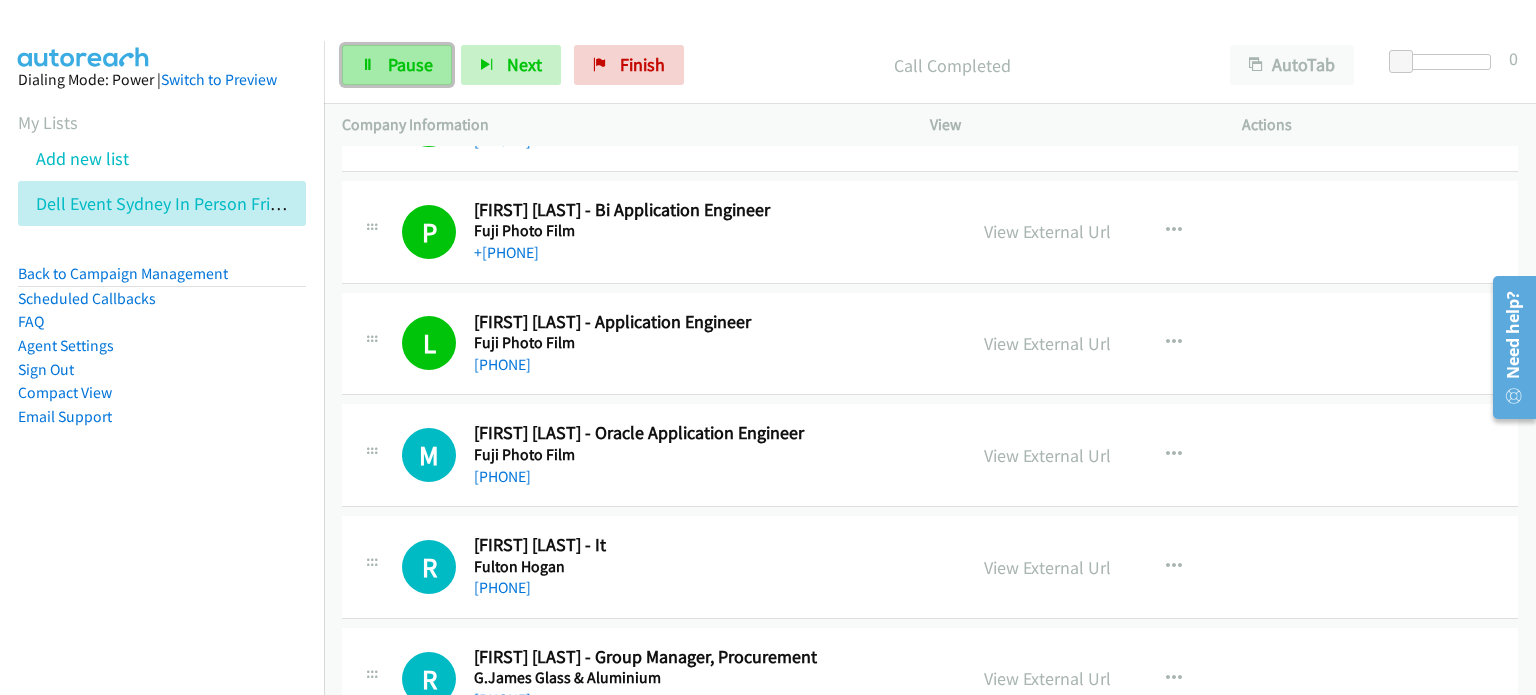 click on "Pause" at bounding box center (410, 64) 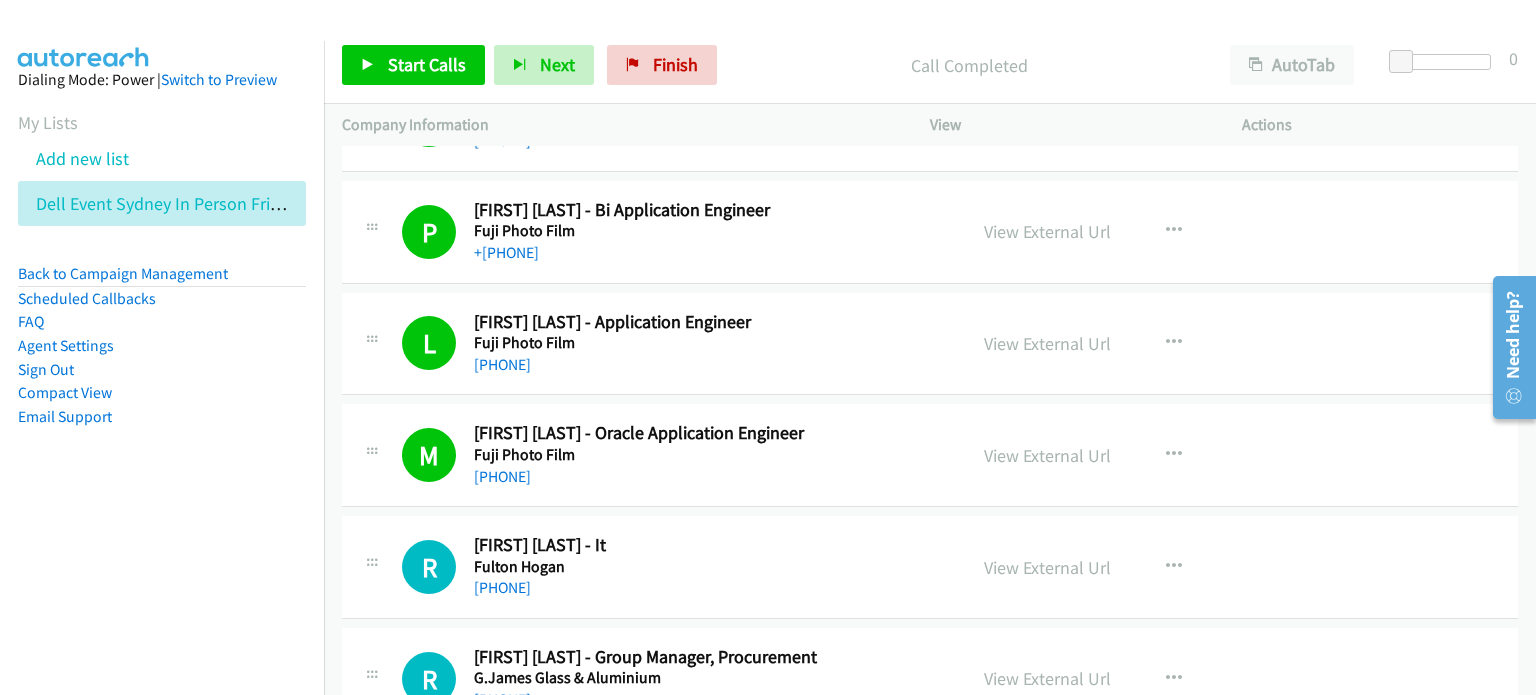 click on "Phung Huynh - Bi Application Engineer" at bounding box center [707, 210] 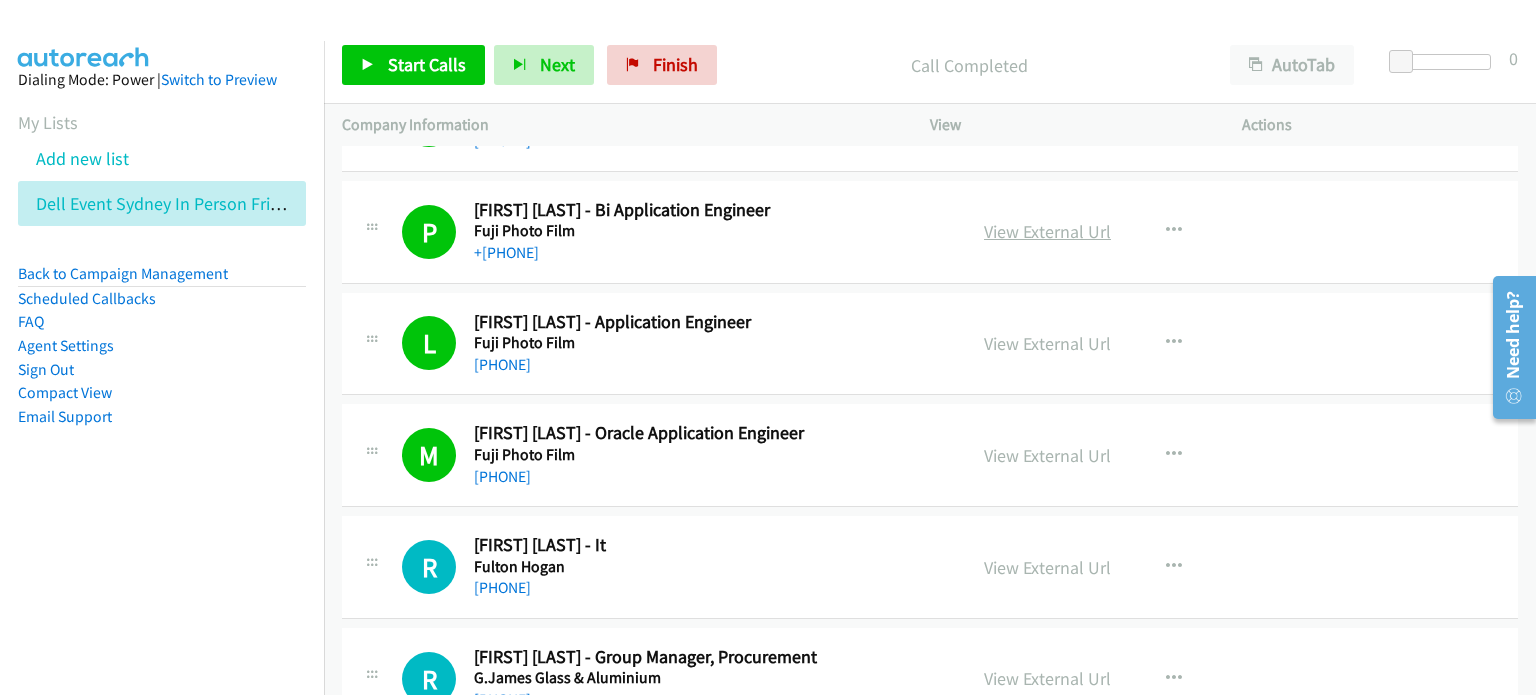 click on "View External Url" at bounding box center (1047, 231) 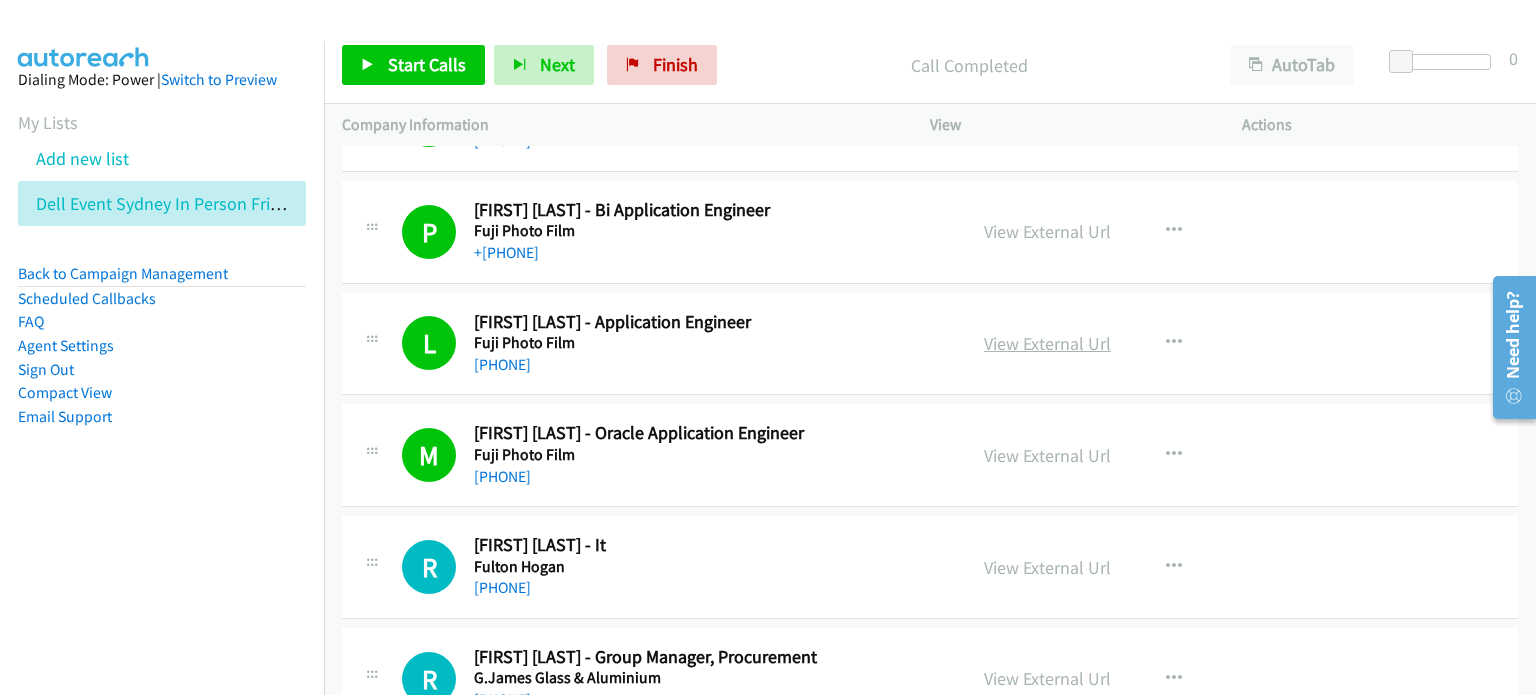 click on "View External Url" at bounding box center (1047, 343) 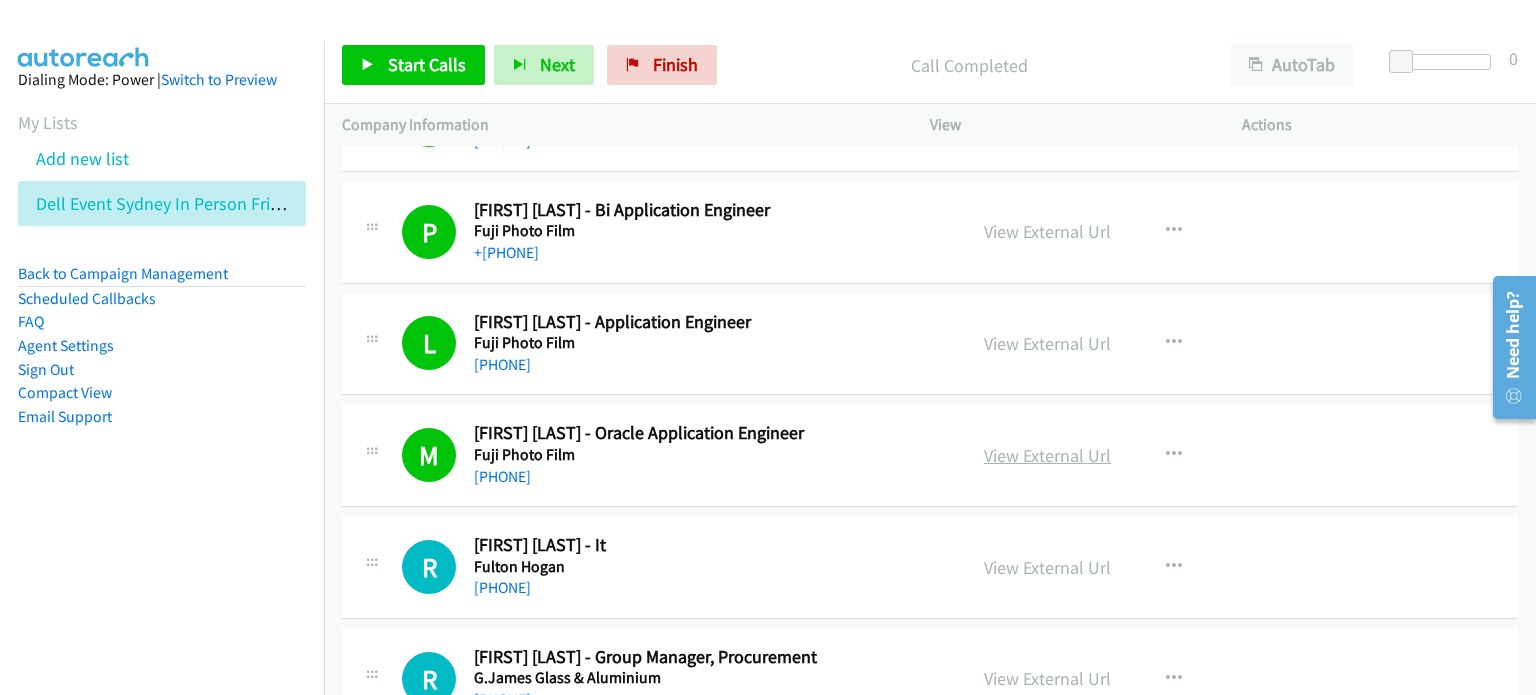 click on "View External Url" at bounding box center (1047, 455) 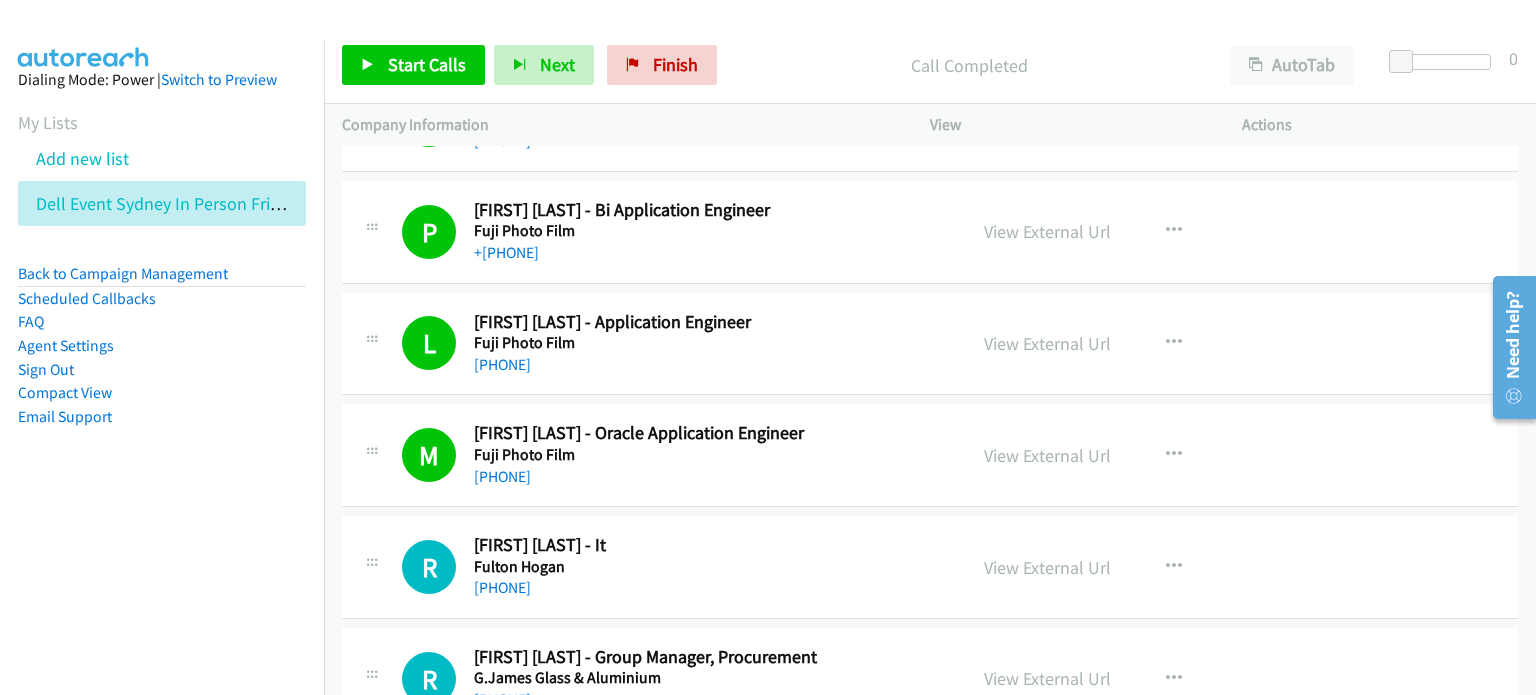 click on "Call Completed" at bounding box center [969, 65] 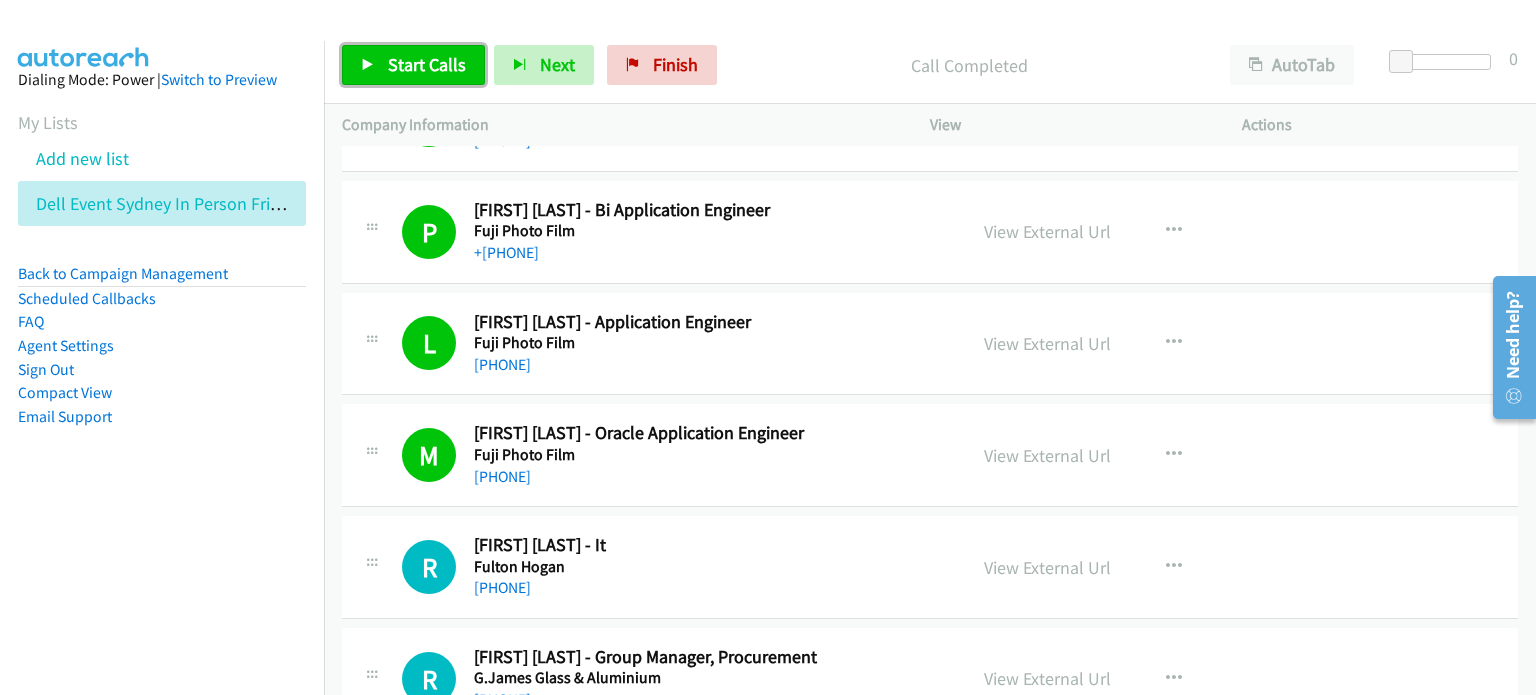click on "Start Calls" at bounding box center [427, 64] 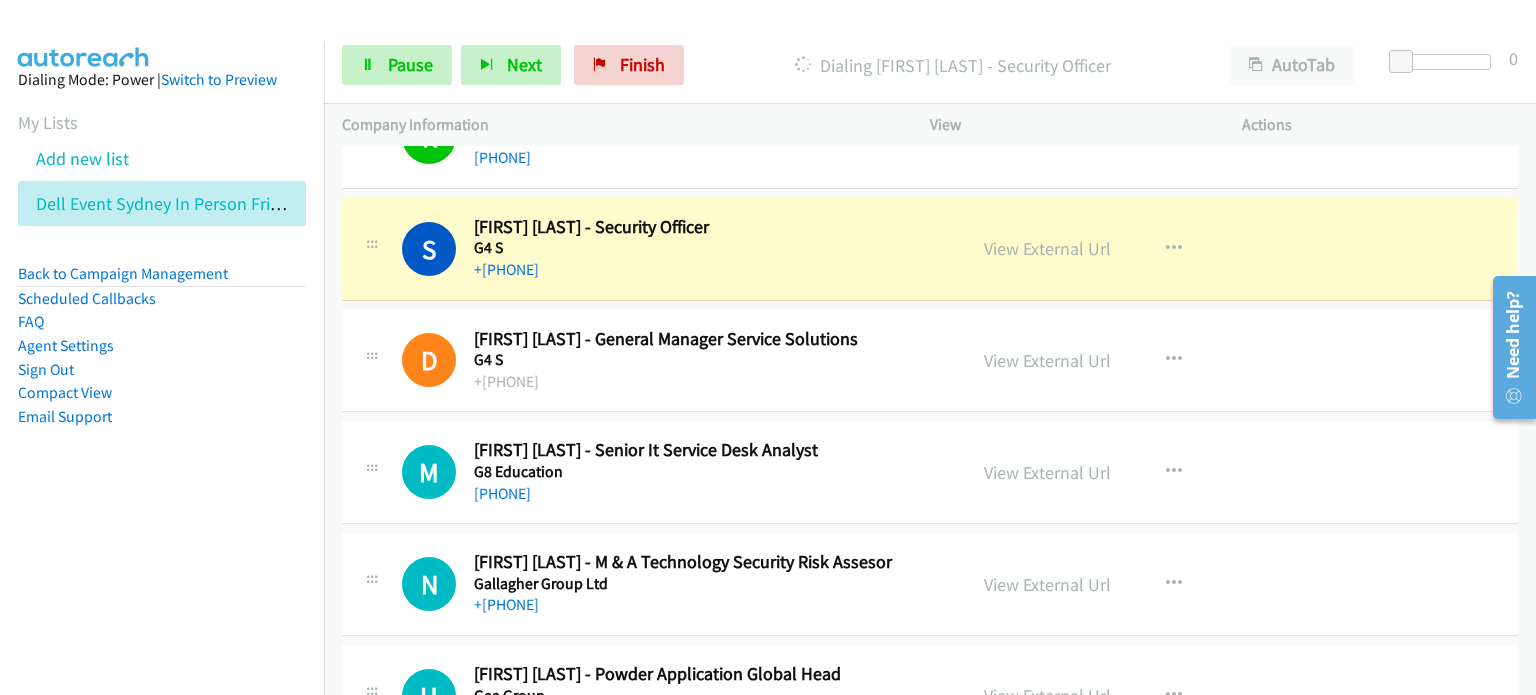 scroll, scrollTop: 4100, scrollLeft: 0, axis: vertical 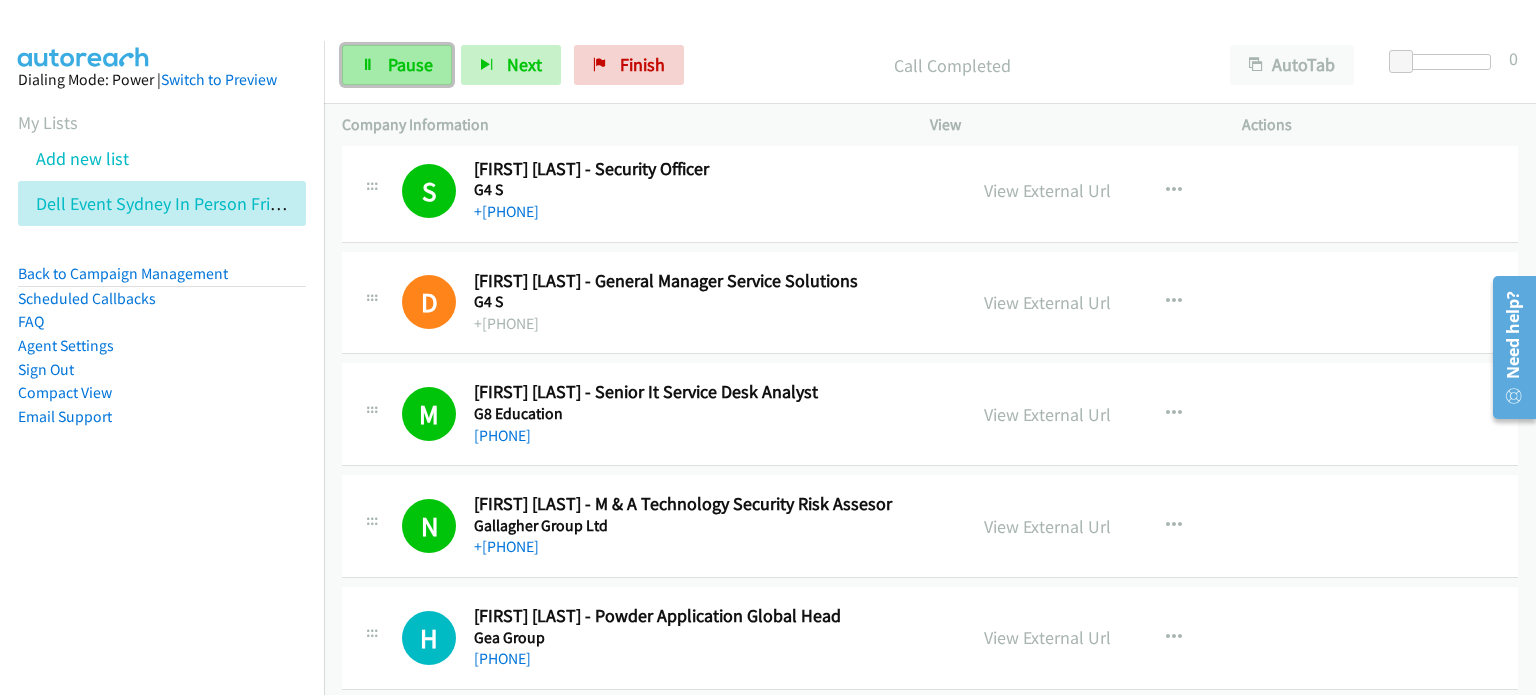 click on "Pause" at bounding box center (410, 64) 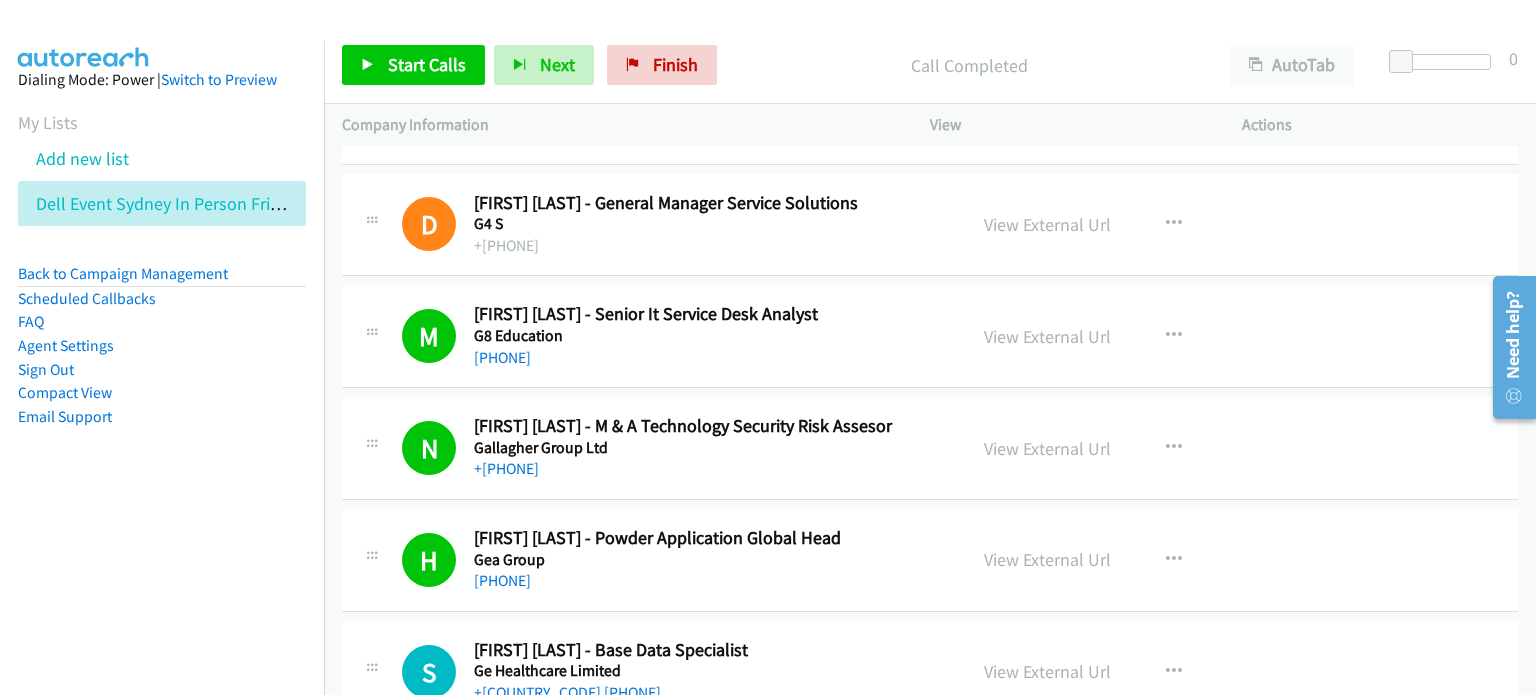 scroll, scrollTop: 4200, scrollLeft: 0, axis: vertical 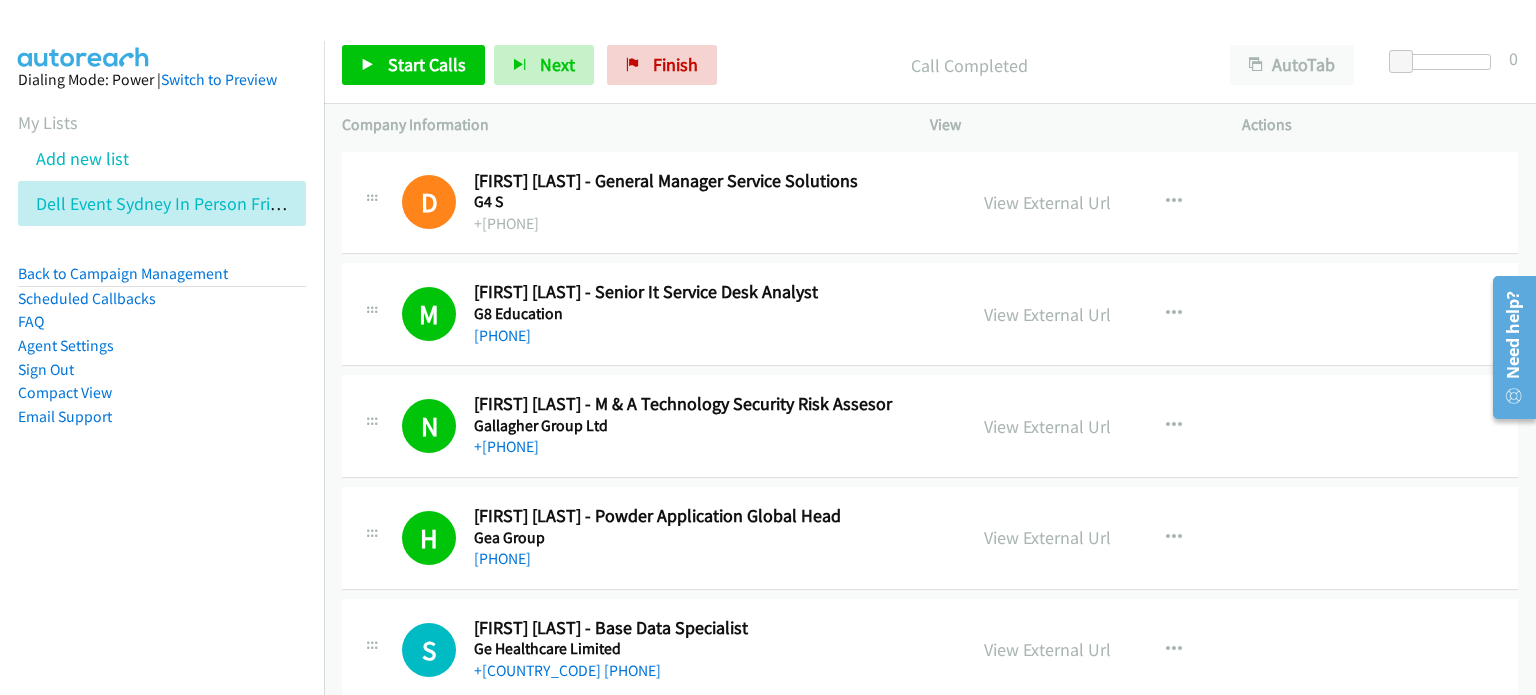 click on "Call Completed" at bounding box center [969, 65] 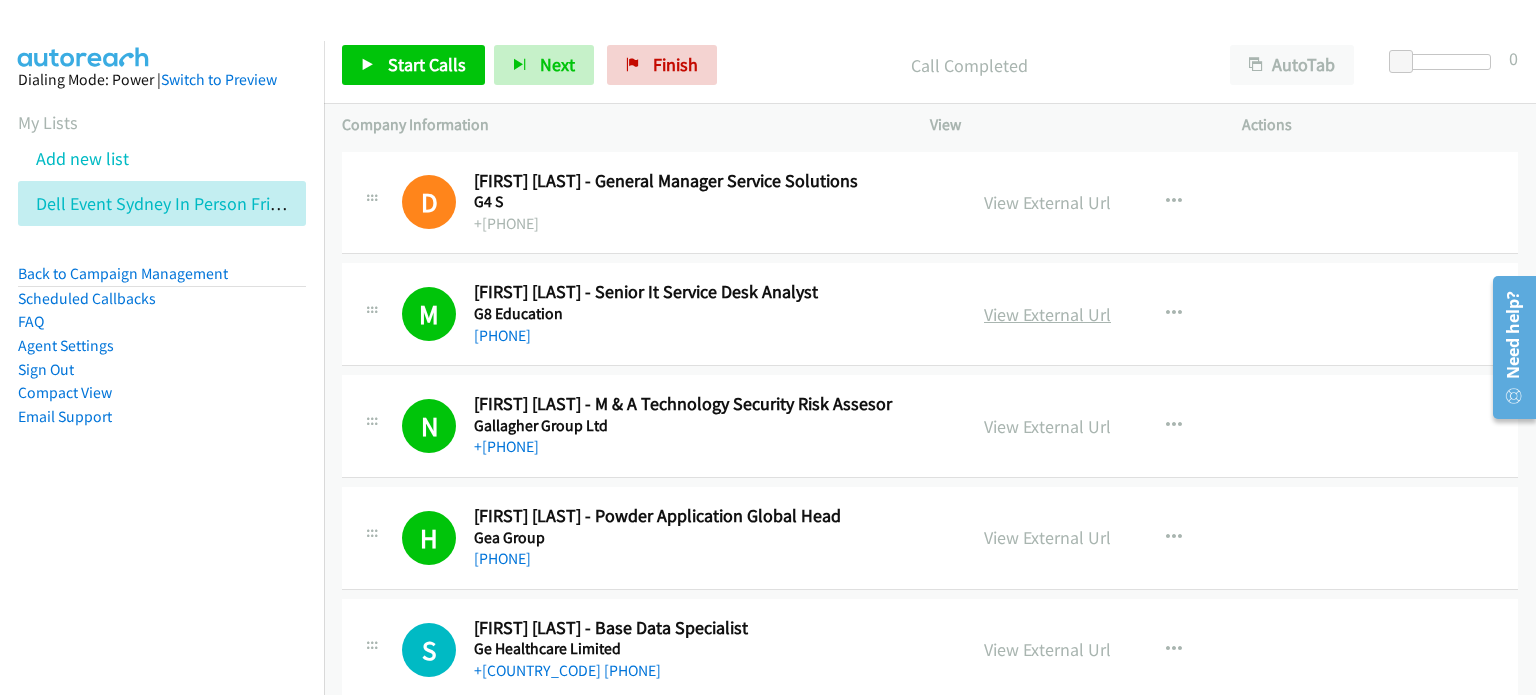 click on "View External Url" at bounding box center [1047, 314] 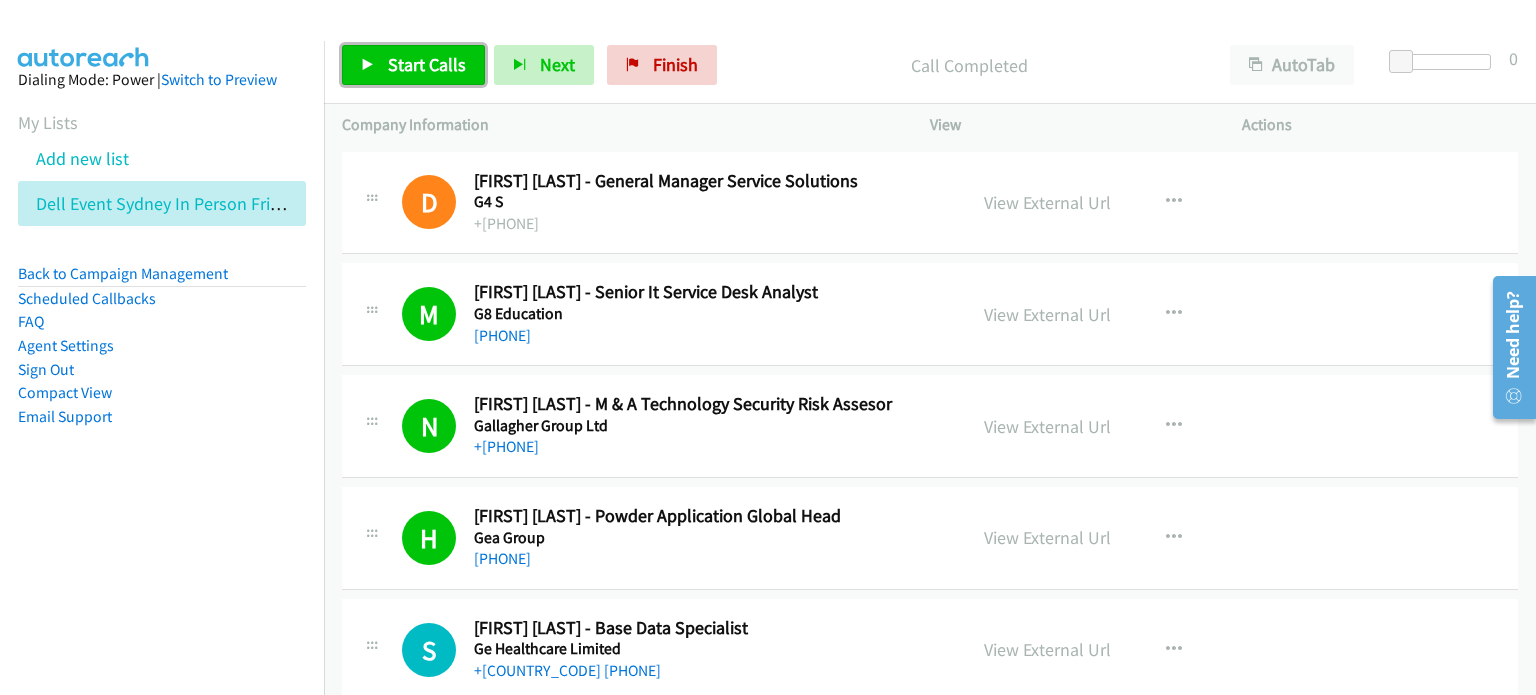 click on "Start Calls" at bounding box center [427, 64] 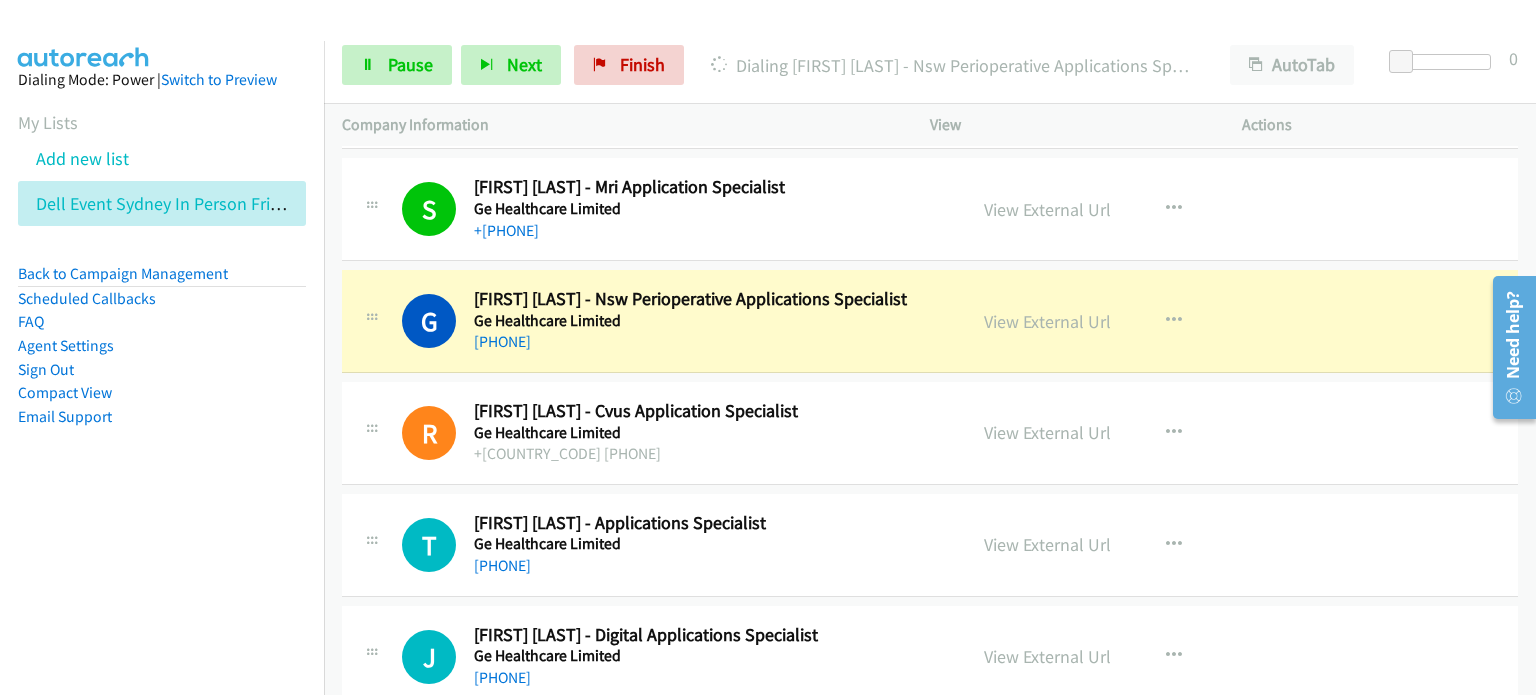 scroll, scrollTop: 4900, scrollLeft: 0, axis: vertical 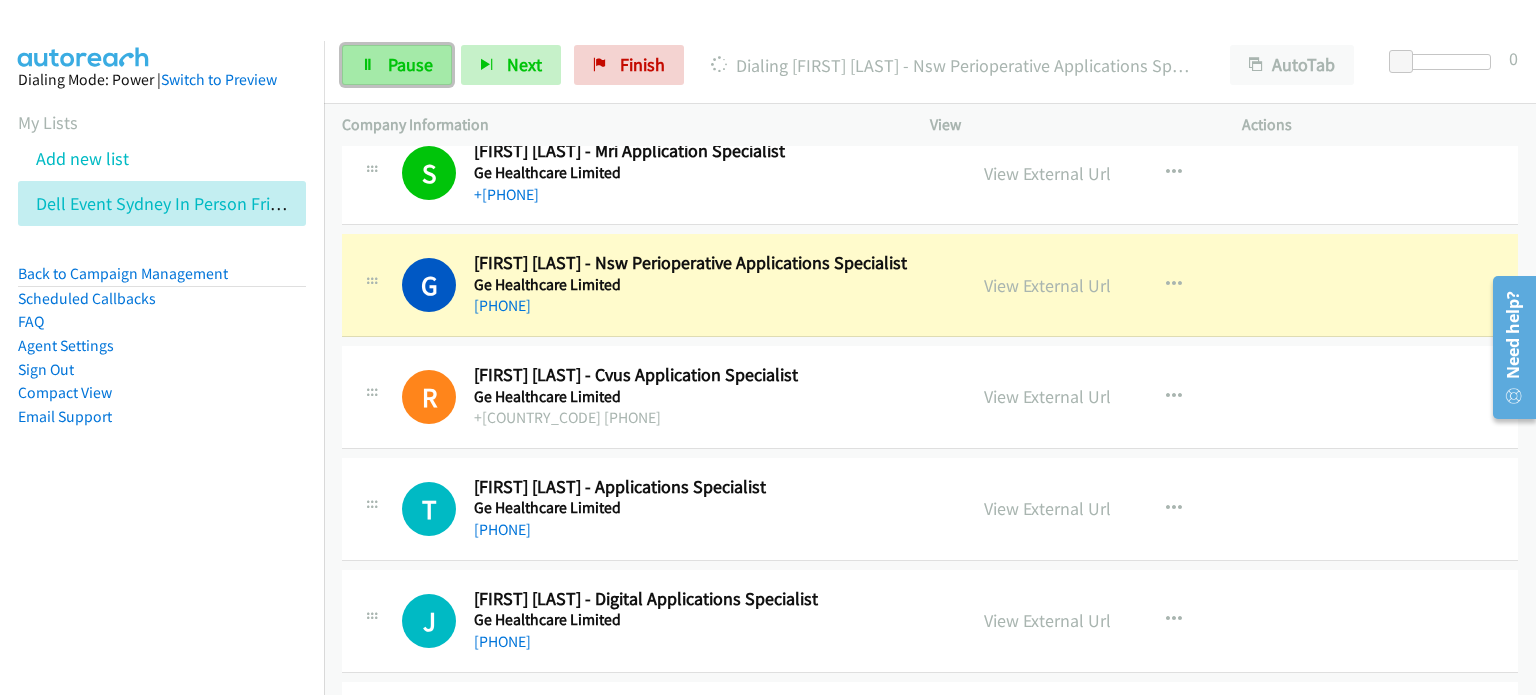 click on "Pause" at bounding box center (410, 64) 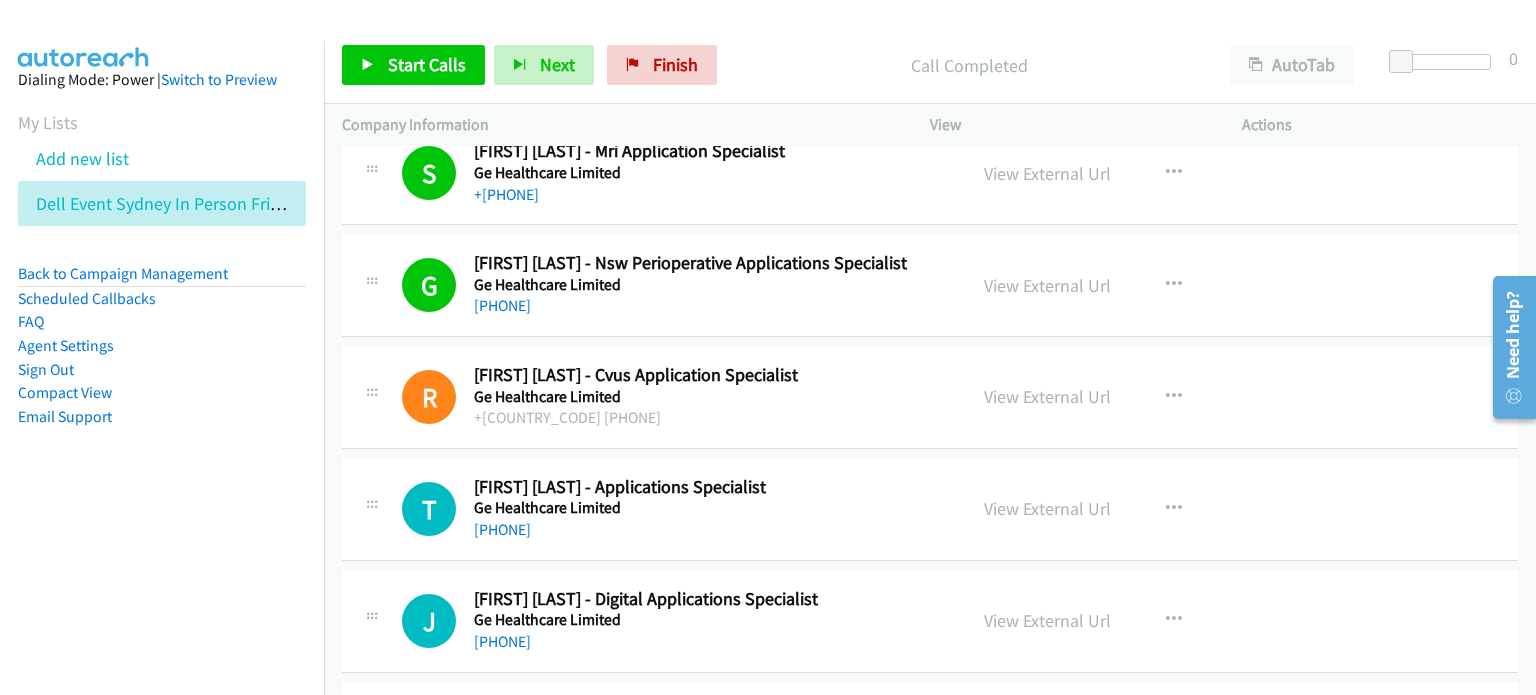click on "Call Completed" at bounding box center [969, 65] 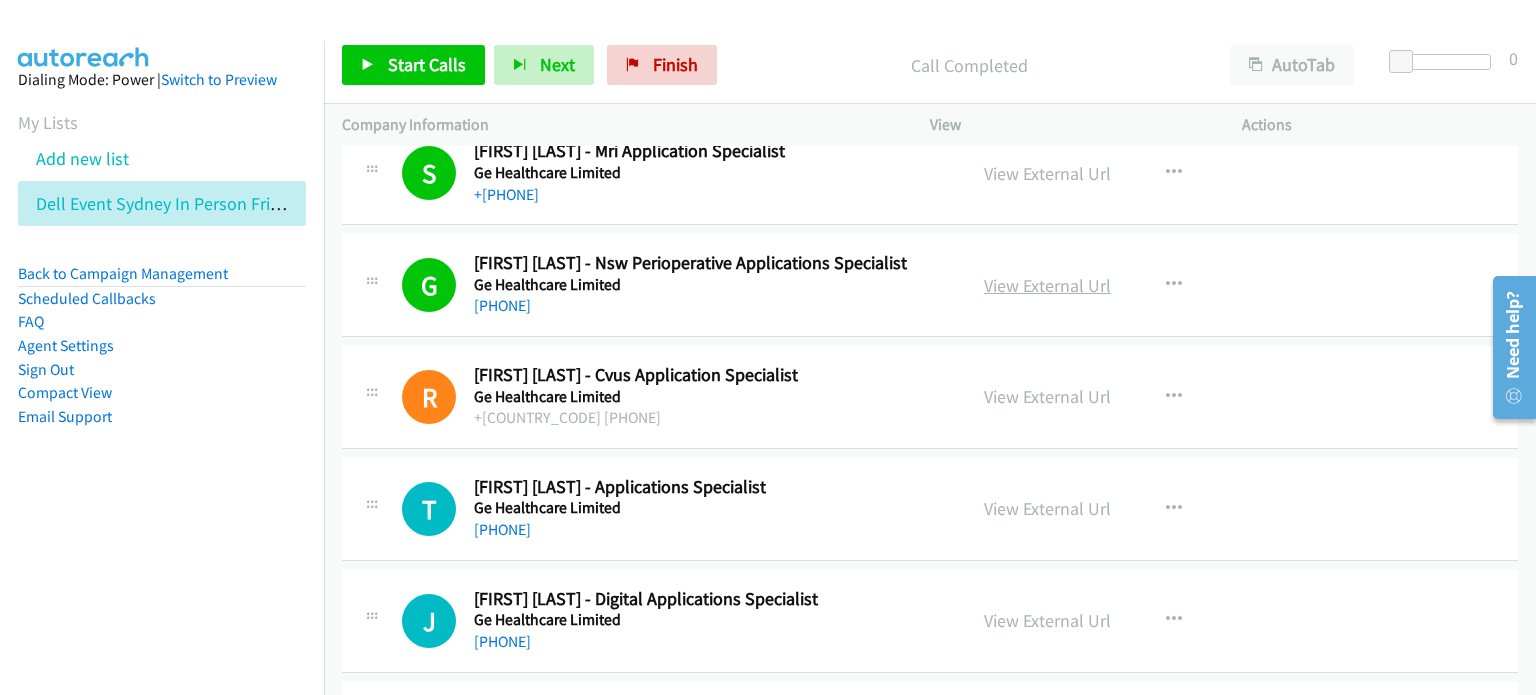 click on "View External Url" at bounding box center (1047, 285) 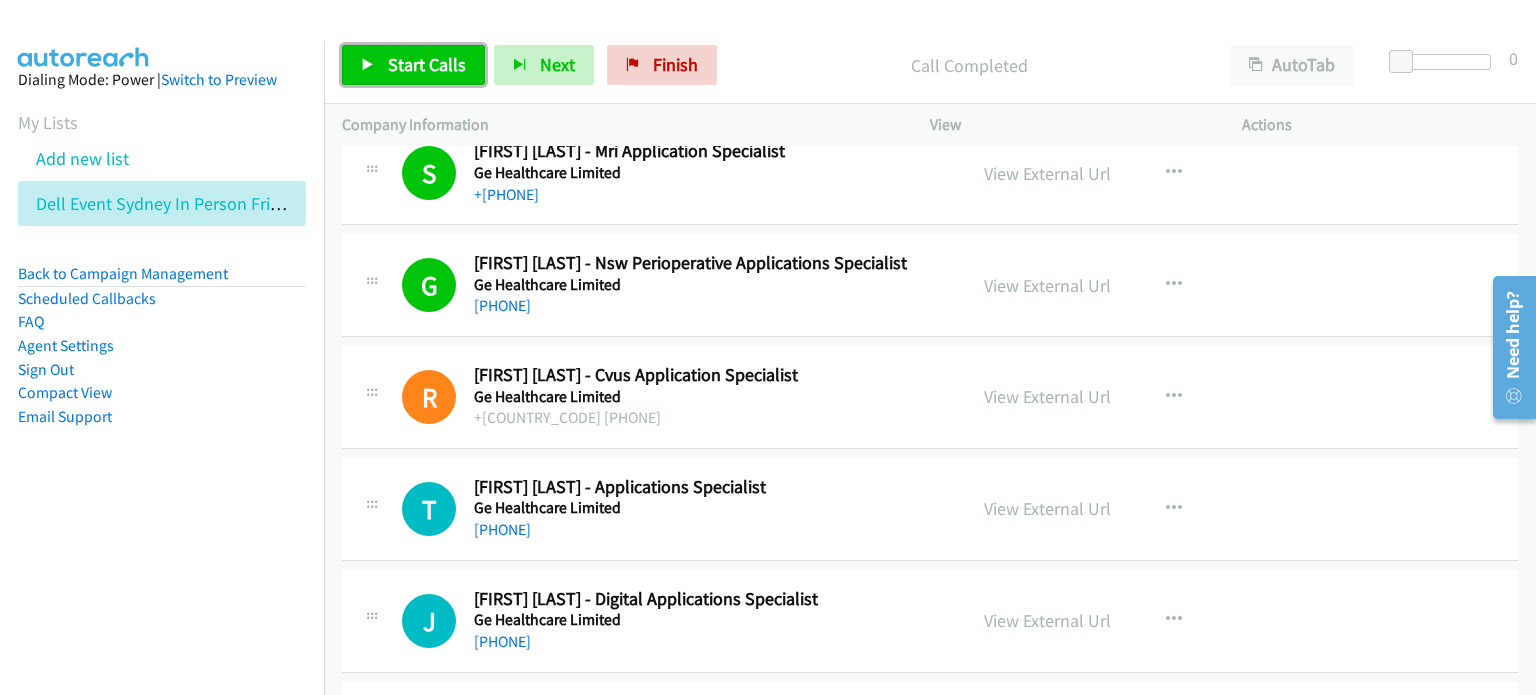 click on "Start Calls" at bounding box center [427, 64] 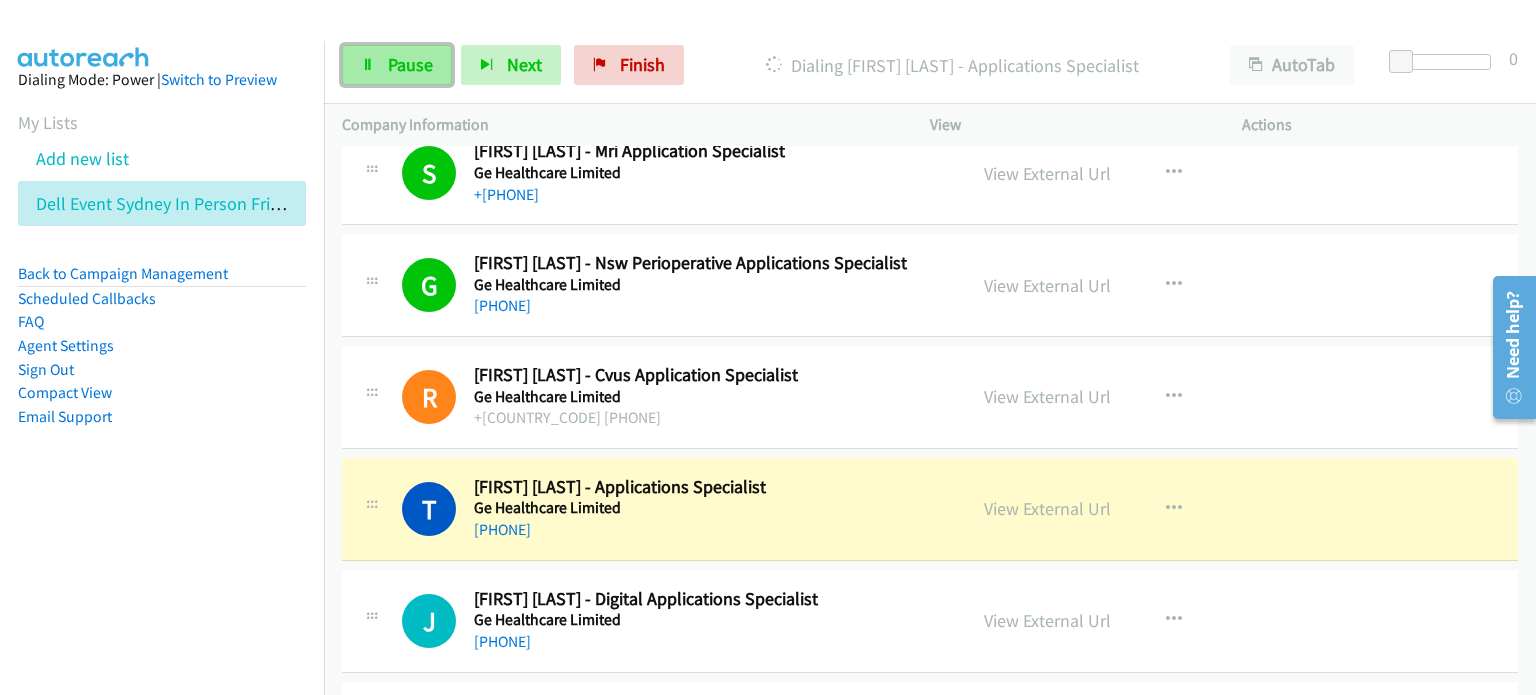 click on "Pause" at bounding box center [397, 65] 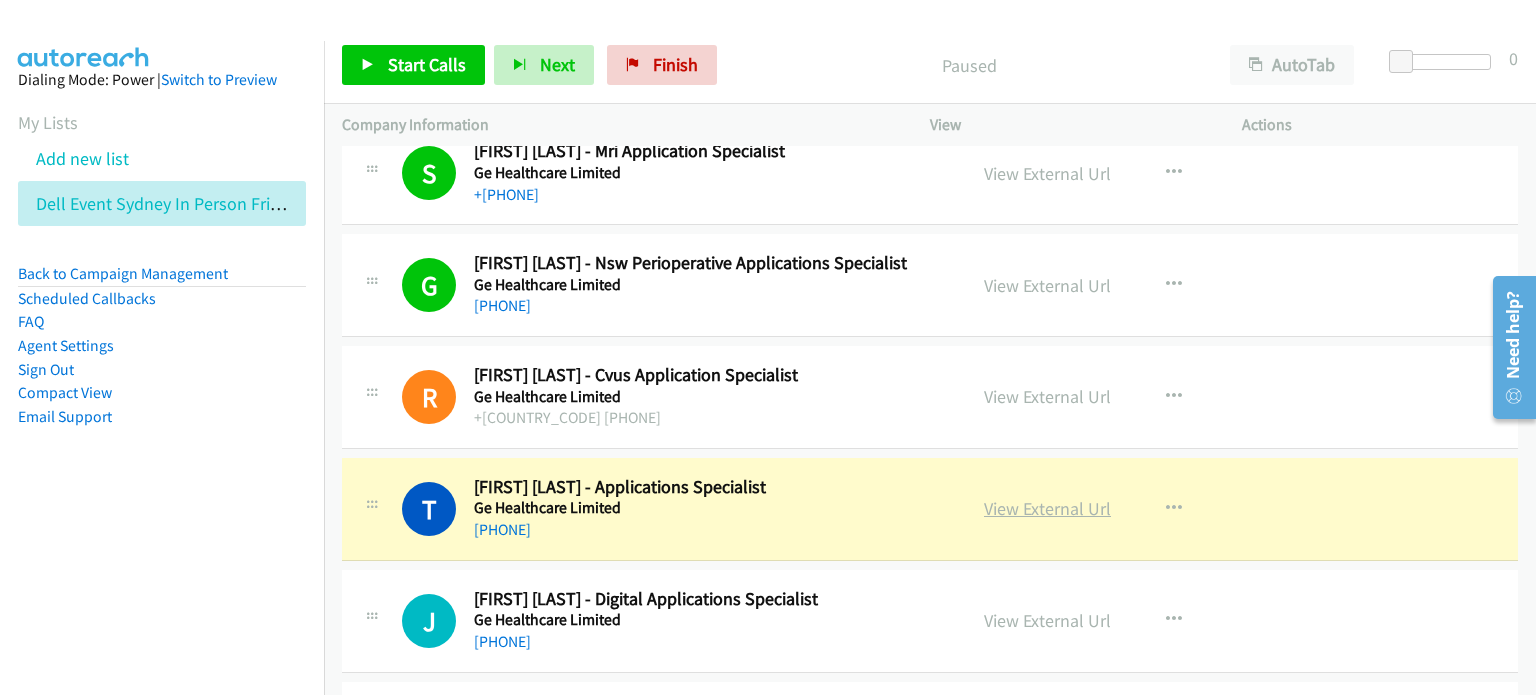 click on "View External Url" at bounding box center (1047, 508) 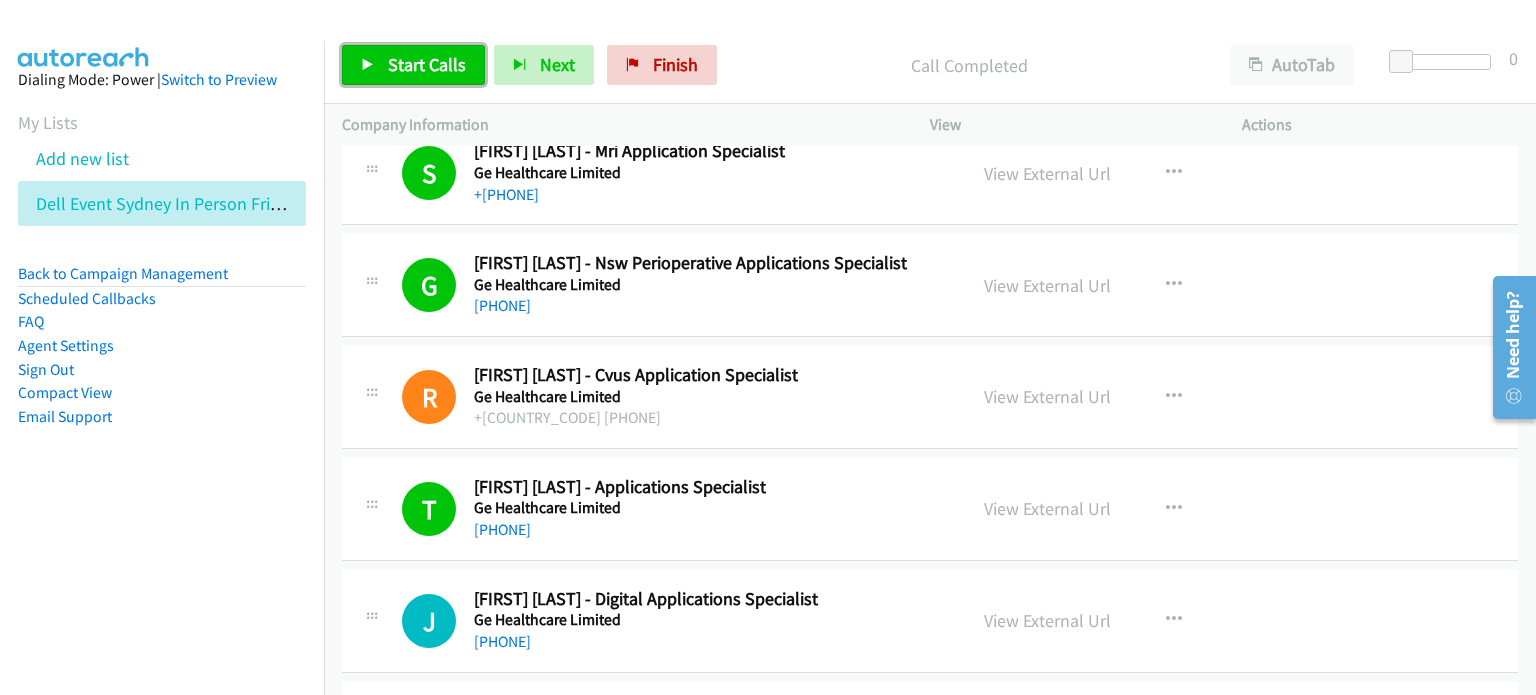 click on "Start Calls" at bounding box center (427, 64) 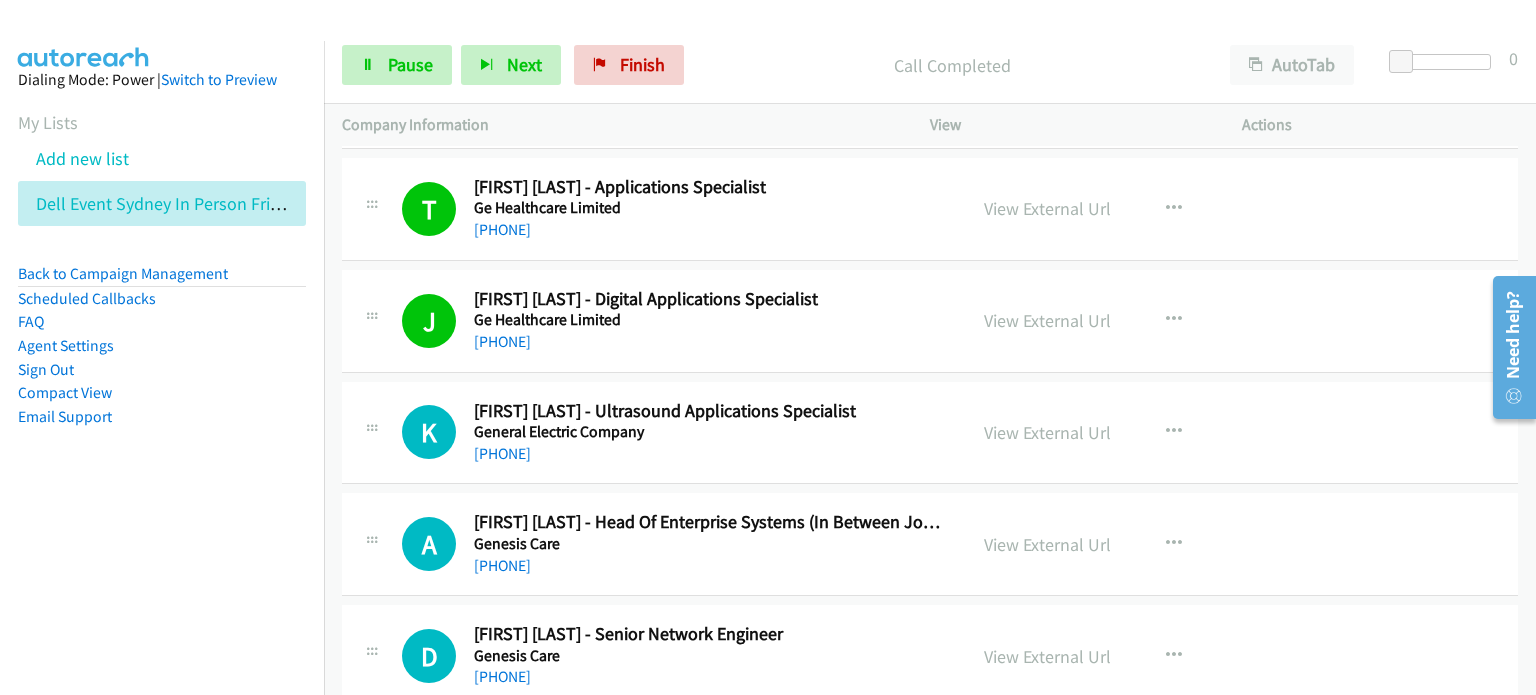 scroll, scrollTop: 5300, scrollLeft: 0, axis: vertical 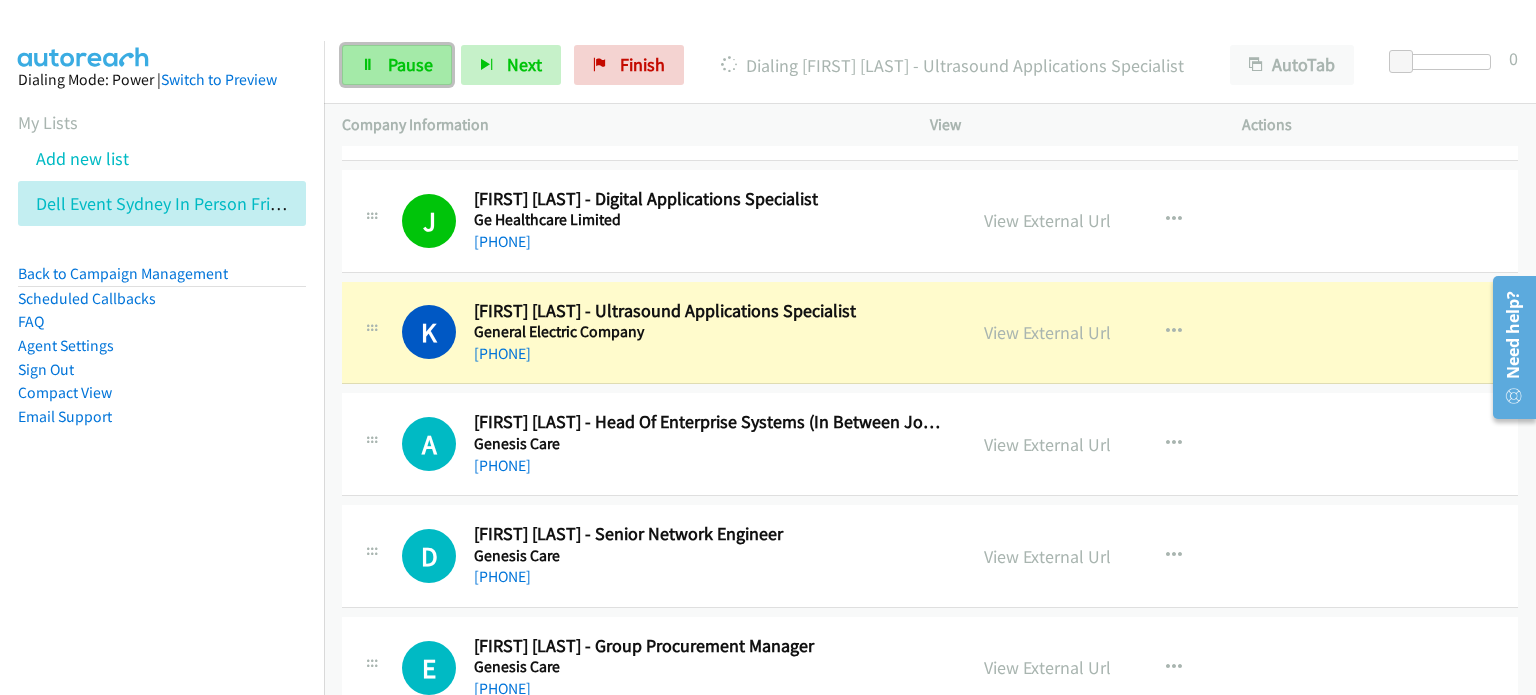 click on "Pause" at bounding box center (397, 65) 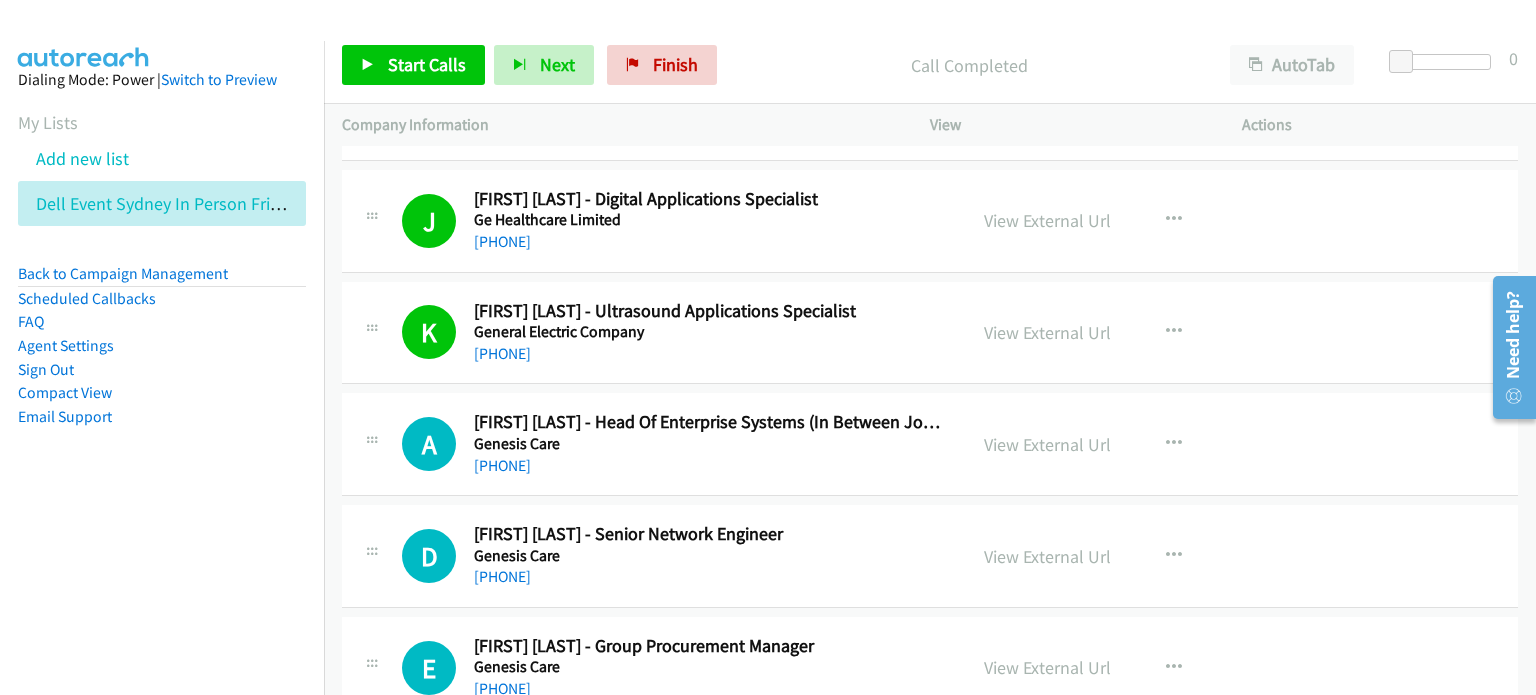 click on "Start Calls
Pause
Next
Finish
Call Completed
AutoTab
AutoTab
0" at bounding box center [930, 65] 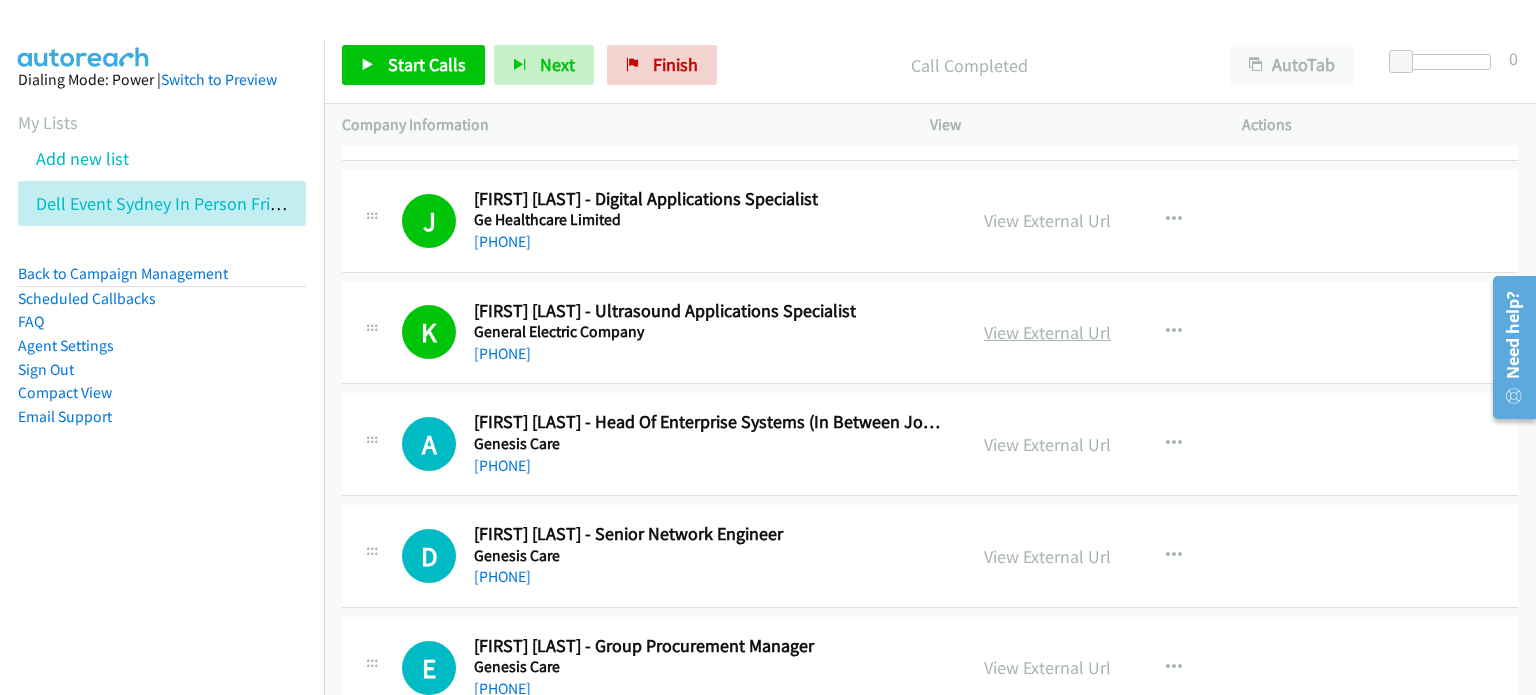 click on "View External Url" at bounding box center (1047, 332) 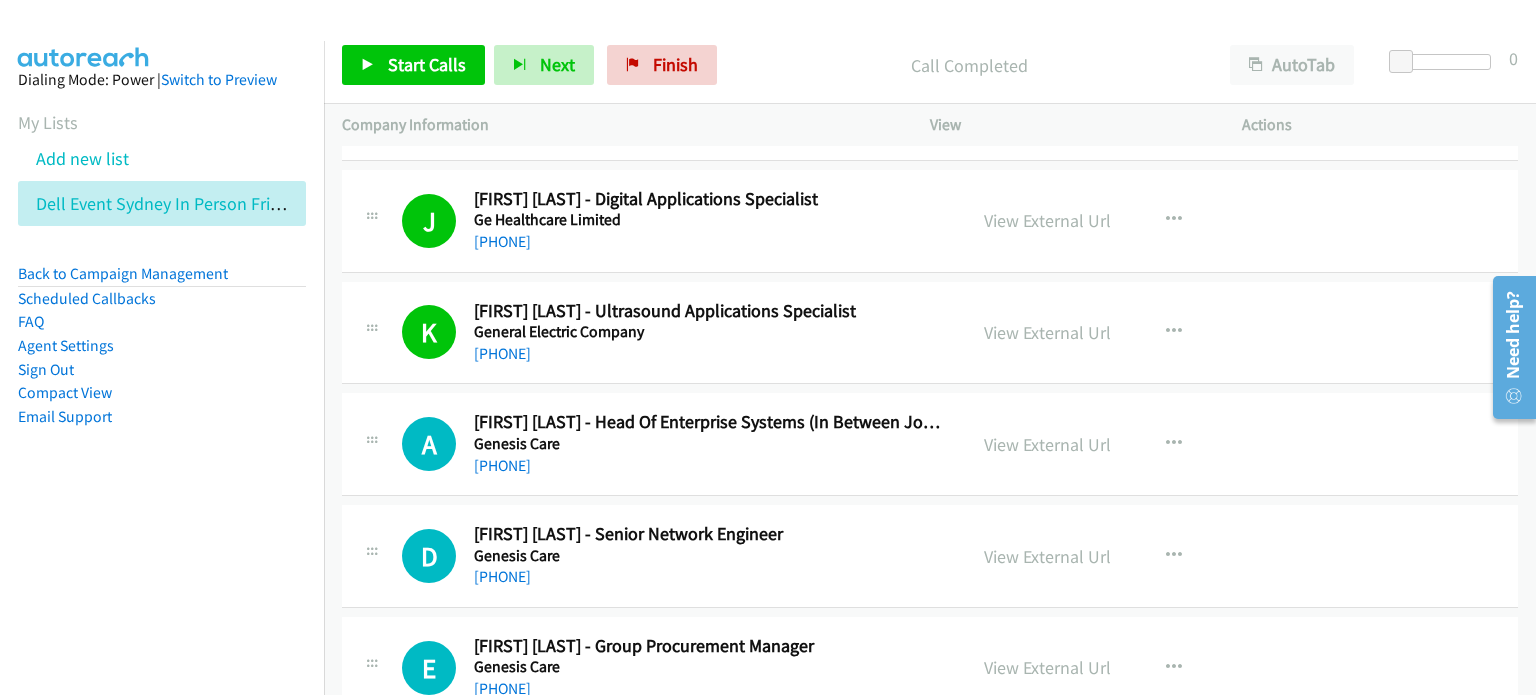 click on "Call Completed" at bounding box center [969, 65] 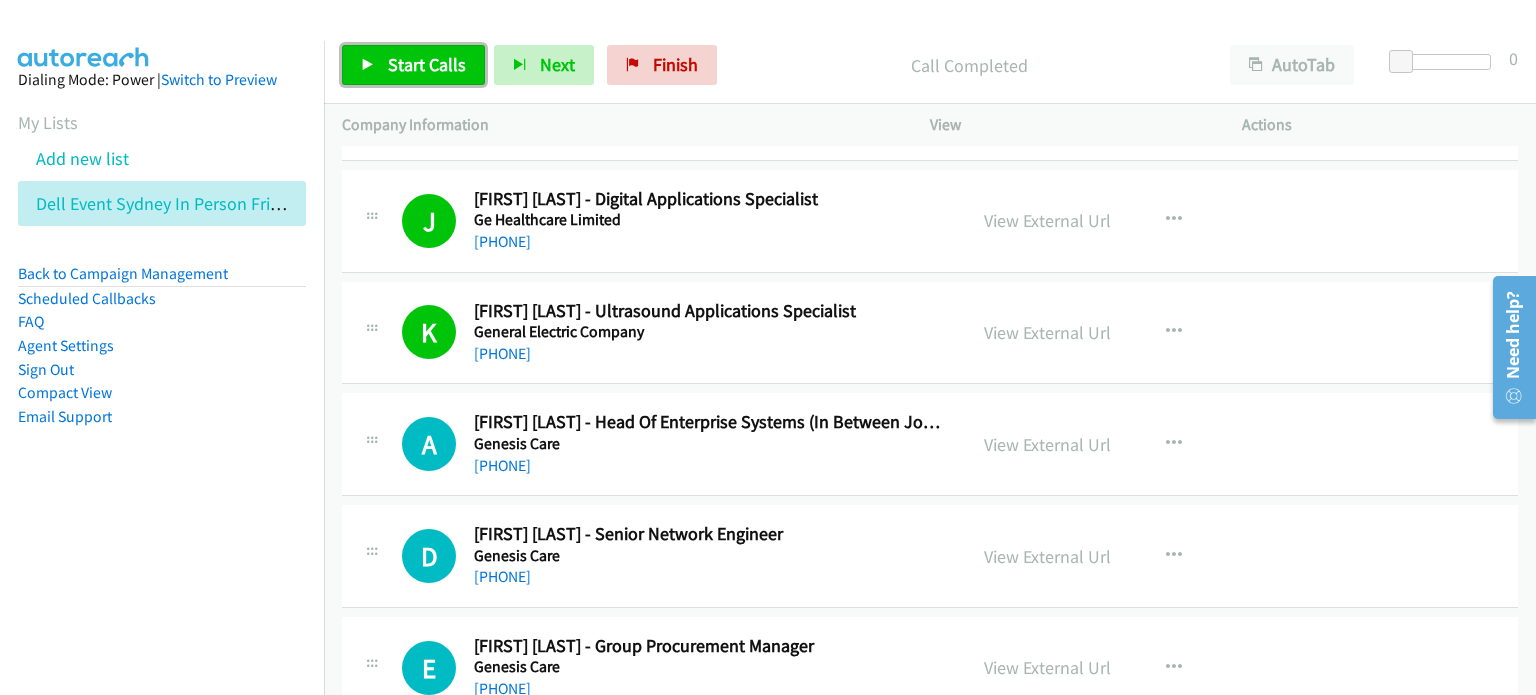 click on "Start Calls" at bounding box center [413, 65] 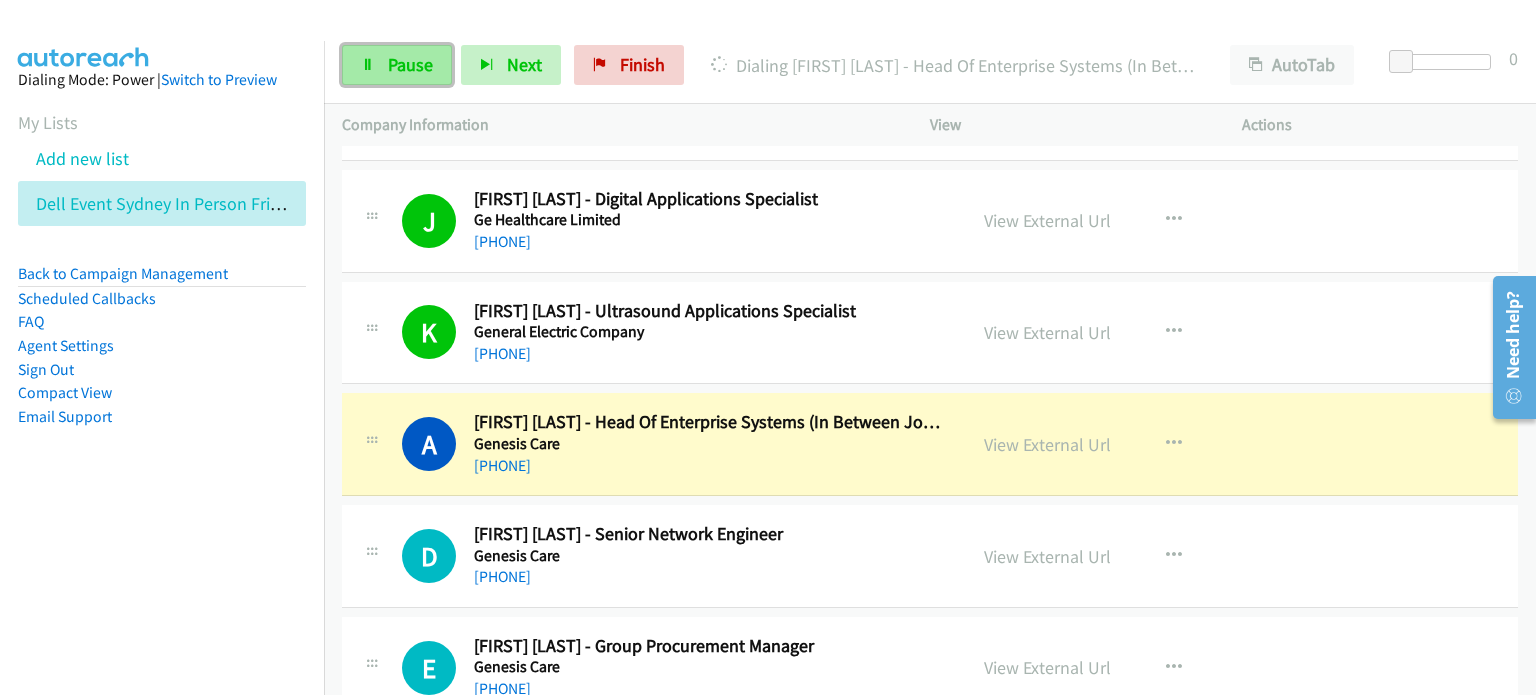 click on "Pause" at bounding box center [410, 64] 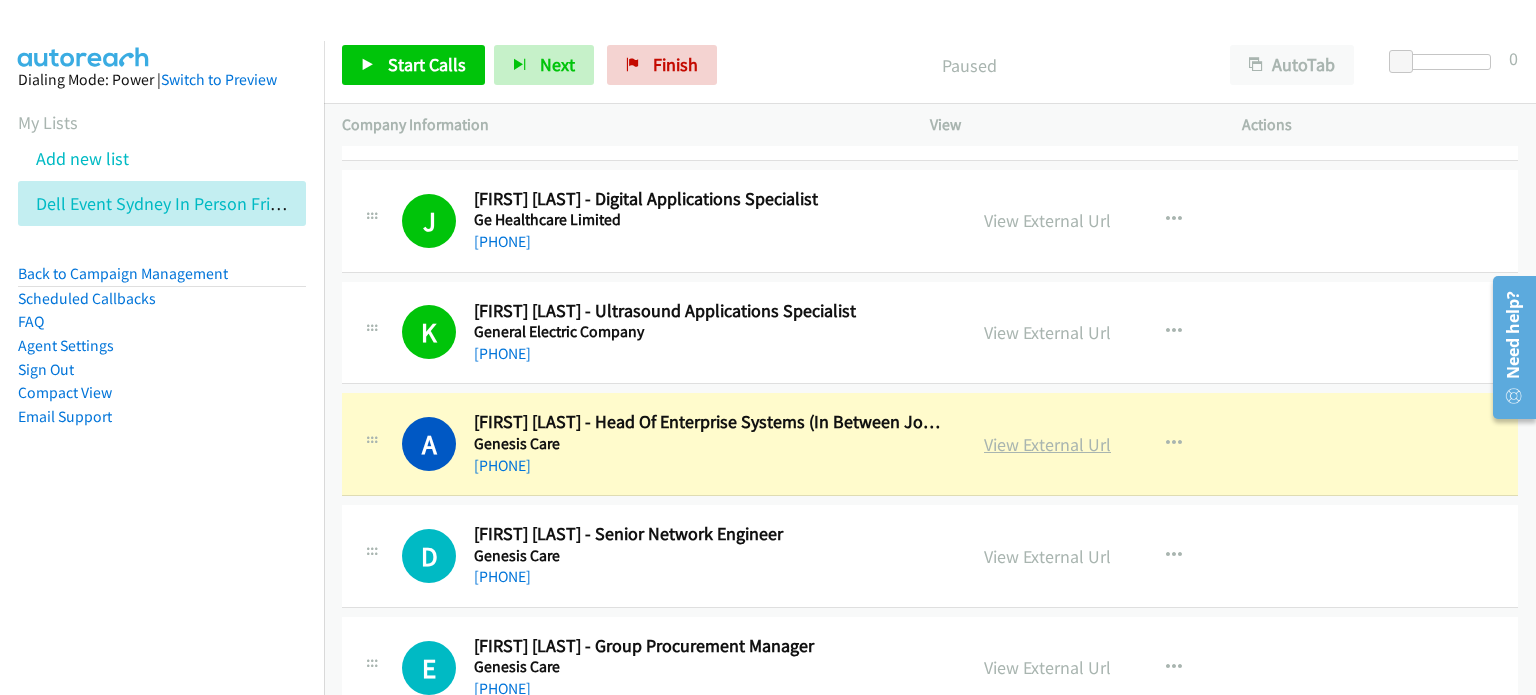 click on "View External Url" at bounding box center [1047, 444] 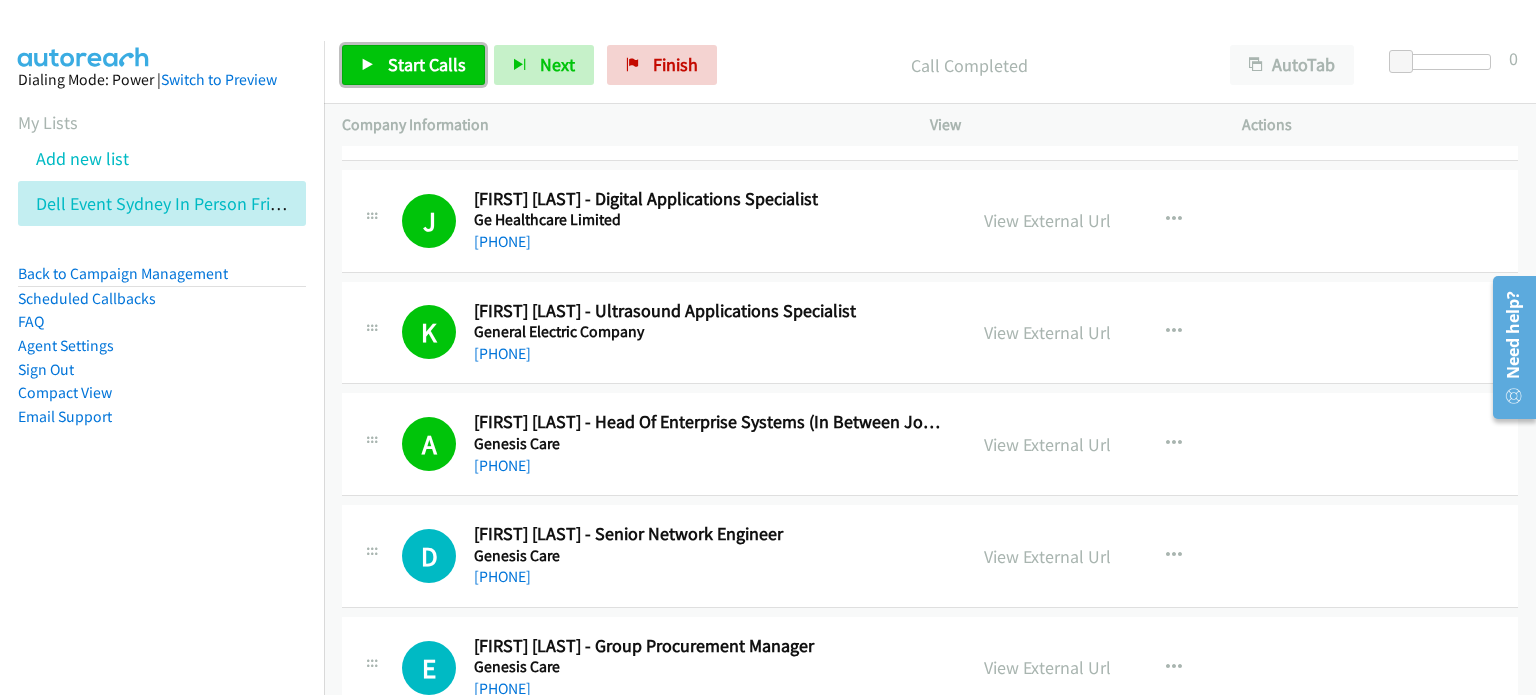 click on "Start Calls" at bounding box center [427, 64] 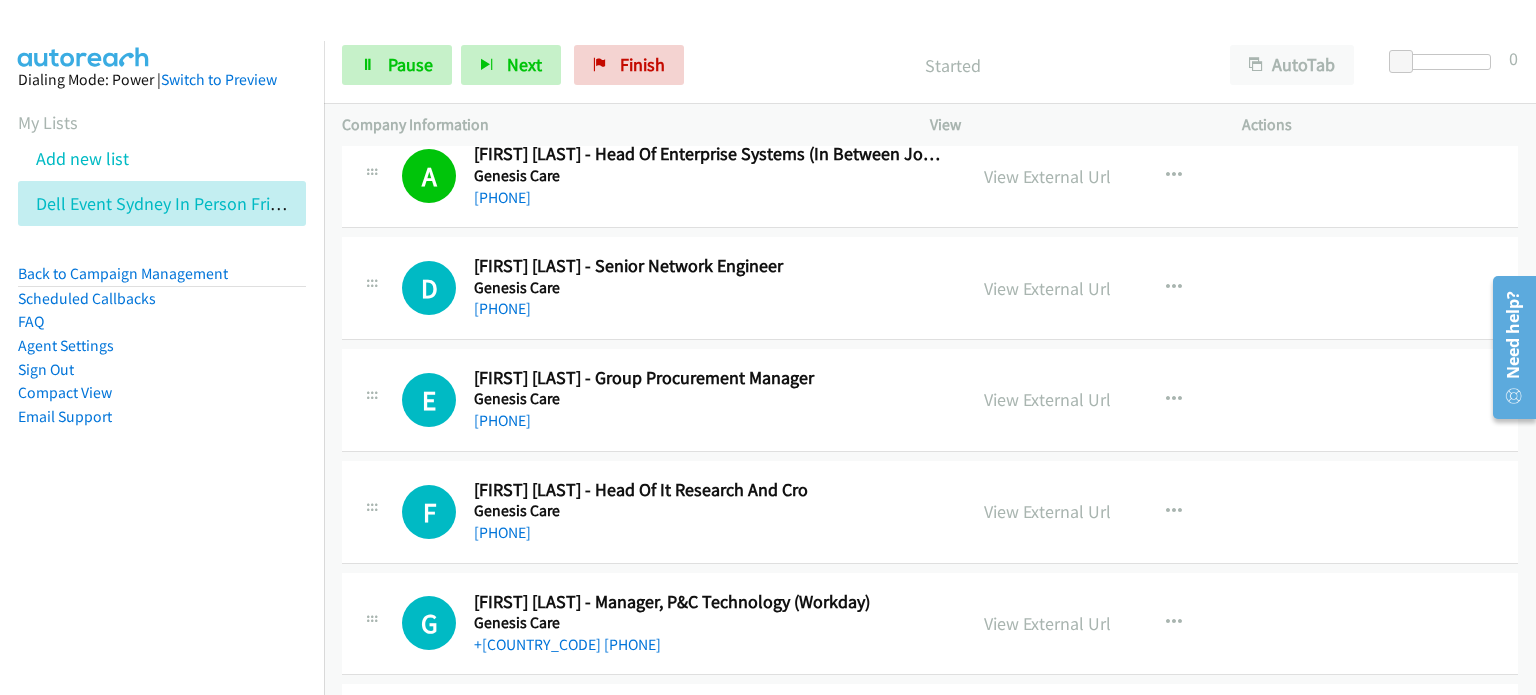 scroll, scrollTop: 5600, scrollLeft: 0, axis: vertical 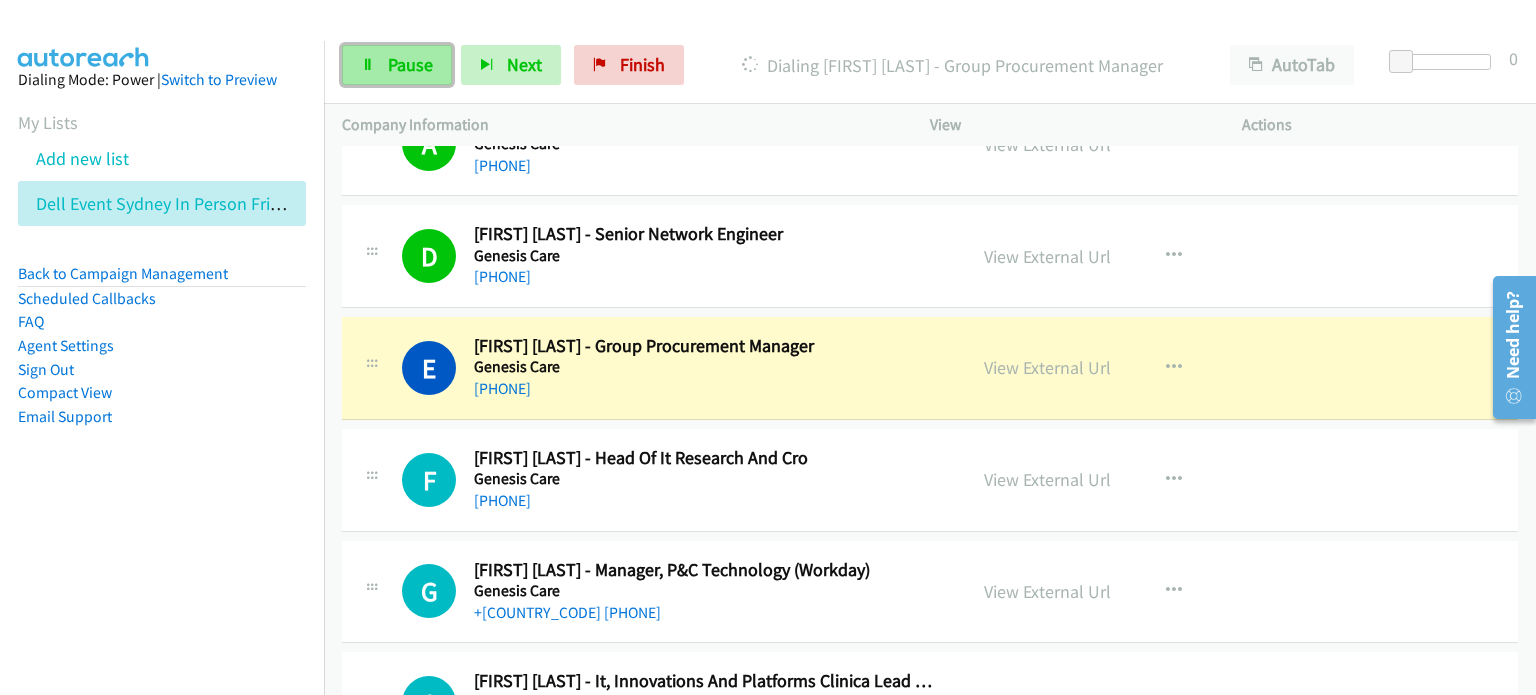 click on "Pause" at bounding box center [410, 64] 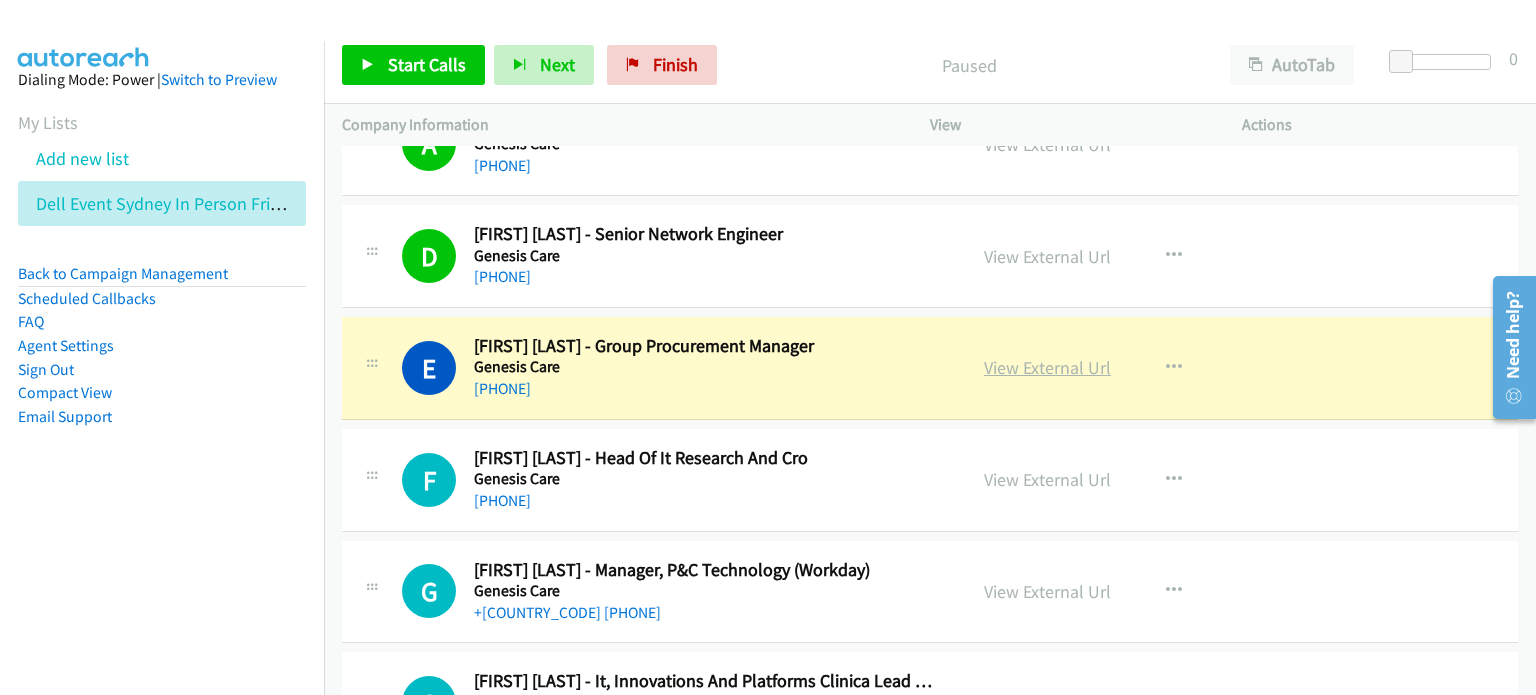 click on "View External Url" at bounding box center (1047, 367) 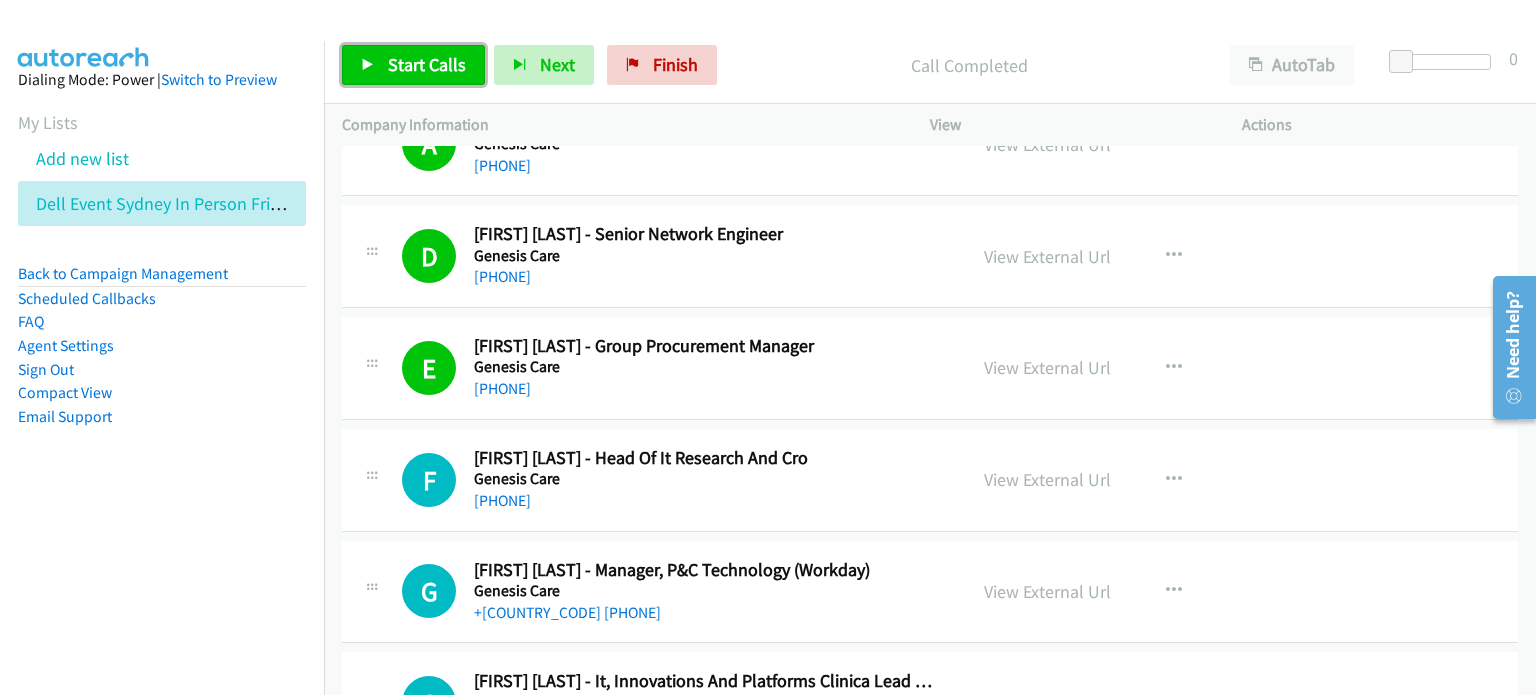 click on "Start Calls" at bounding box center [427, 64] 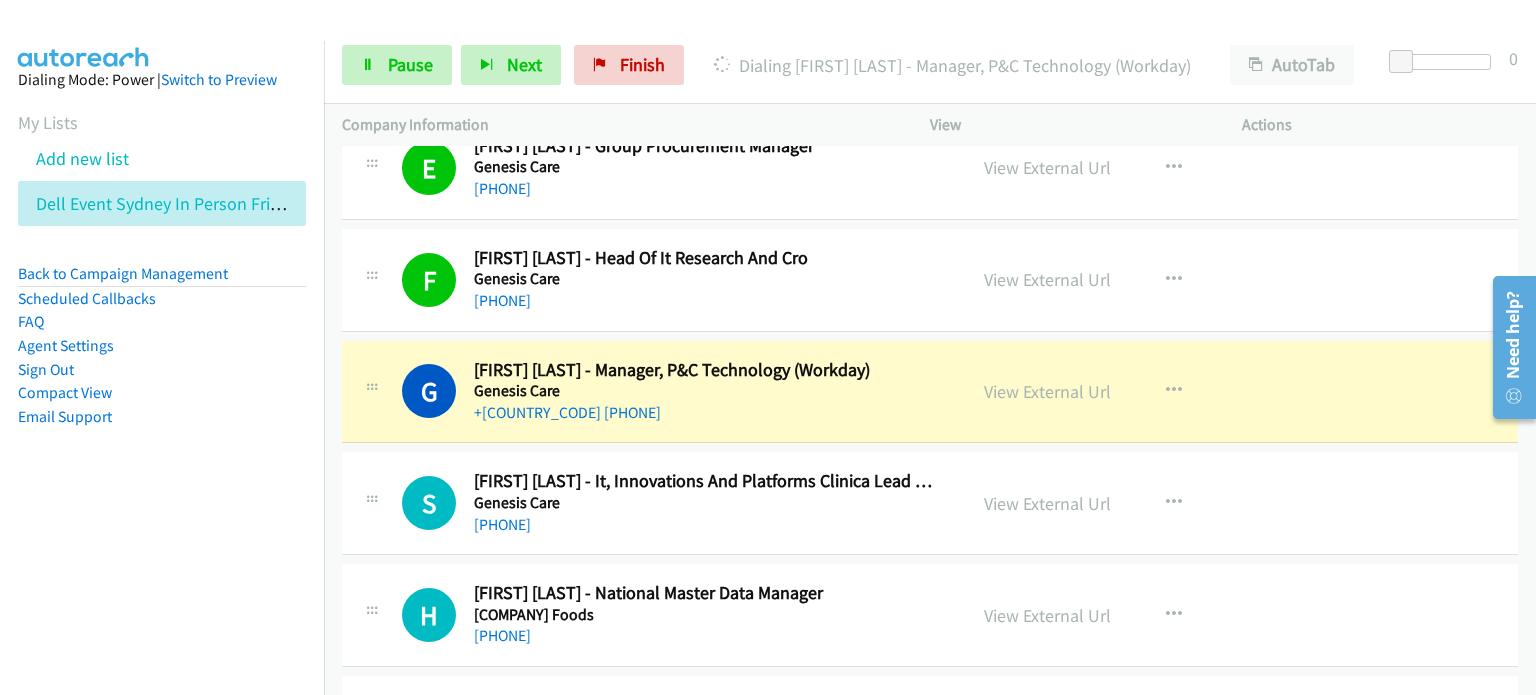 scroll, scrollTop: 5900, scrollLeft: 0, axis: vertical 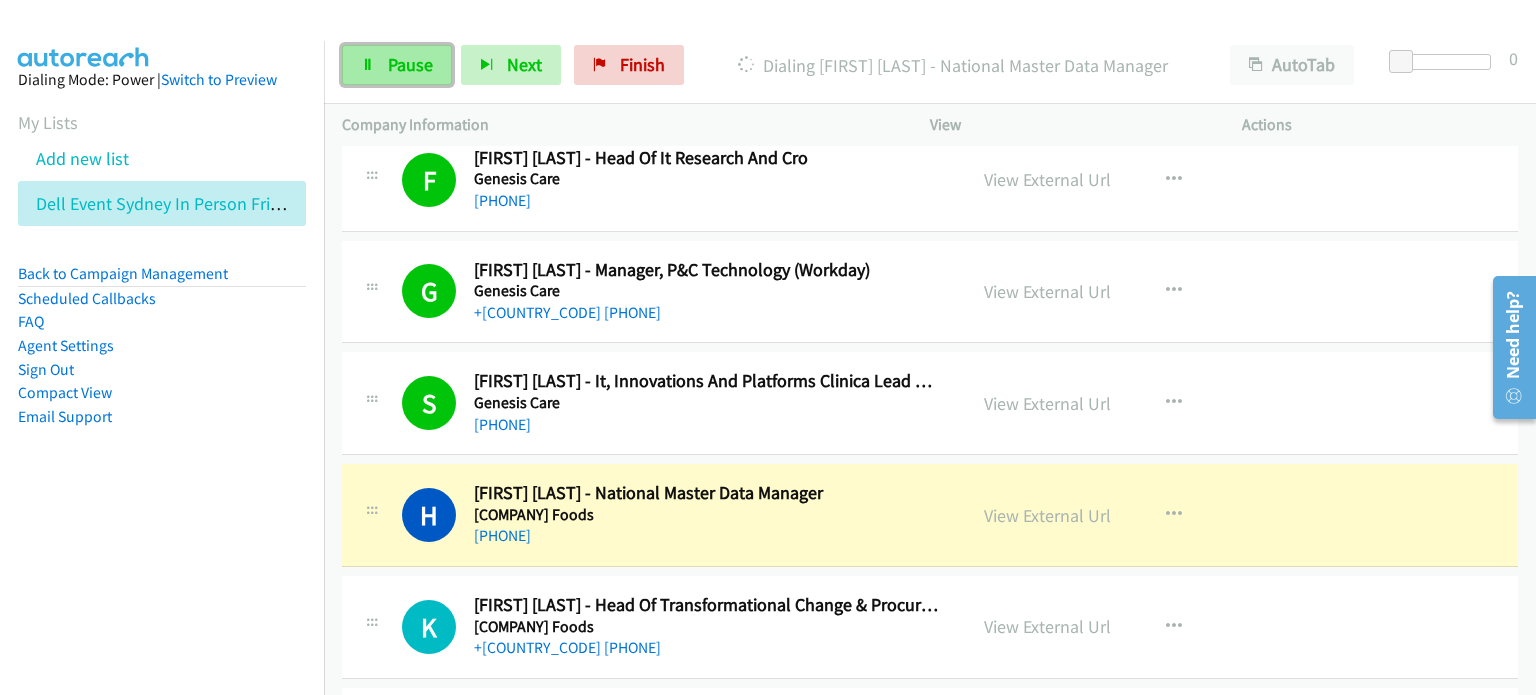click on "Pause" at bounding box center [397, 65] 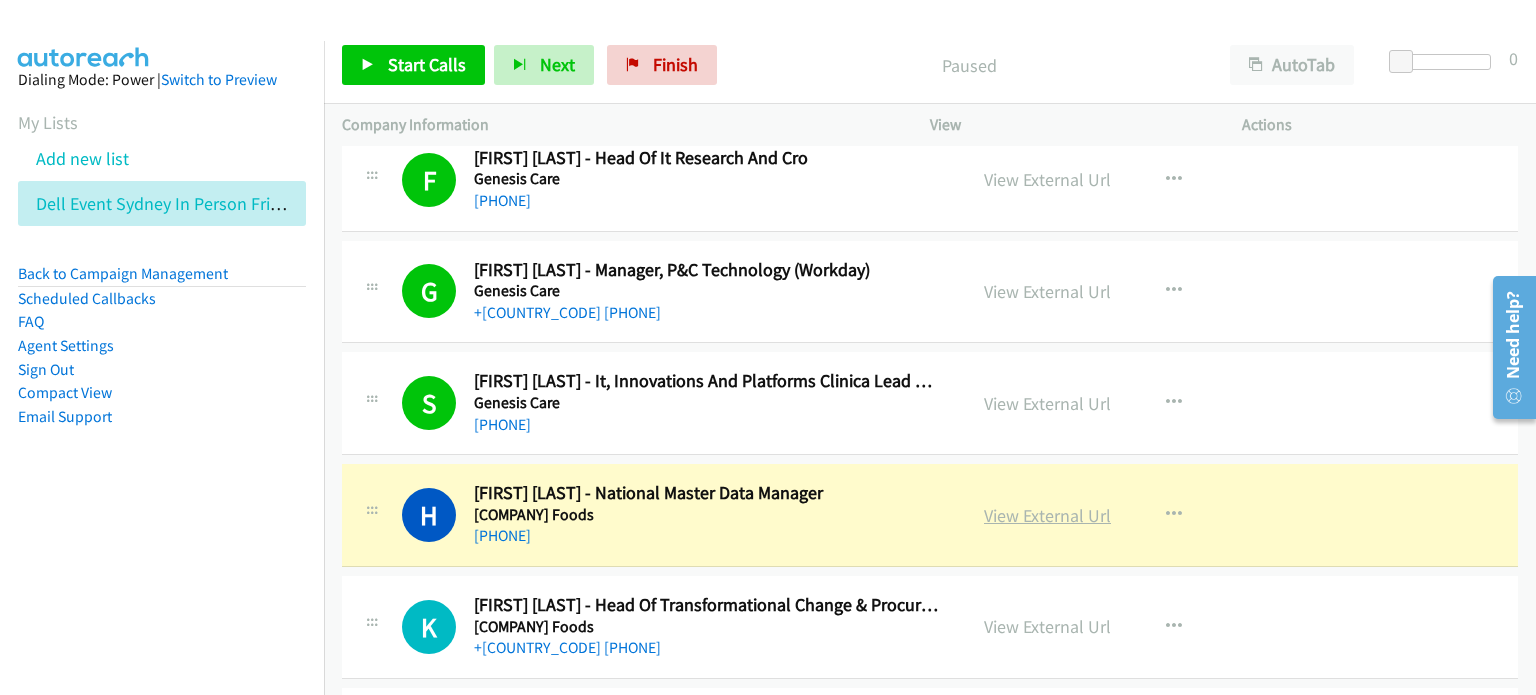 click on "View External Url" at bounding box center (1047, 515) 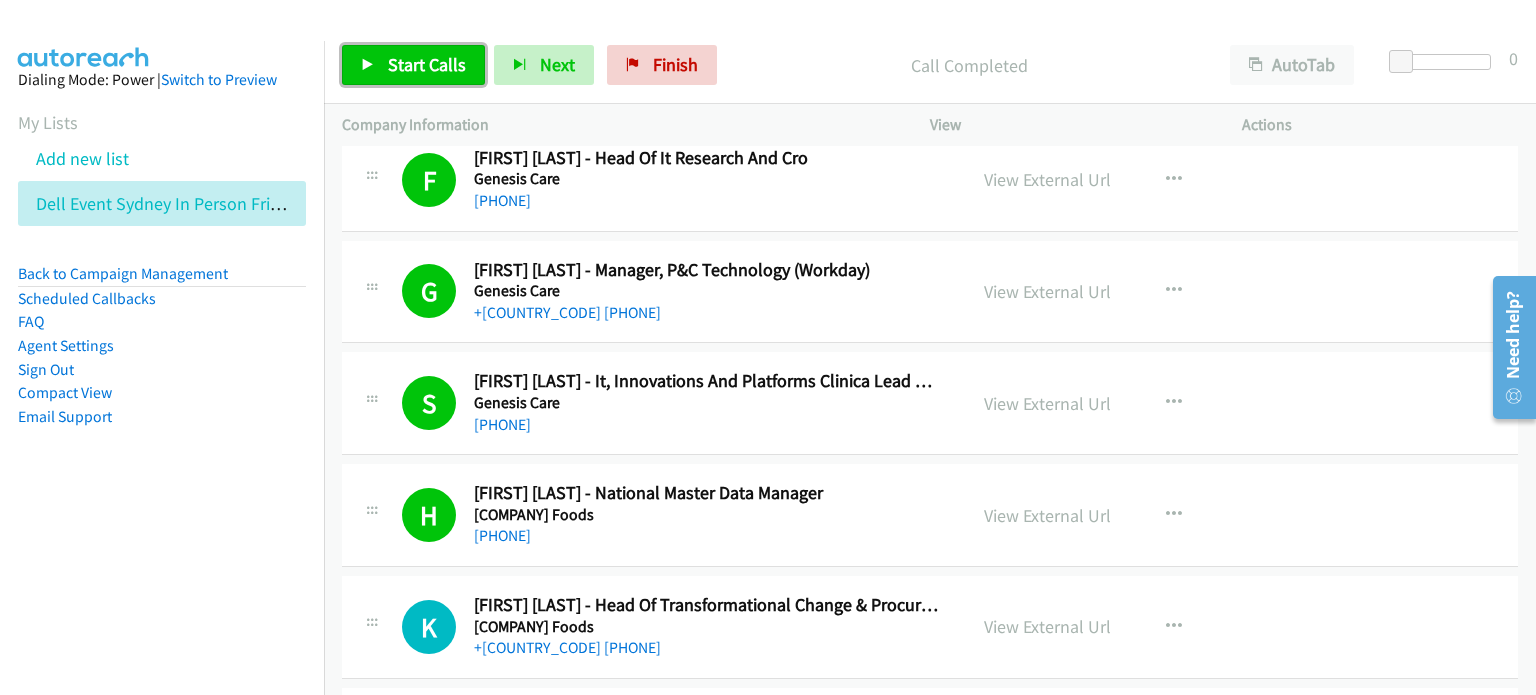 click on "Start Calls" at bounding box center (427, 64) 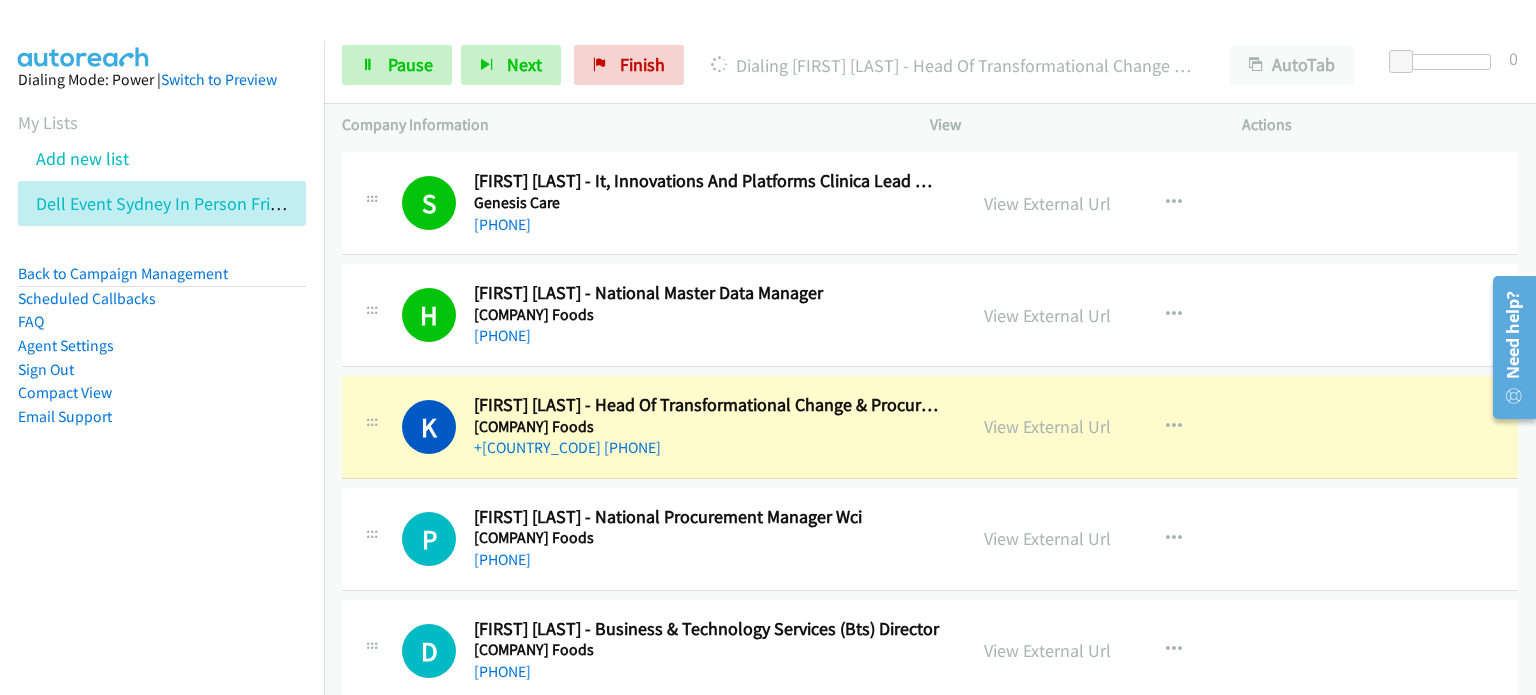 scroll, scrollTop: 6200, scrollLeft: 0, axis: vertical 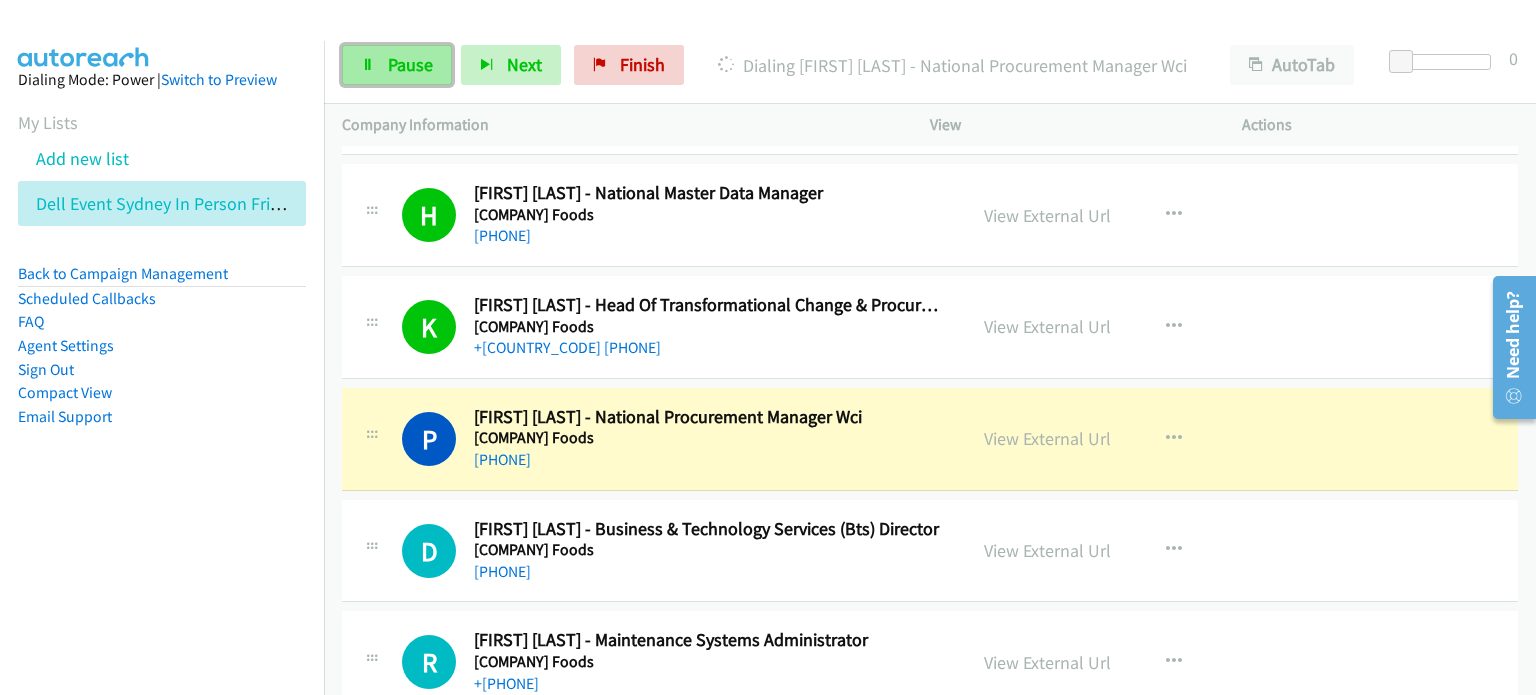 click on "Pause" at bounding box center (410, 64) 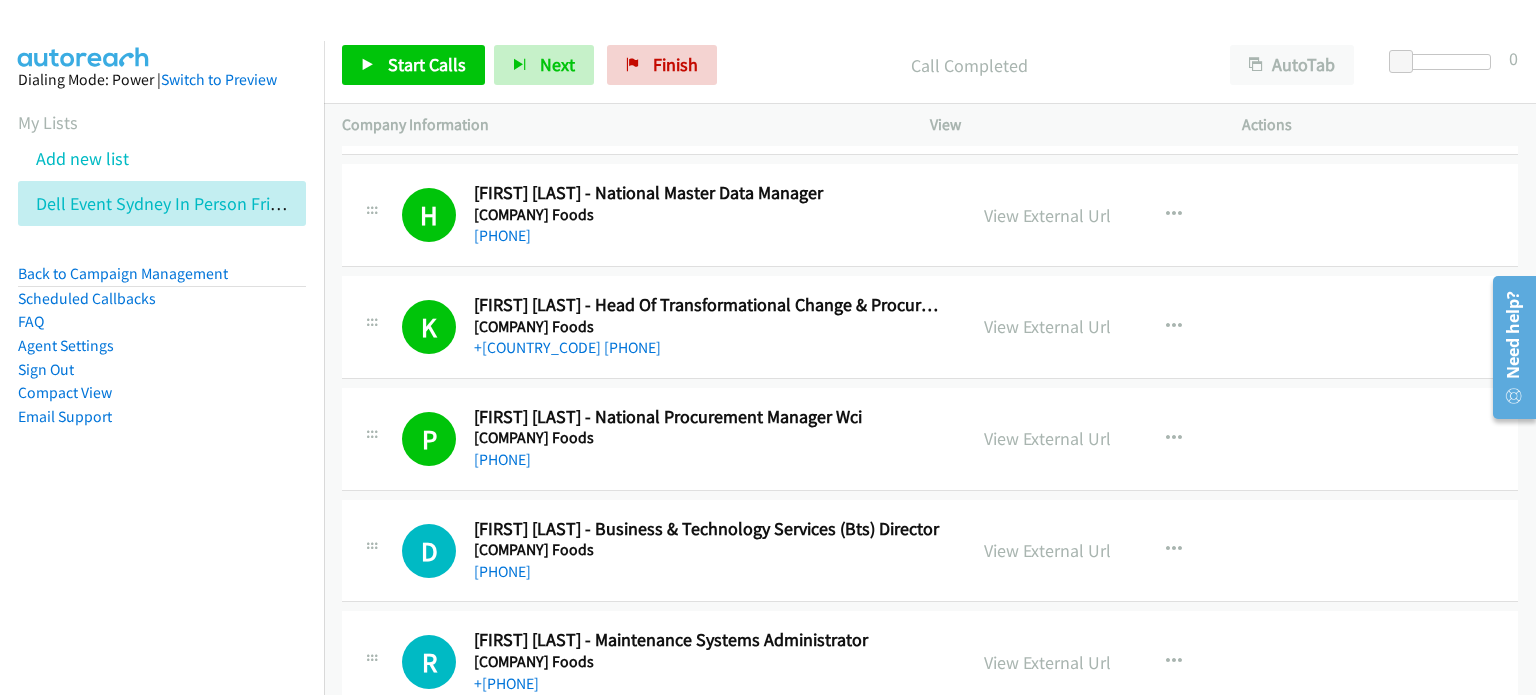 click on "Call Completed" at bounding box center (969, 65) 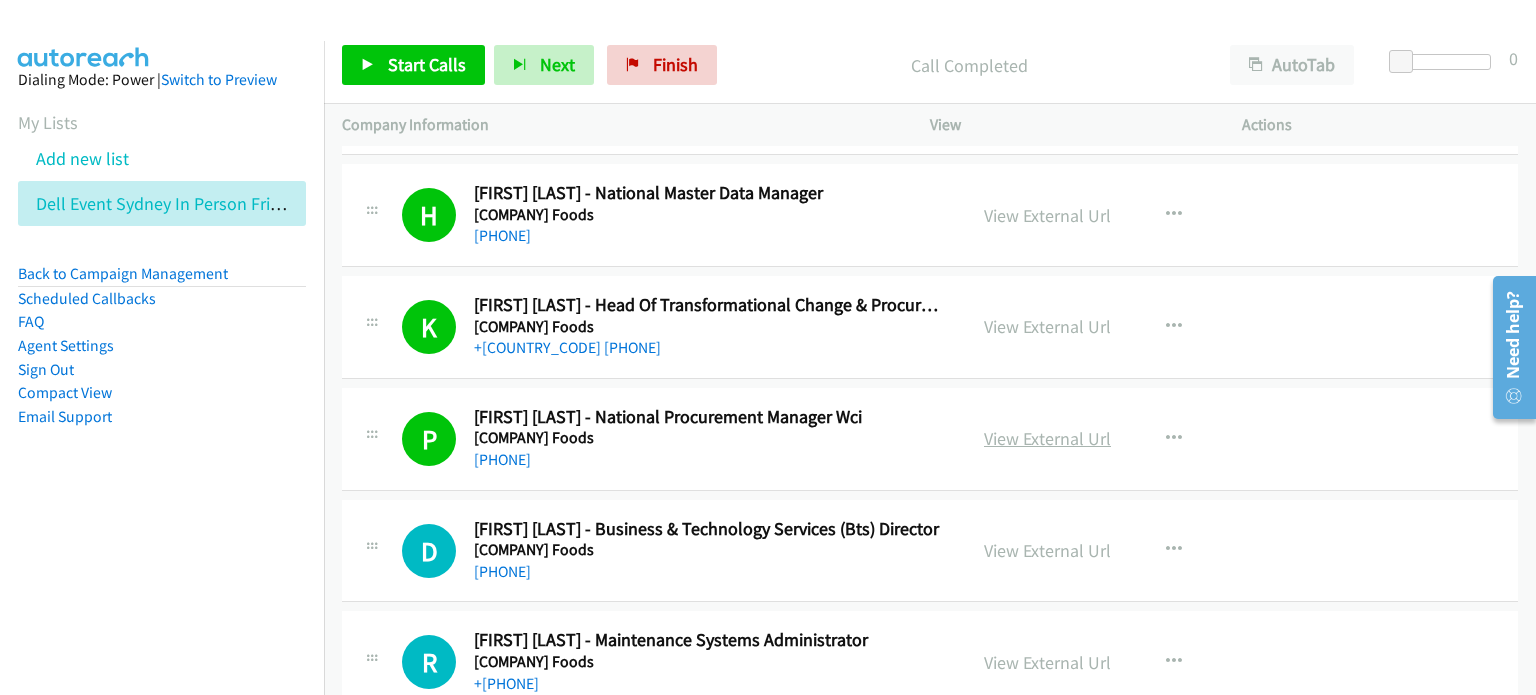 click on "View External Url" at bounding box center (1047, 438) 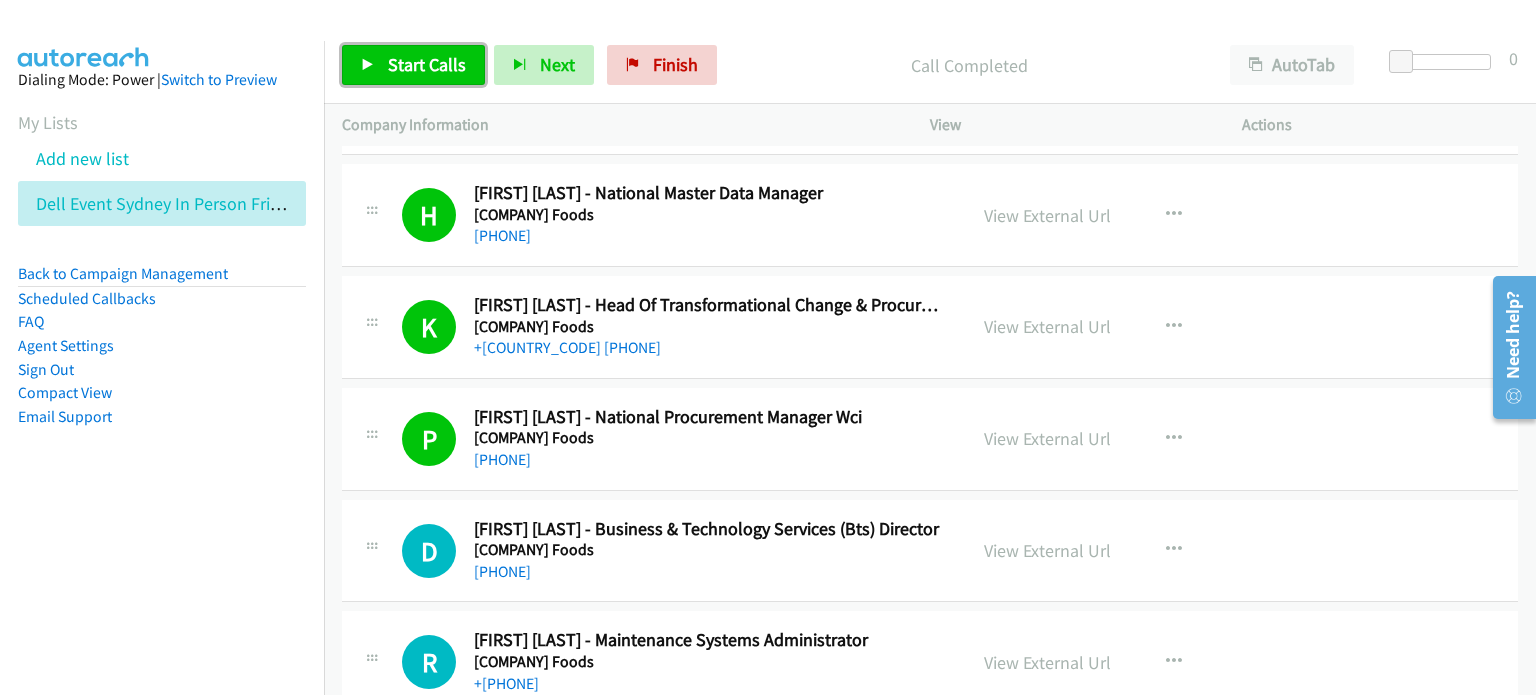 click on "Start Calls" at bounding box center (427, 64) 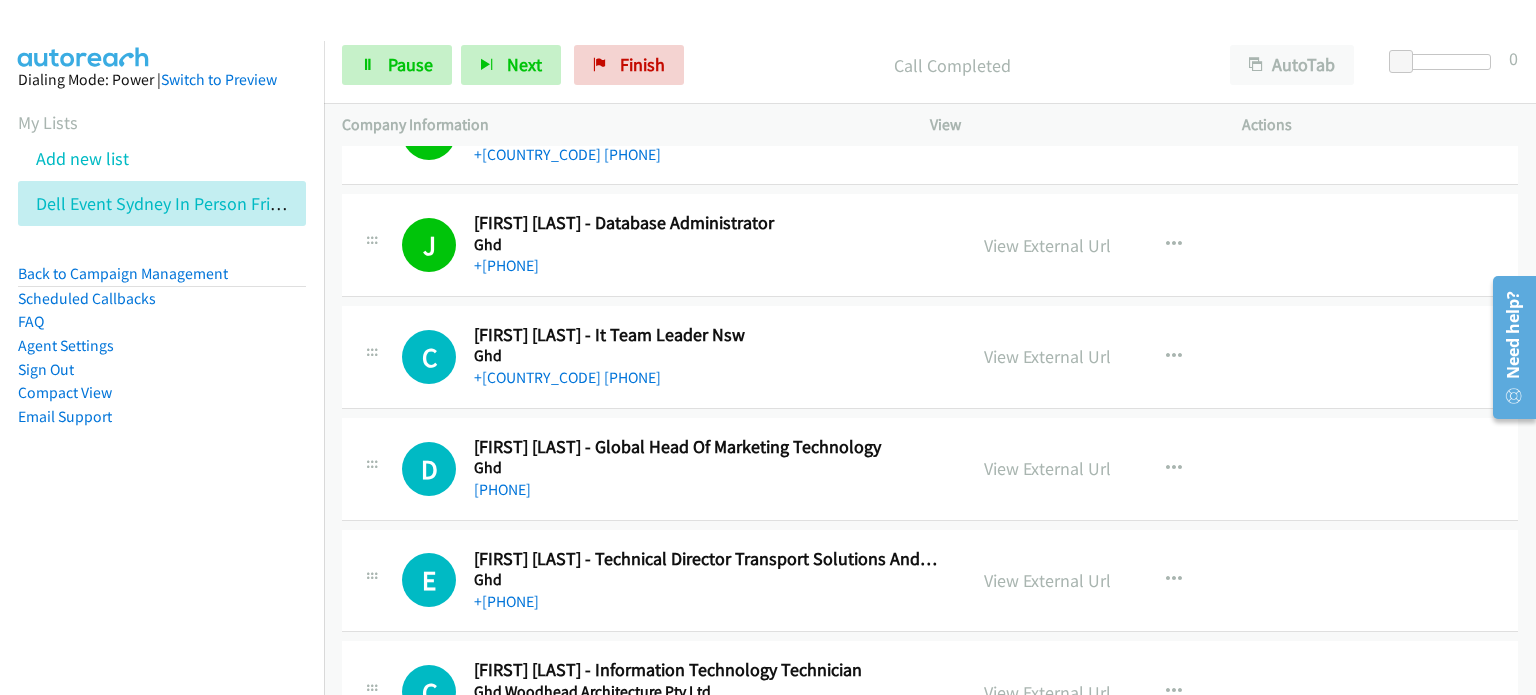 scroll, scrollTop: 7500, scrollLeft: 0, axis: vertical 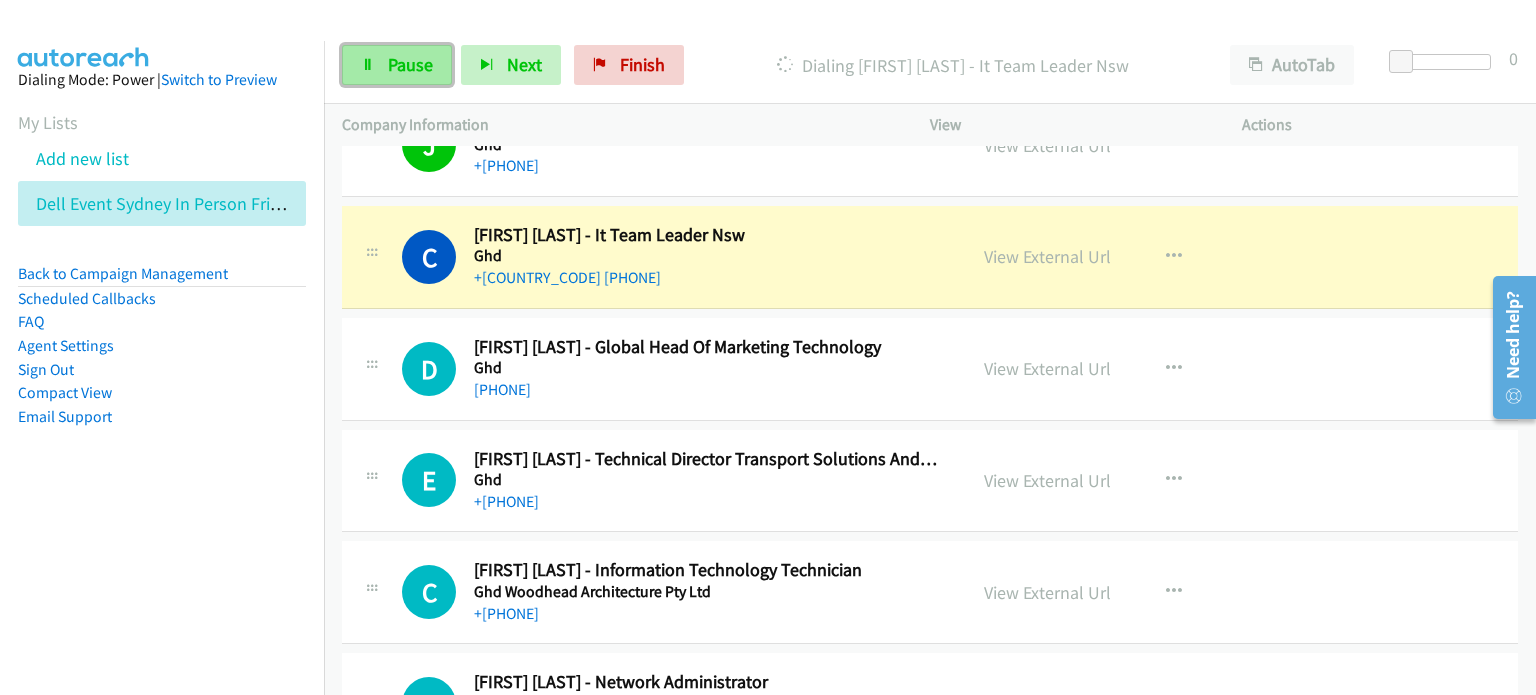 click on "Pause" at bounding box center [397, 65] 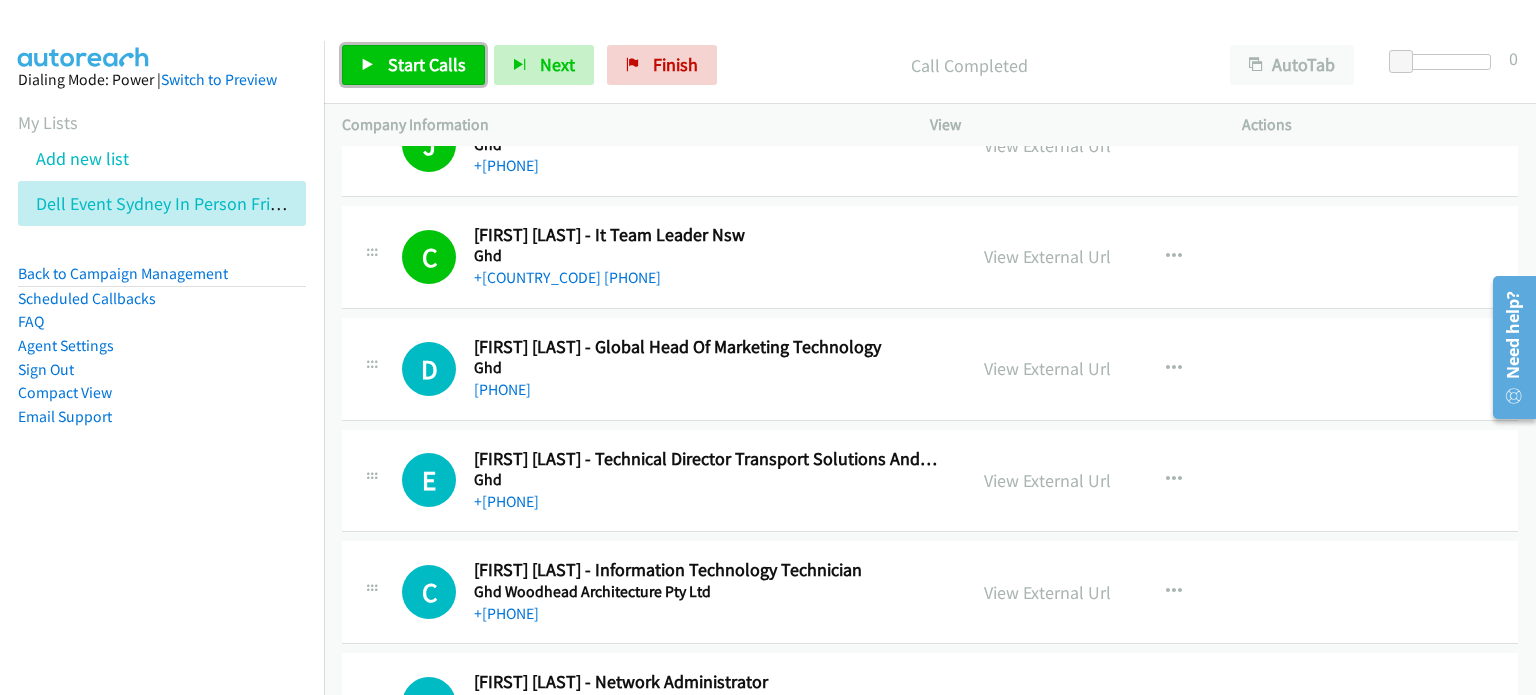 click on "Start Calls" at bounding box center [427, 64] 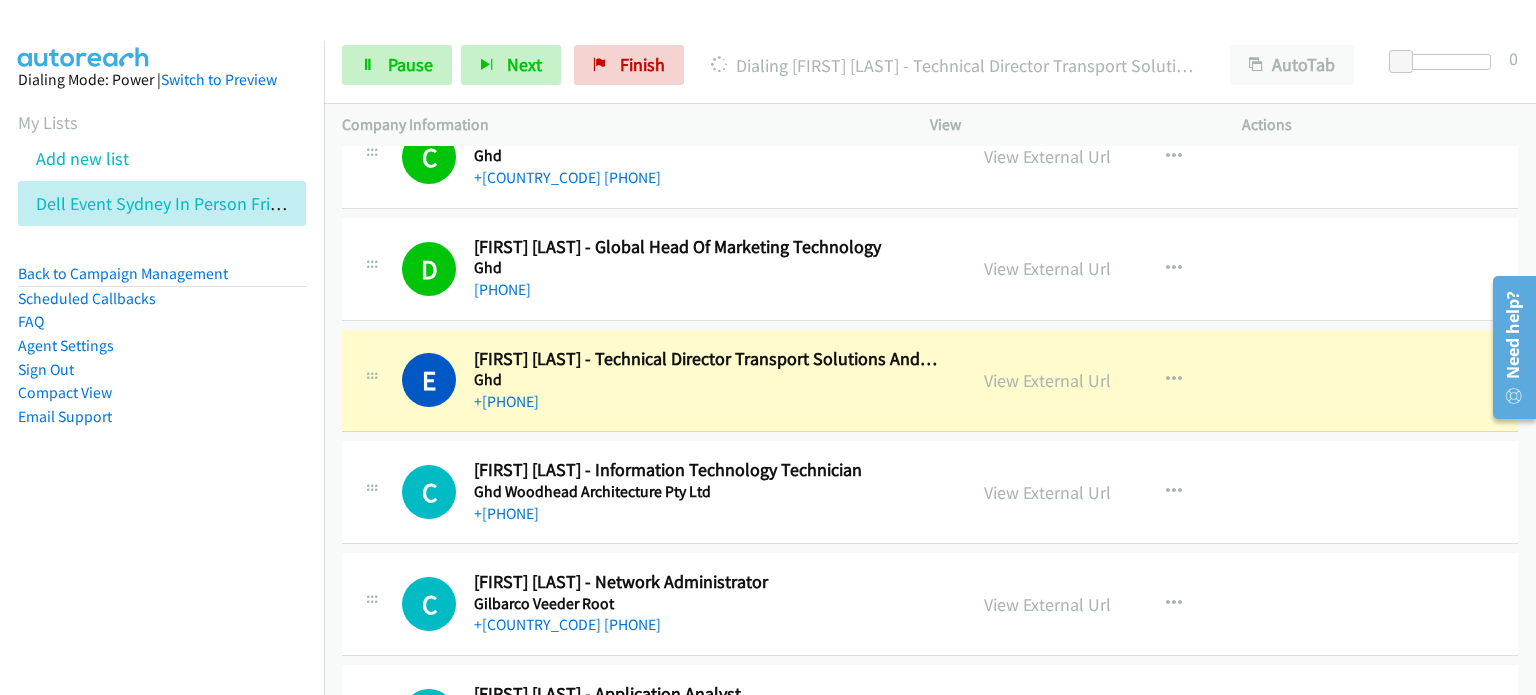 scroll, scrollTop: 7700, scrollLeft: 0, axis: vertical 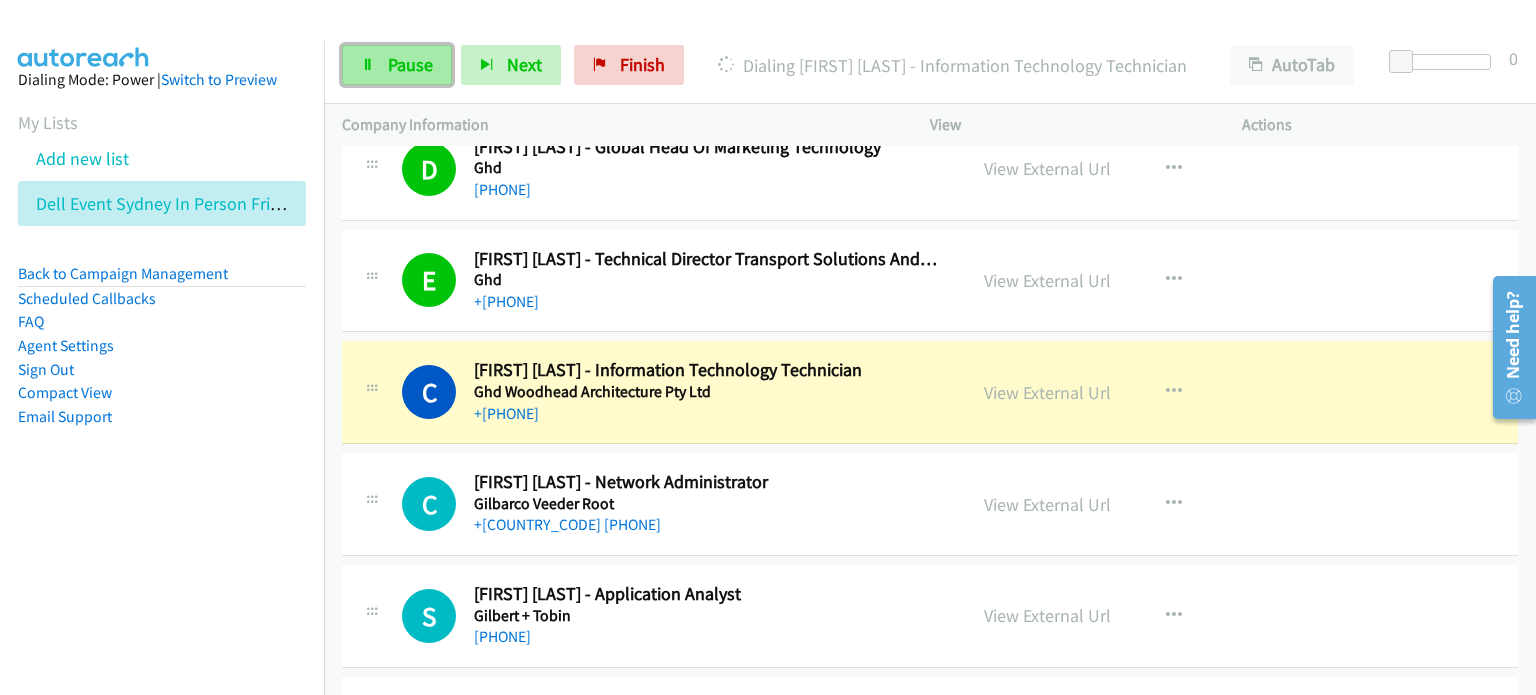 click on "Pause" at bounding box center [410, 64] 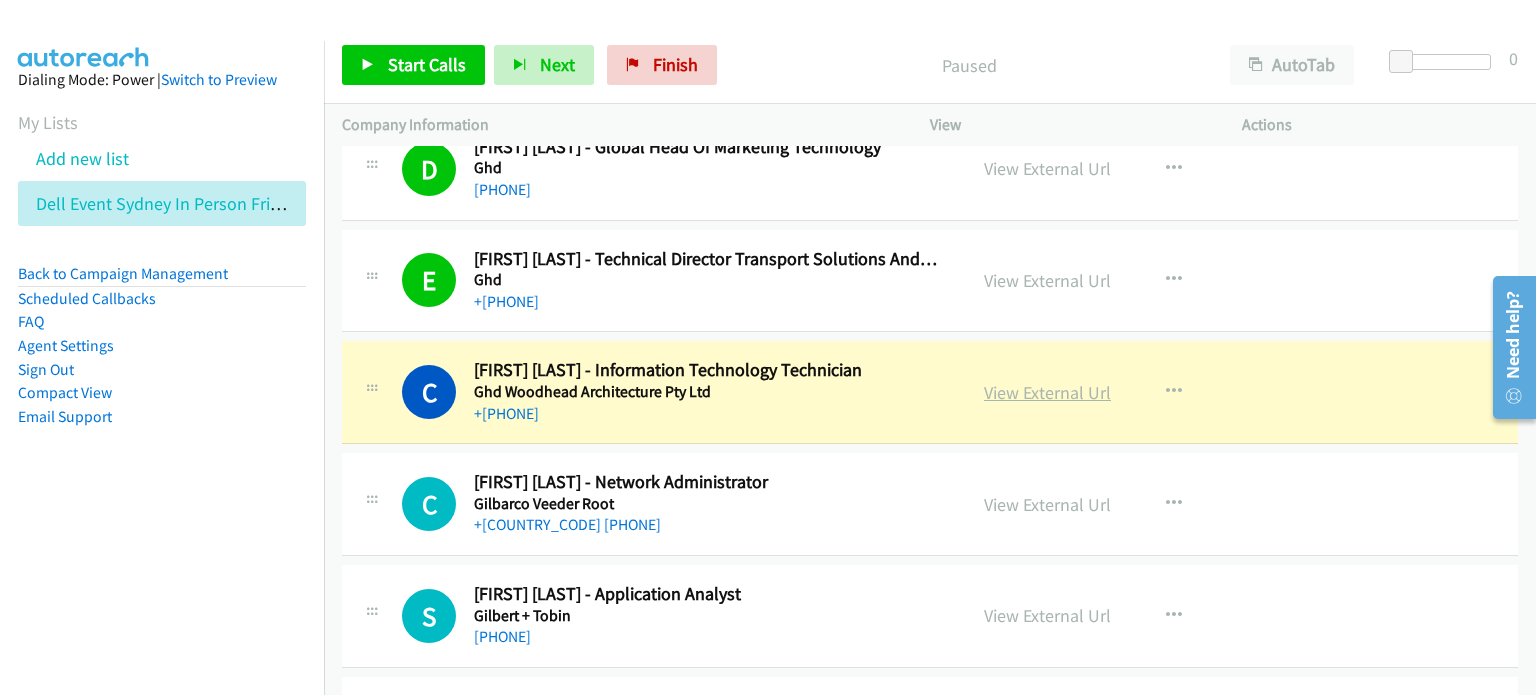 click on "View External Url" at bounding box center (1047, 392) 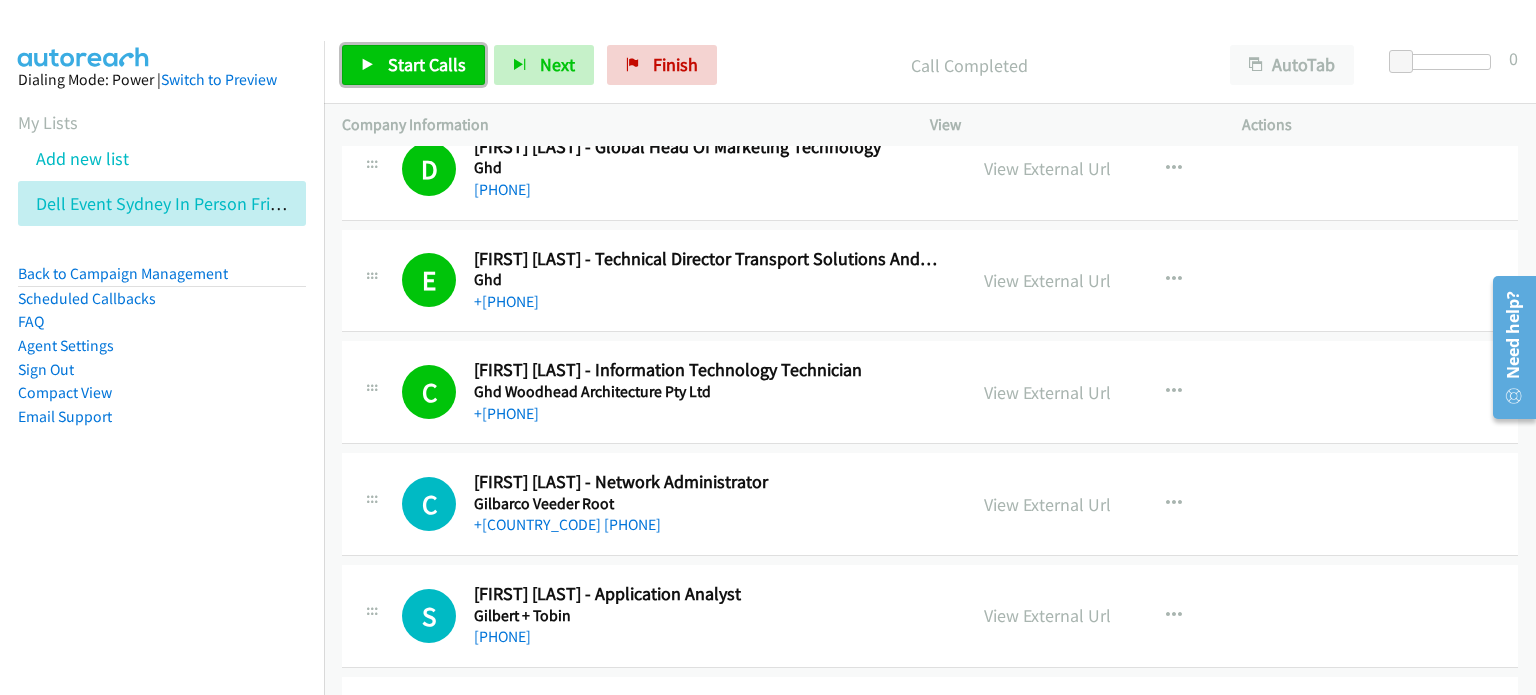 click on "Start Calls" at bounding box center (427, 64) 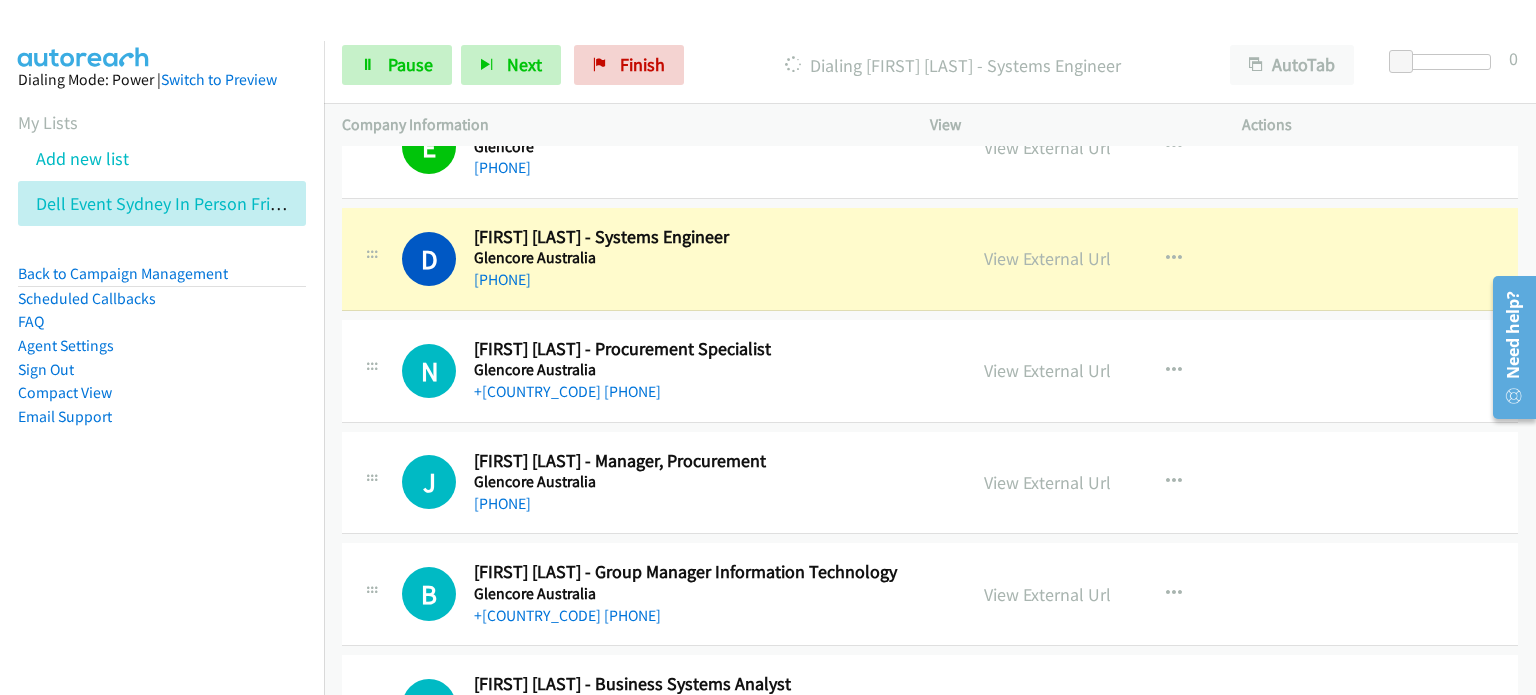 scroll, scrollTop: 9300, scrollLeft: 0, axis: vertical 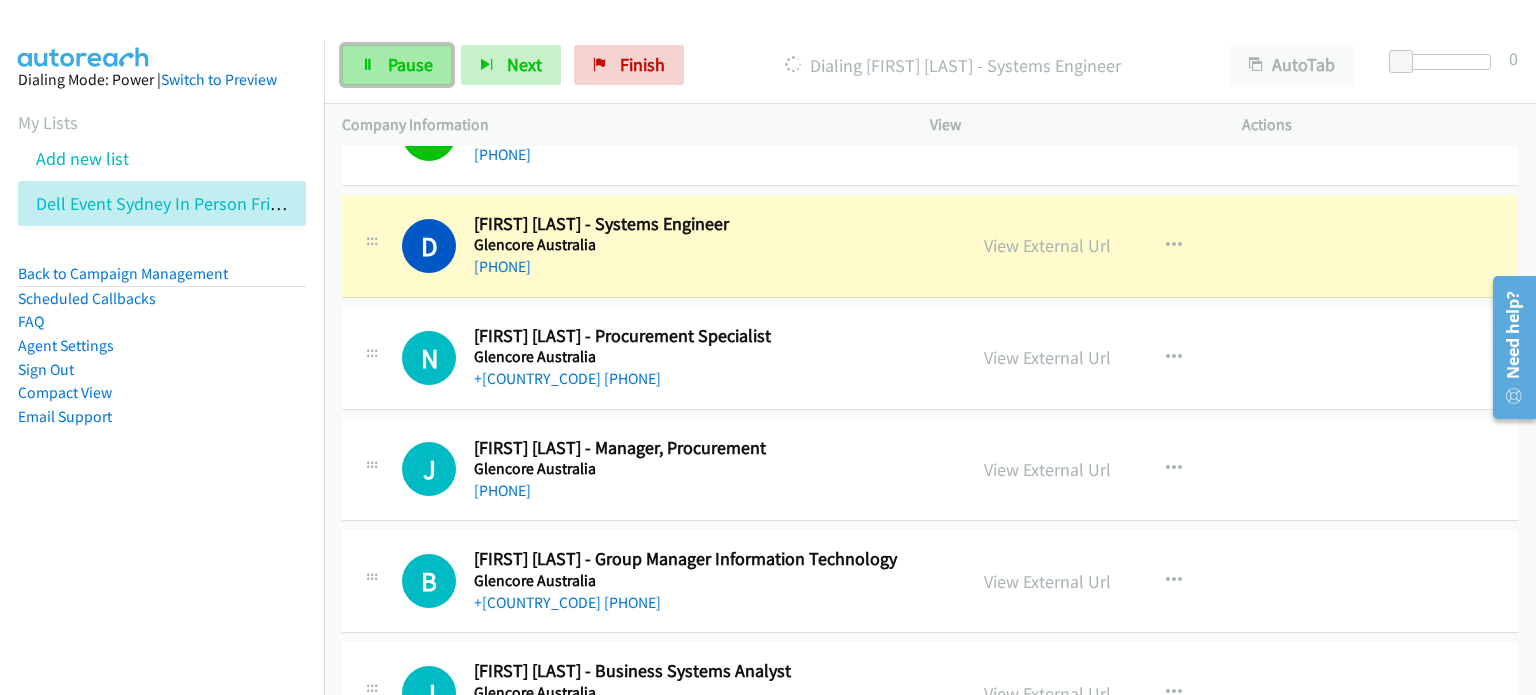 click on "Pause" at bounding box center (410, 64) 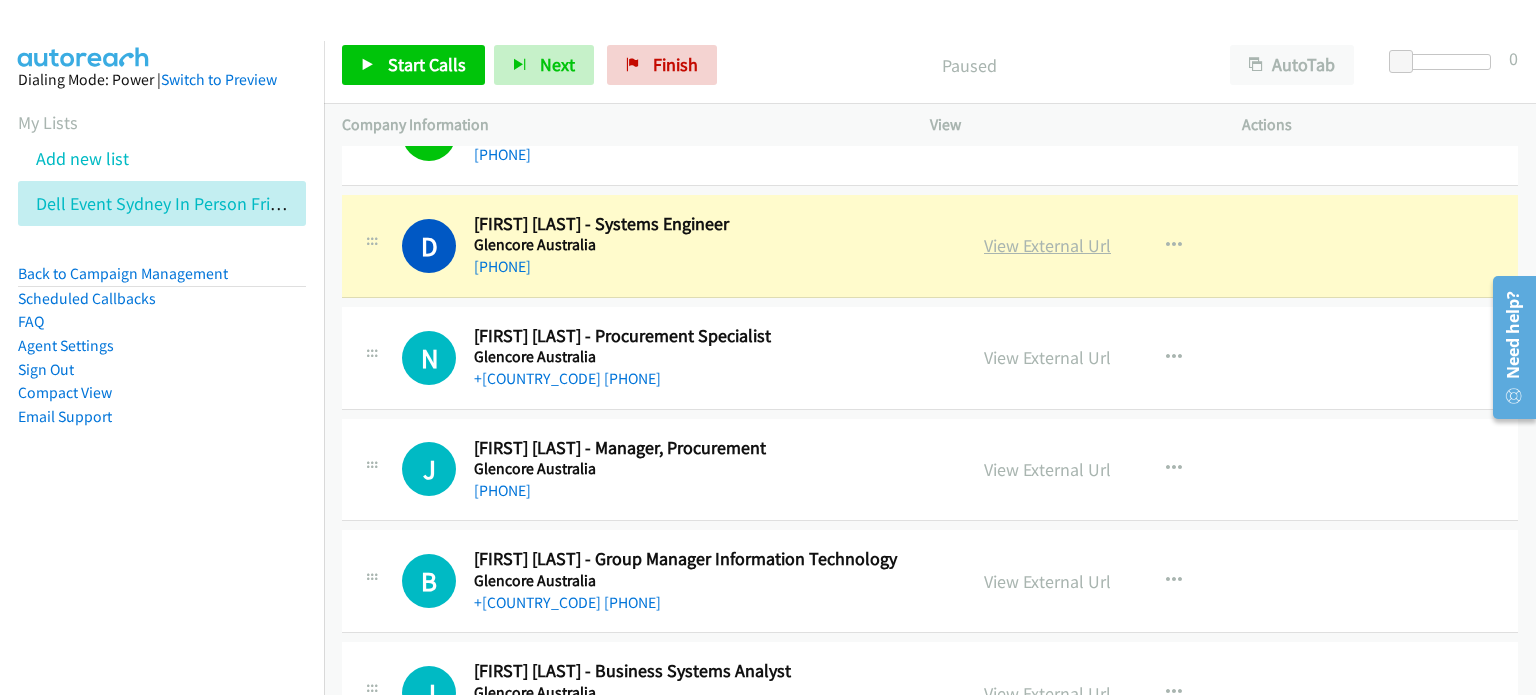 click on "View External Url" at bounding box center [1047, 245] 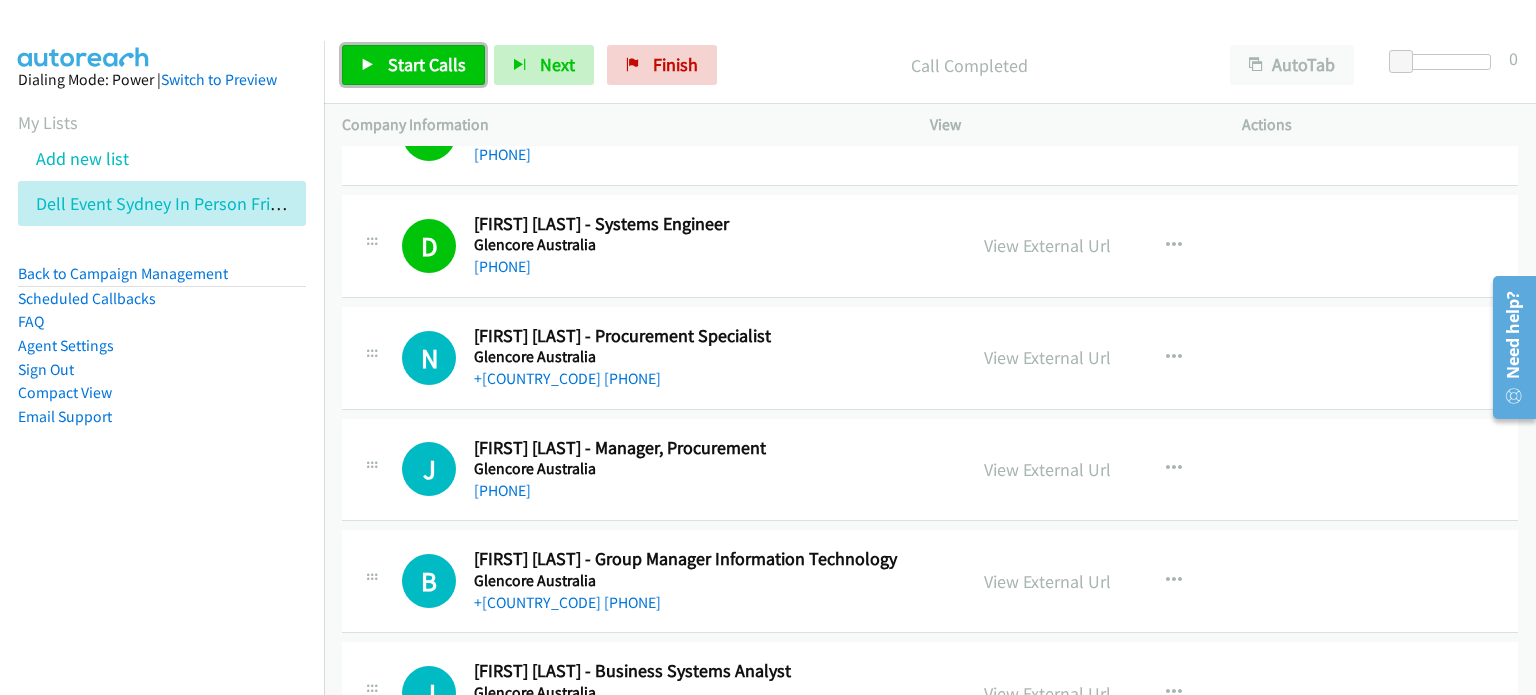 click on "Start Calls" at bounding box center (427, 64) 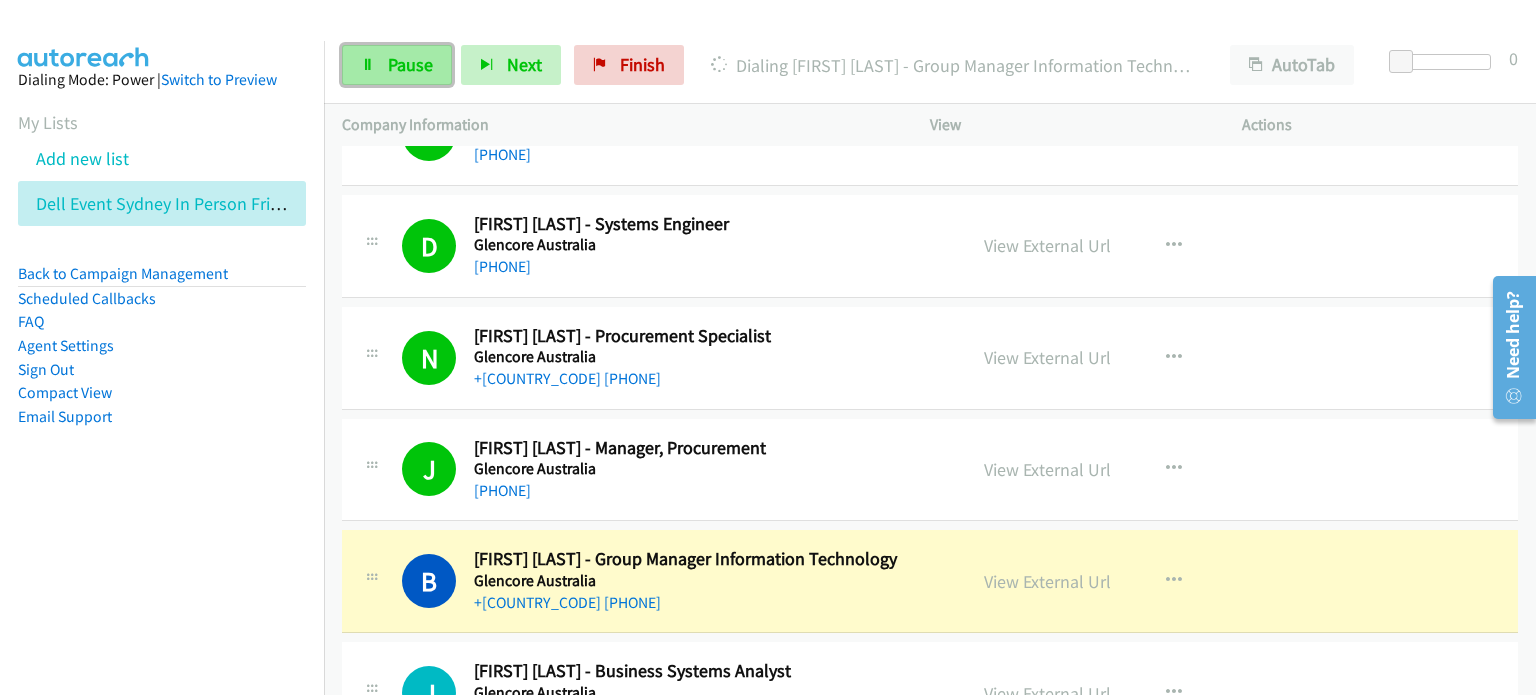 click on "Pause" at bounding box center (410, 64) 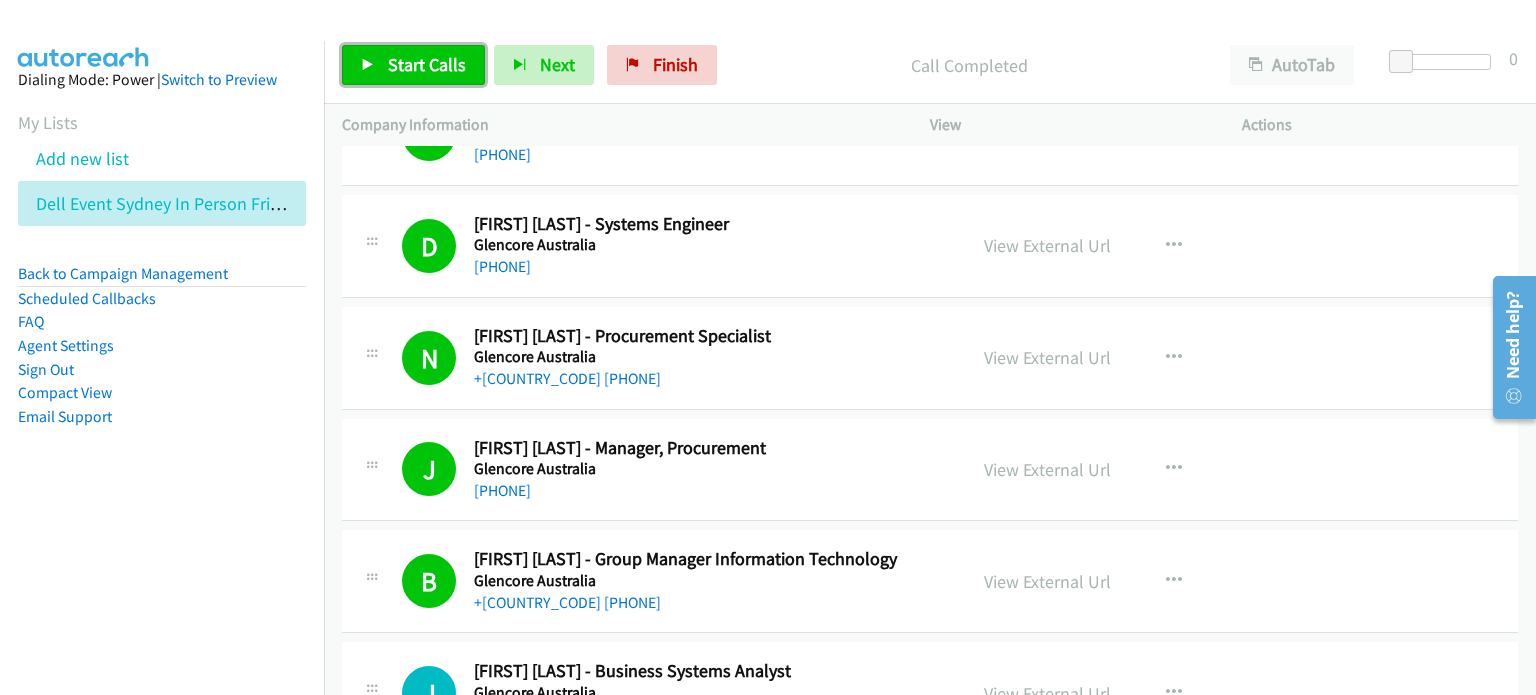 click on "Start Calls" at bounding box center [427, 64] 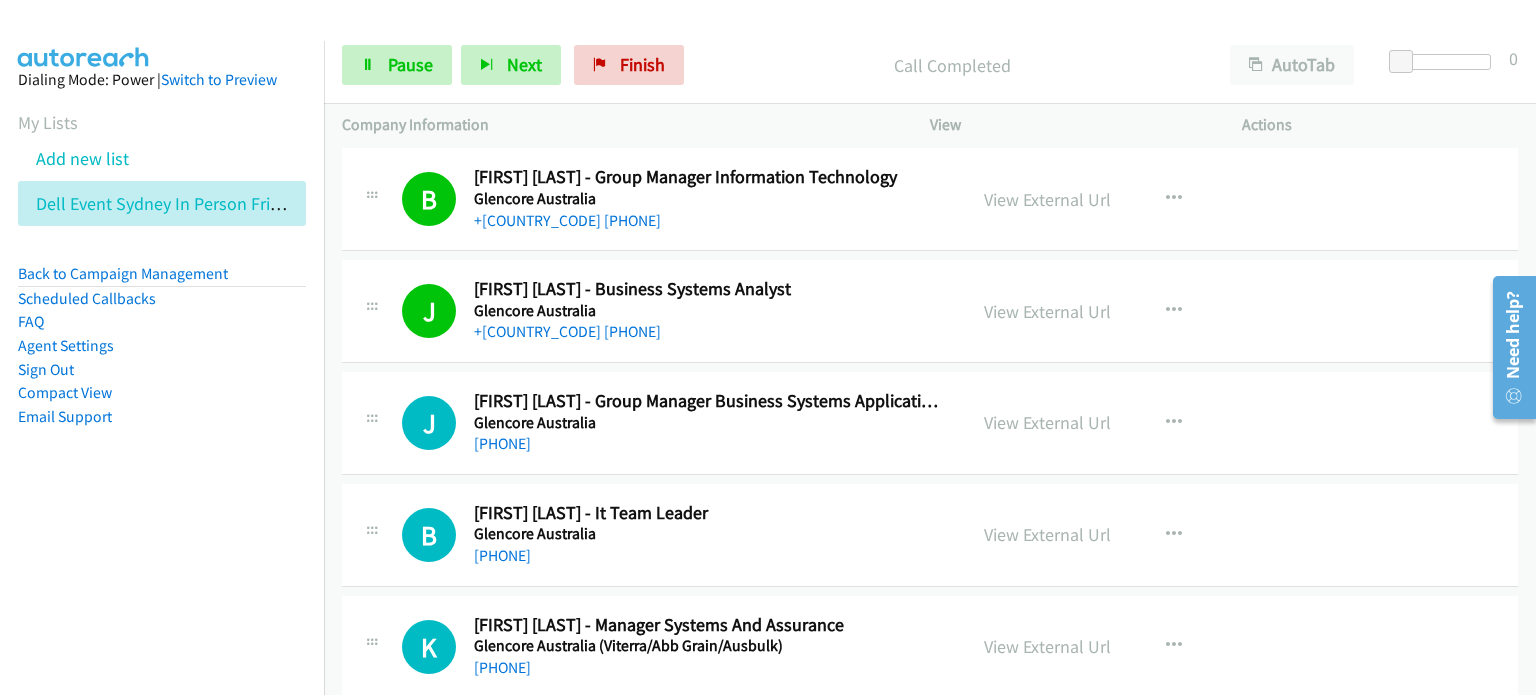 scroll, scrollTop: 9700, scrollLeft: 0, axis: vertical 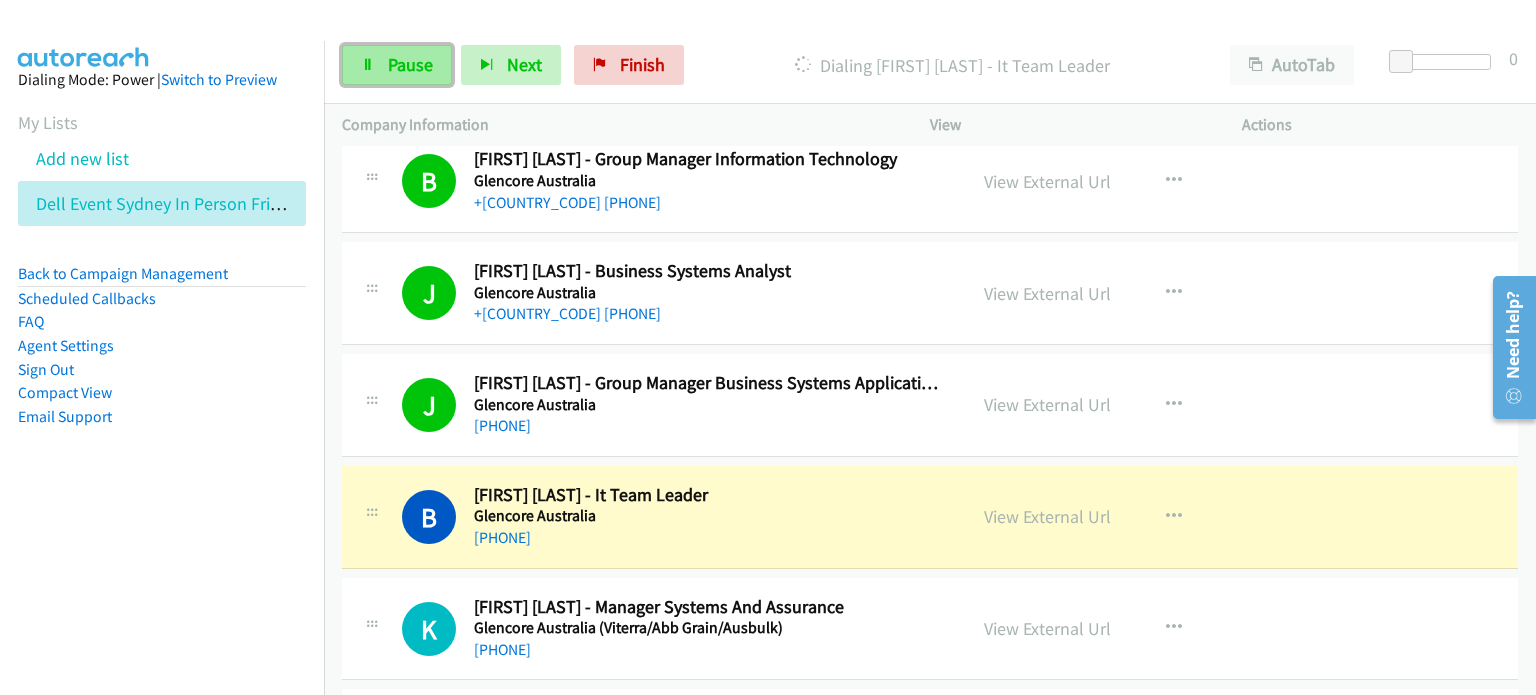 click on "Pause" at bounding box center [410, 64] 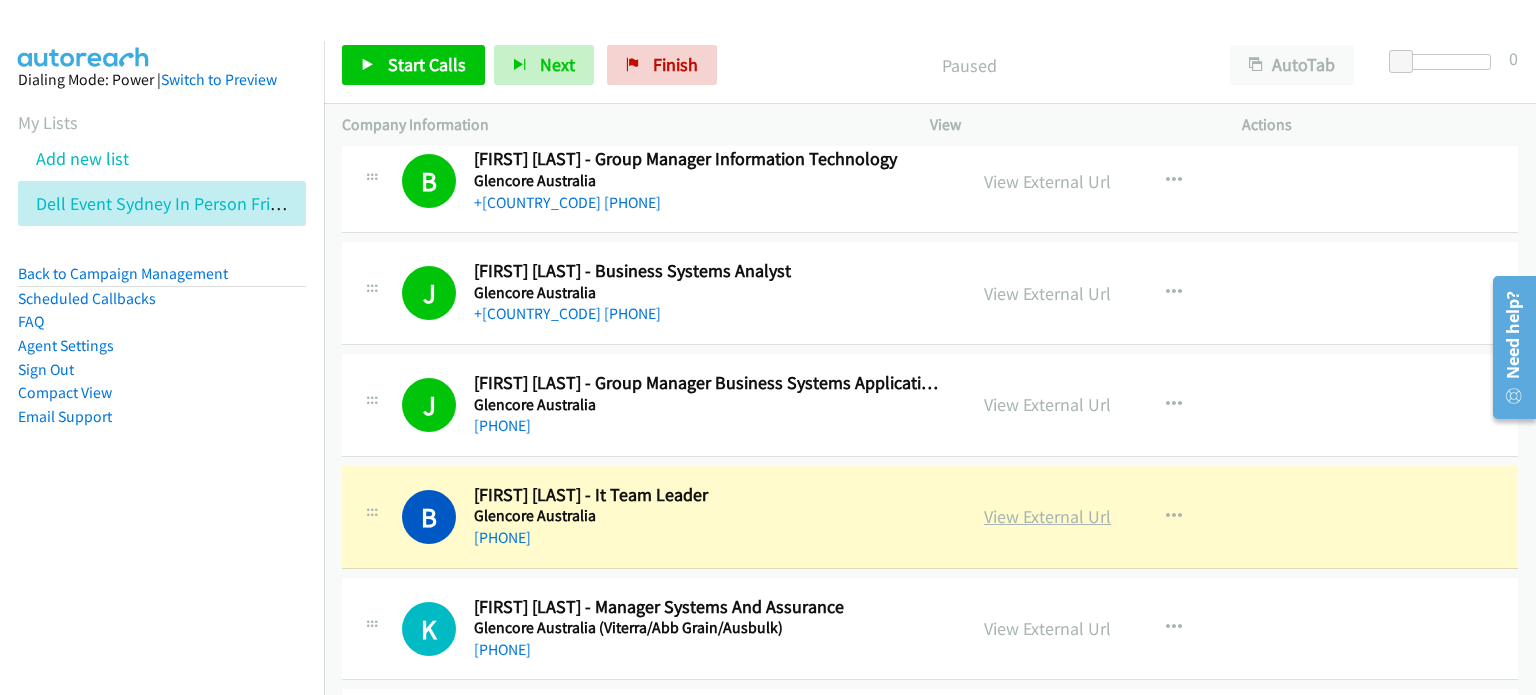 click on "View External Url" at bounding box center [1047, 516] 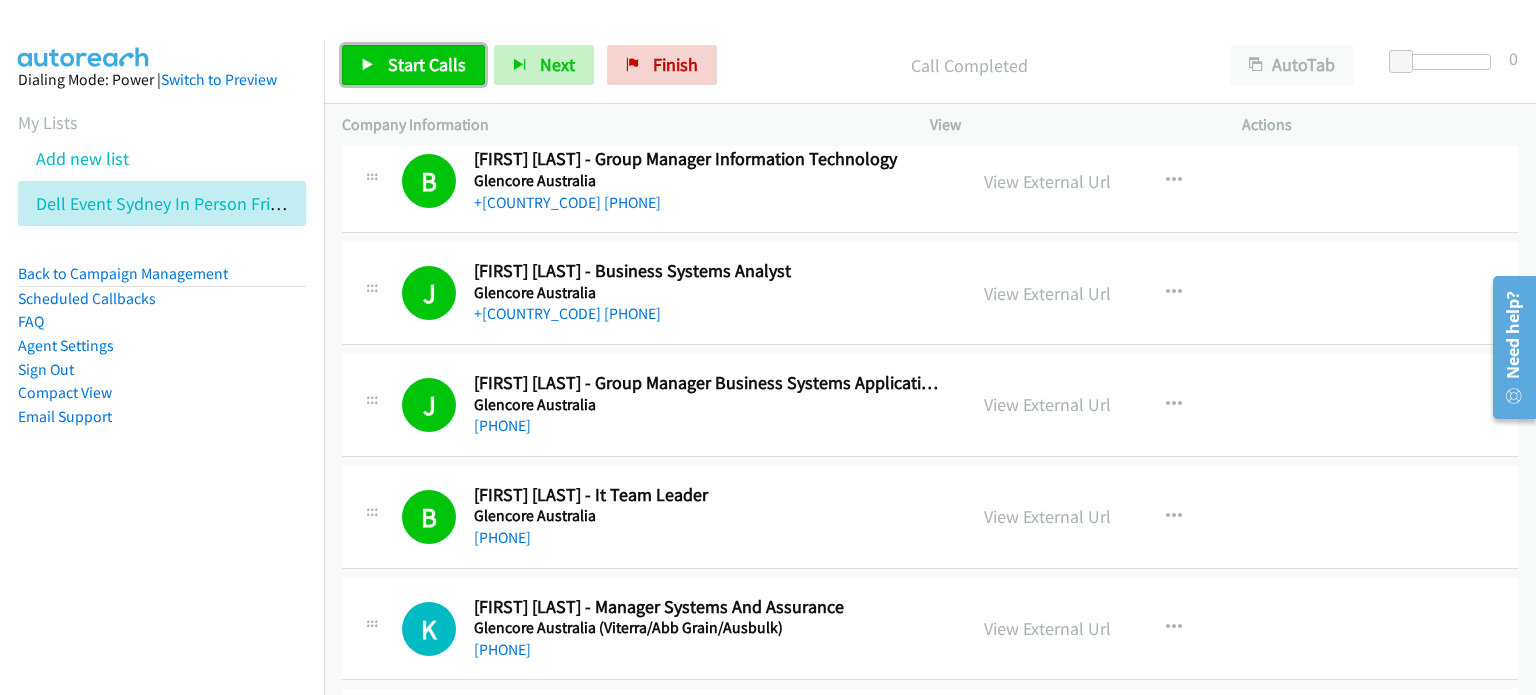 click on "Start Calls" at bounding box center (427, 64) 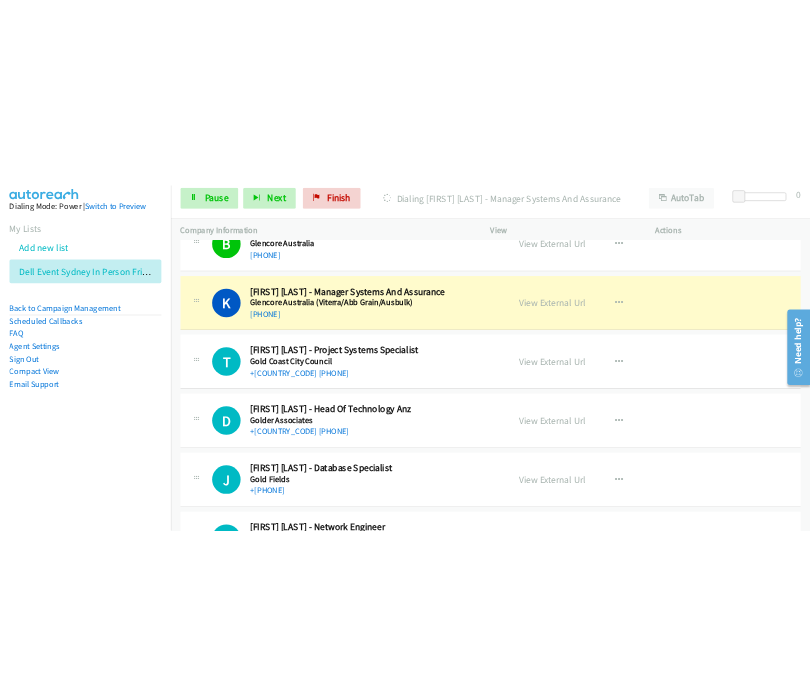 scroll, scrollTop: 10100, scrollLeft: 0, axis: vertical 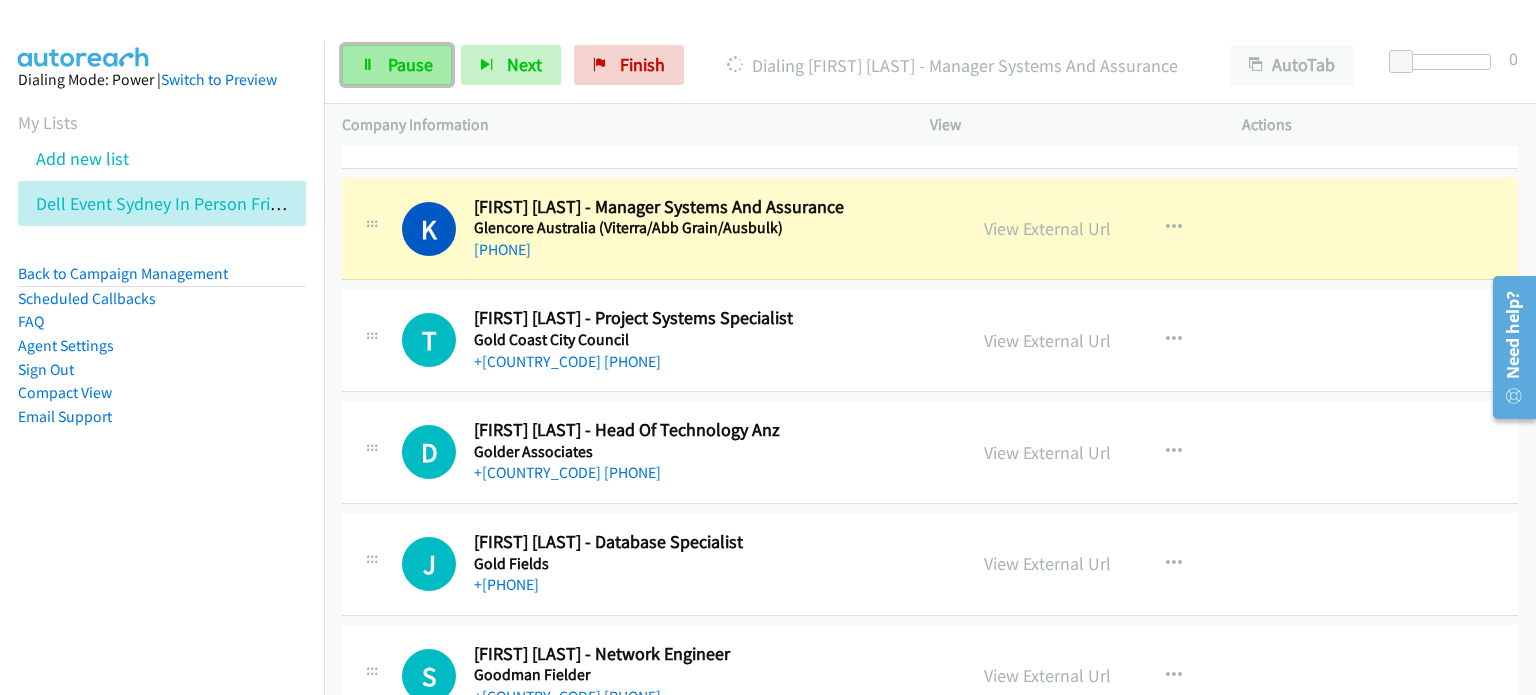 click on "Pause" at bounding box center (410, 64) 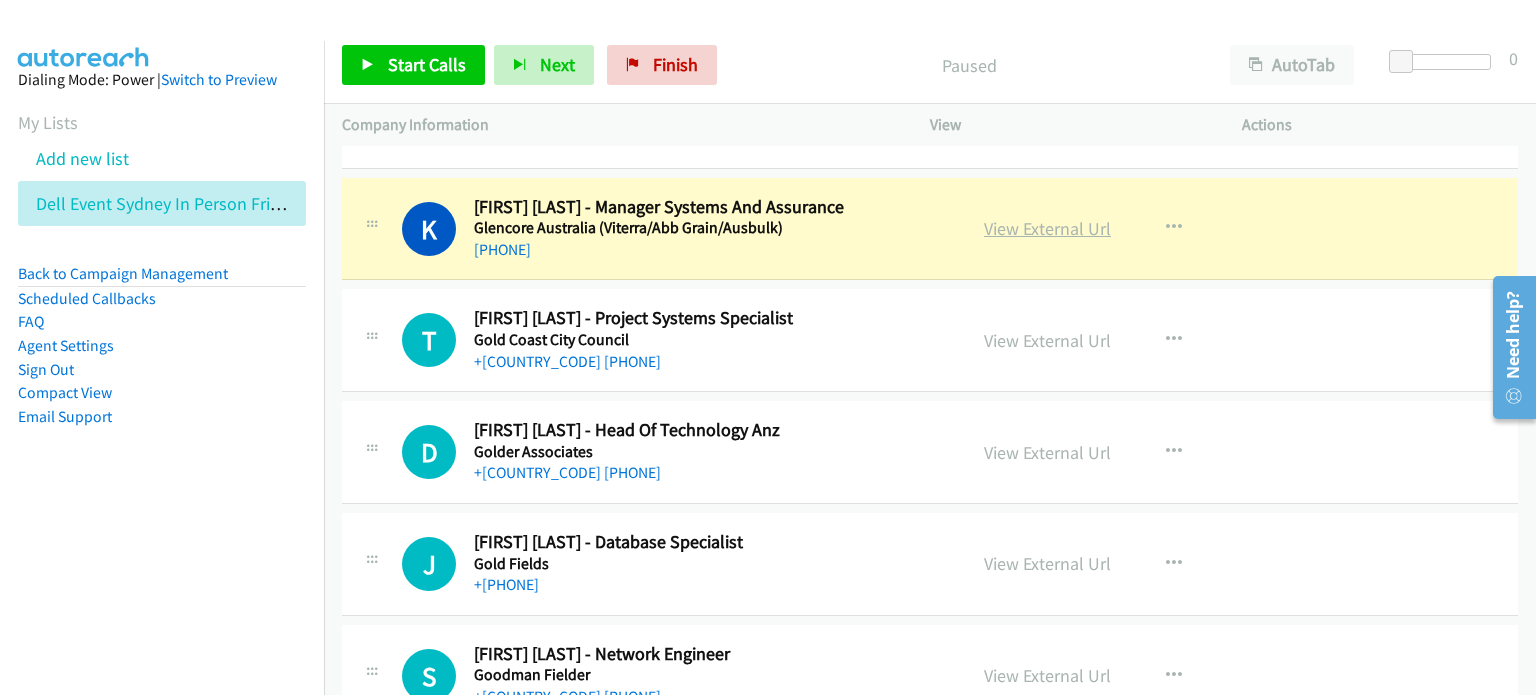 click on "View External Url" at bounding box center [1047, 228] 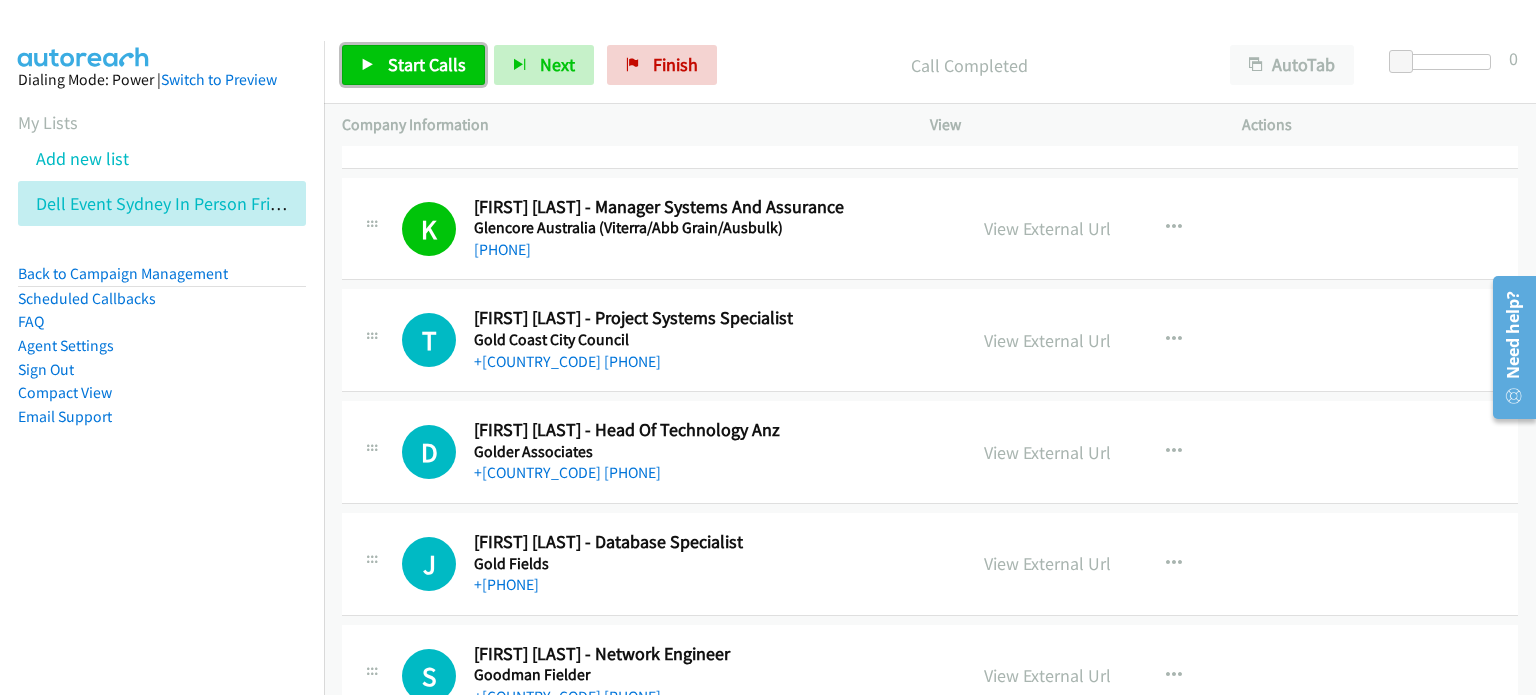 click on "Start Calls" at bounding box center [427, 64] 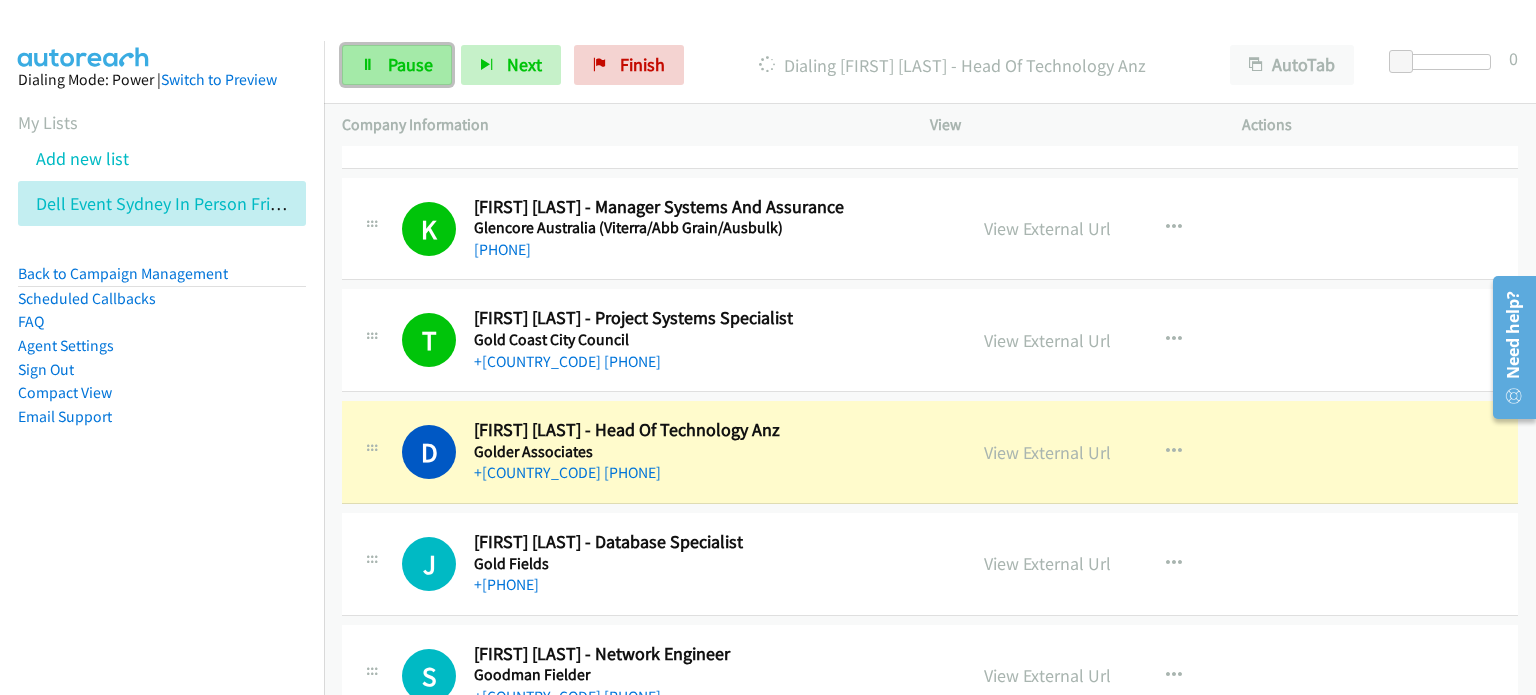 click on "Pause" at bounding box center (410, 64) 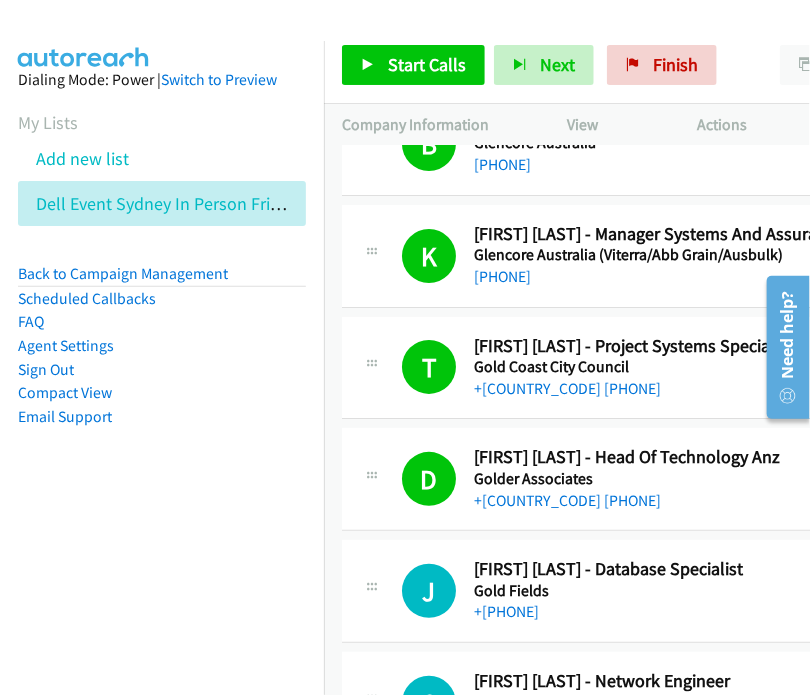scroll, scrollTop: 10127, scrollLeft: 0, axis: vertical 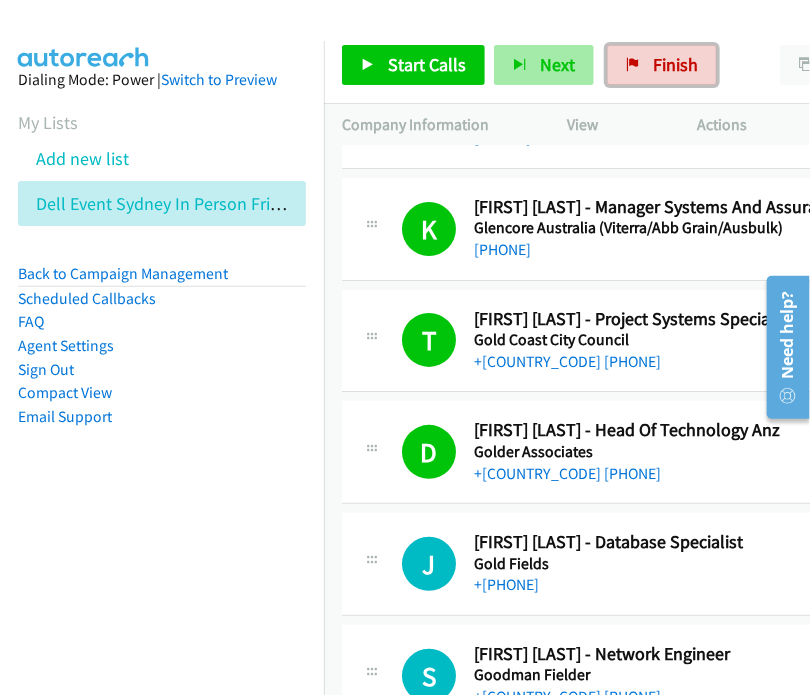 drag, startPoint x: 649, startPoint y: 59, endPoint x: 497, endPoint y: 68, distance: 152.26622 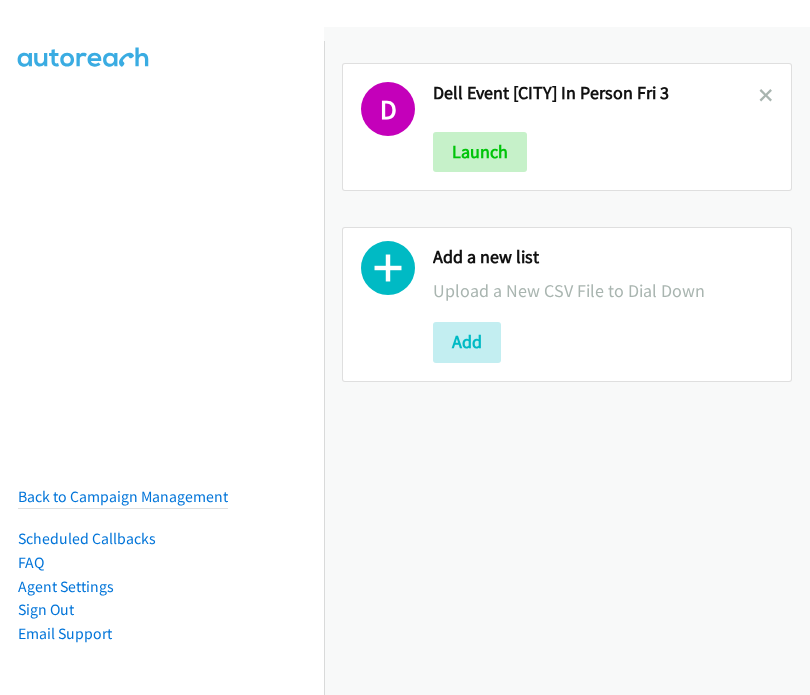 scroll, scrollTop: 0, scrollLeft: 0, axis: both 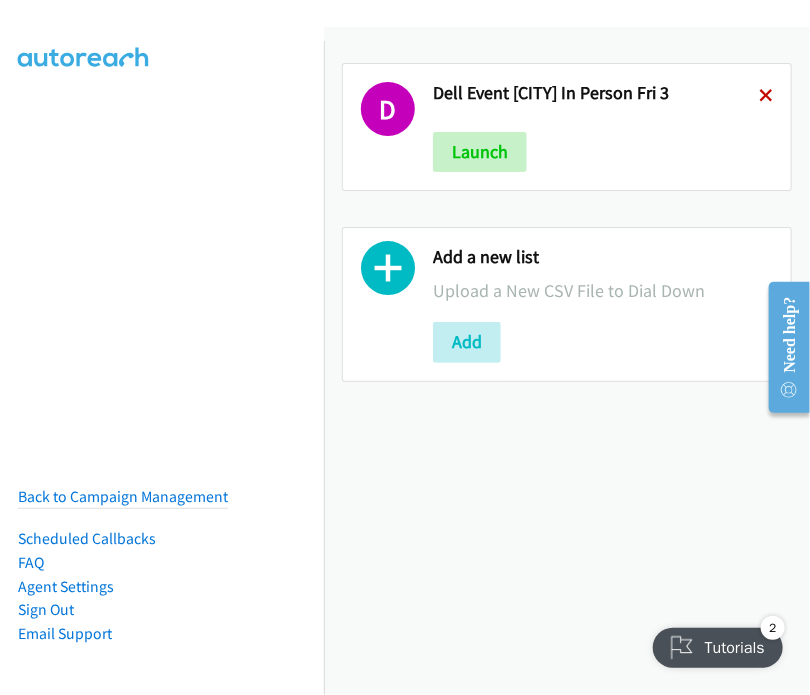 click at bounding box center [766, 97] 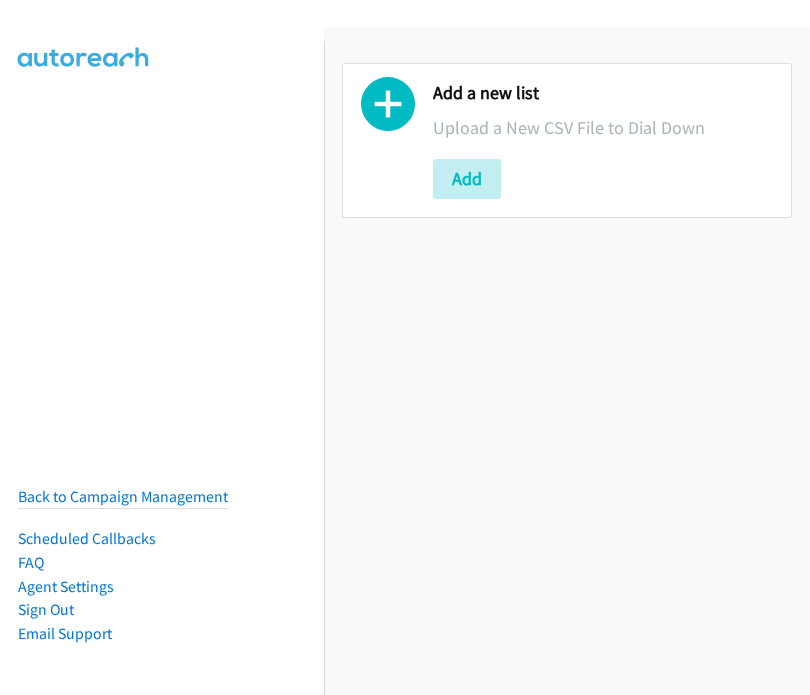 scroll, scrollTop: 0, scrollLeft: 0, axis: both 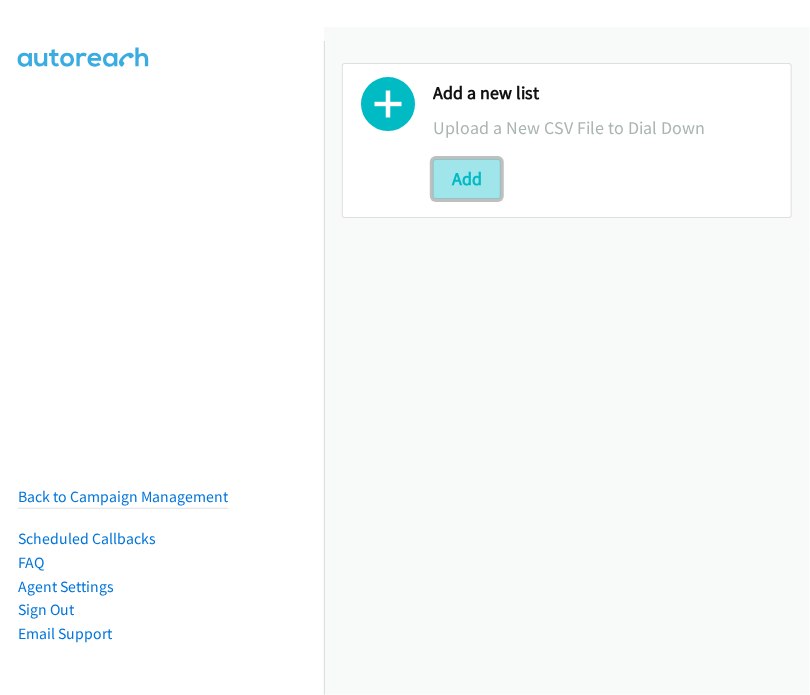 click on "Add" at bounding box center [467, 179] 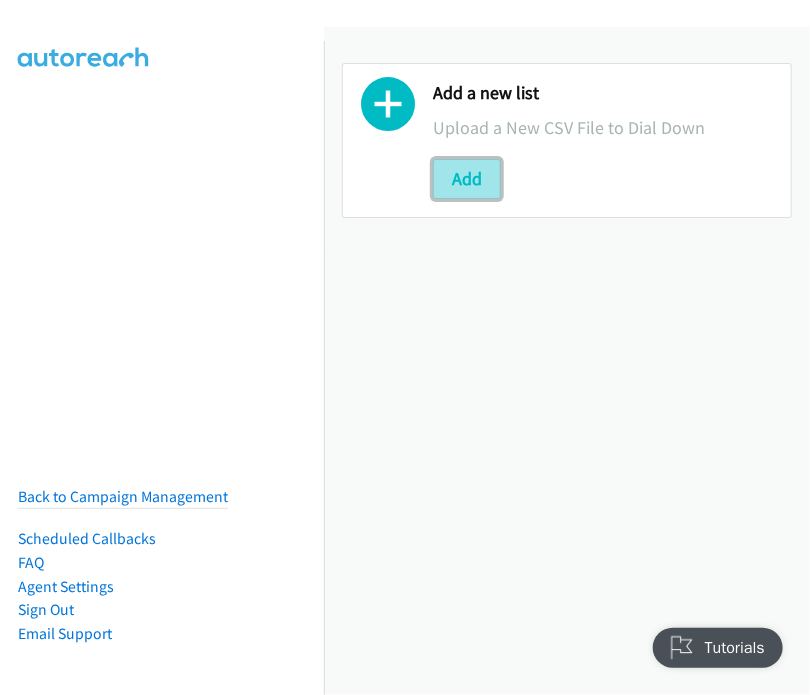 scroll, scrollTop: 0, scrollLeft: 0, axis: both 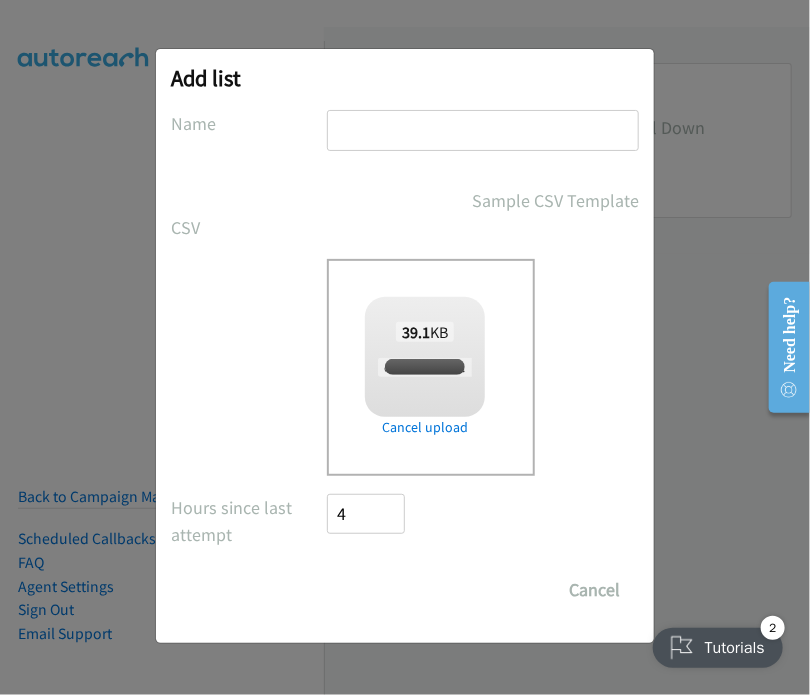 checkbox on "true" 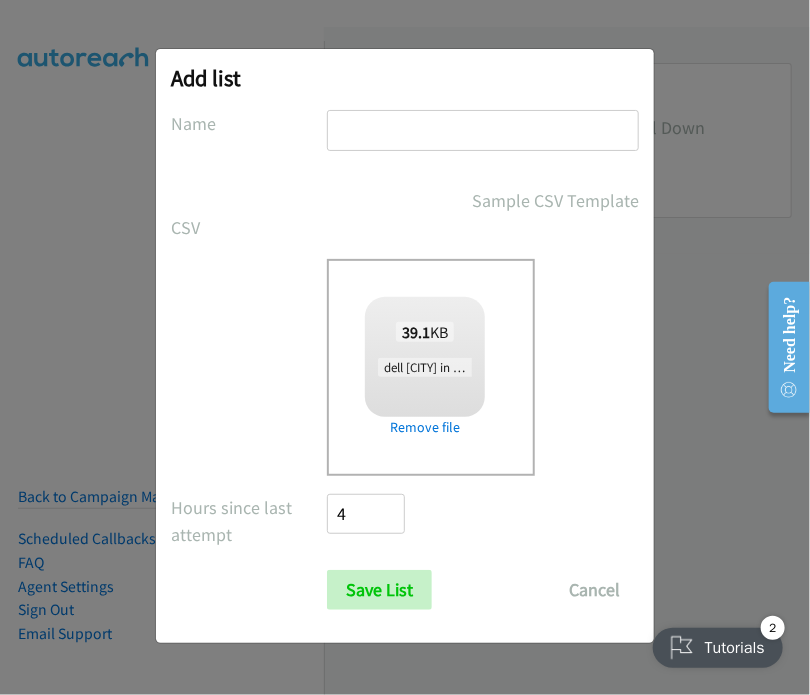 click at bounding box center [483, 130] 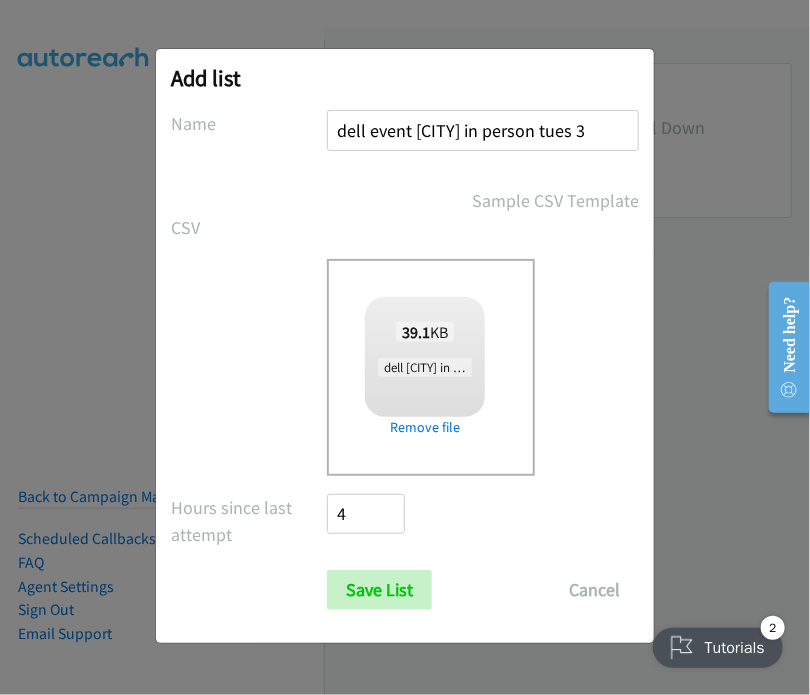 drag, startPoint x: 616, startPoint y: 135, endPoint x: 543, endPoint y: 127, distance: 73.43705 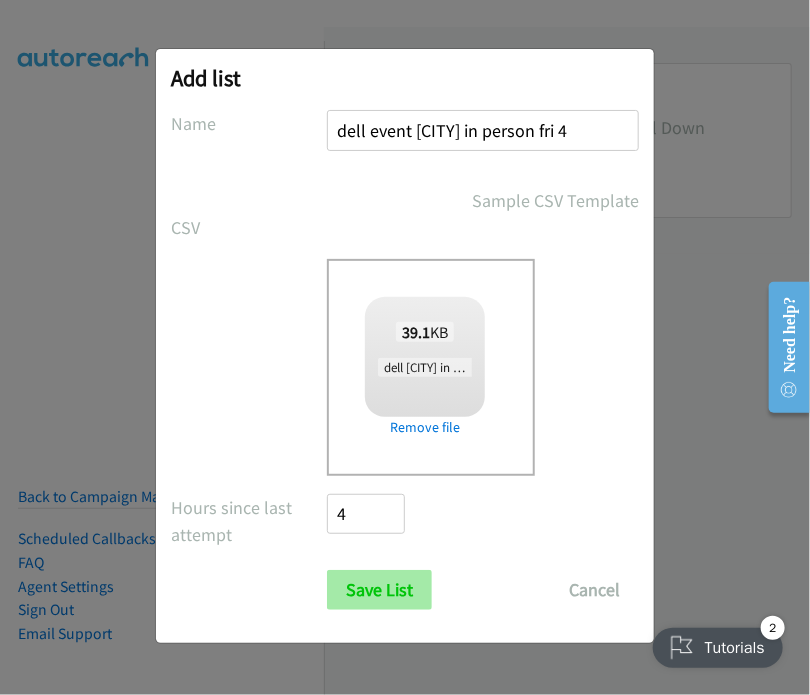 type on "dell event sydney in person fri 4" 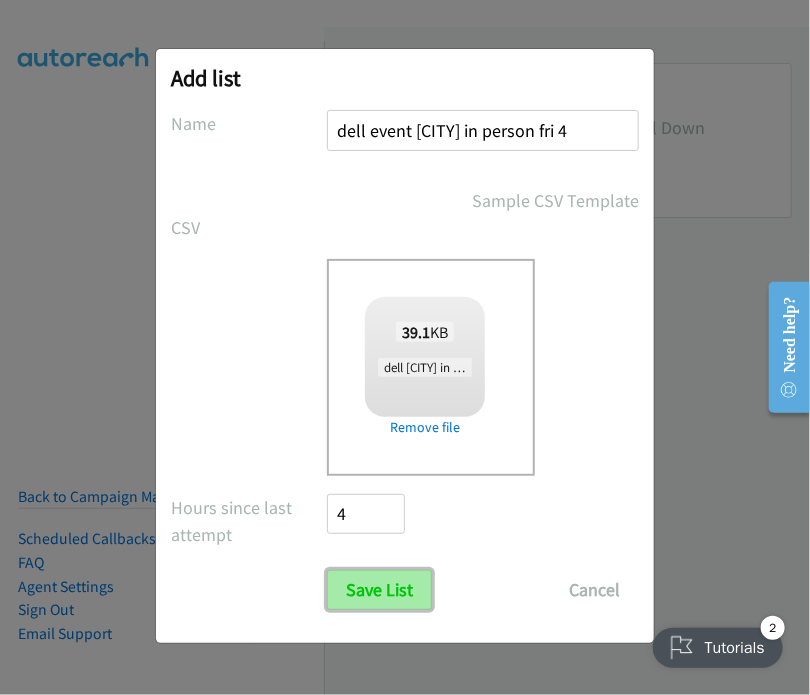 click on "Save List" at bounding box center (379, 590) 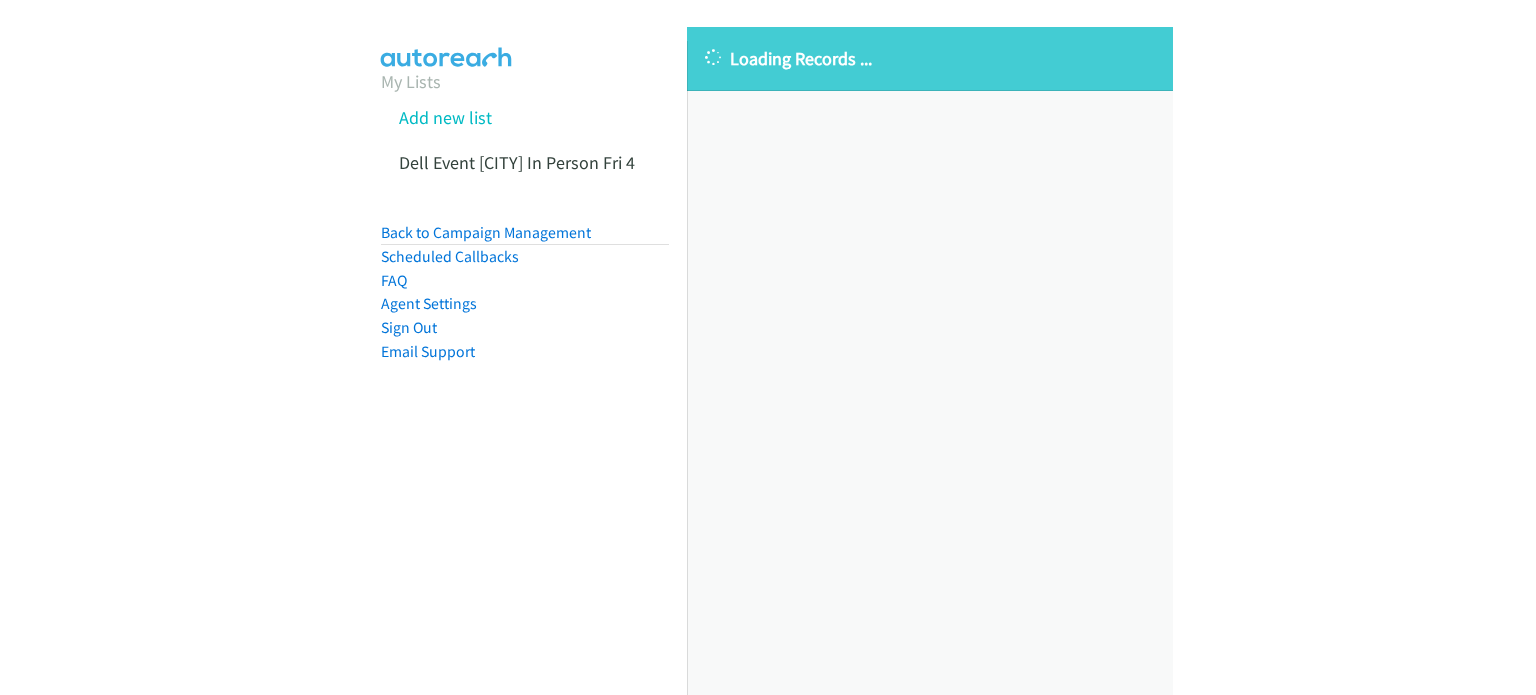 scroll, scrollTop: 0, scrollLeft: 0, axis: both 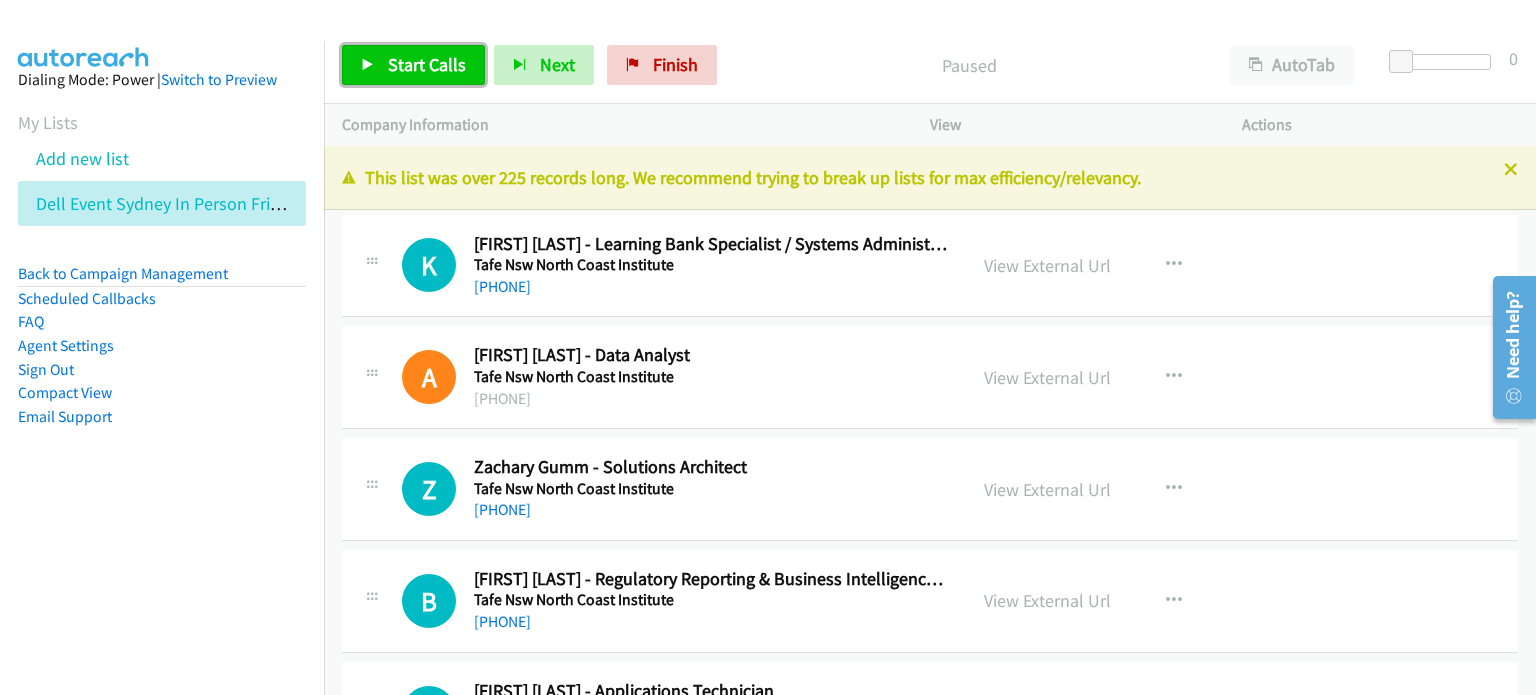 click on "Start Calls" at bounding box center (427, 64) 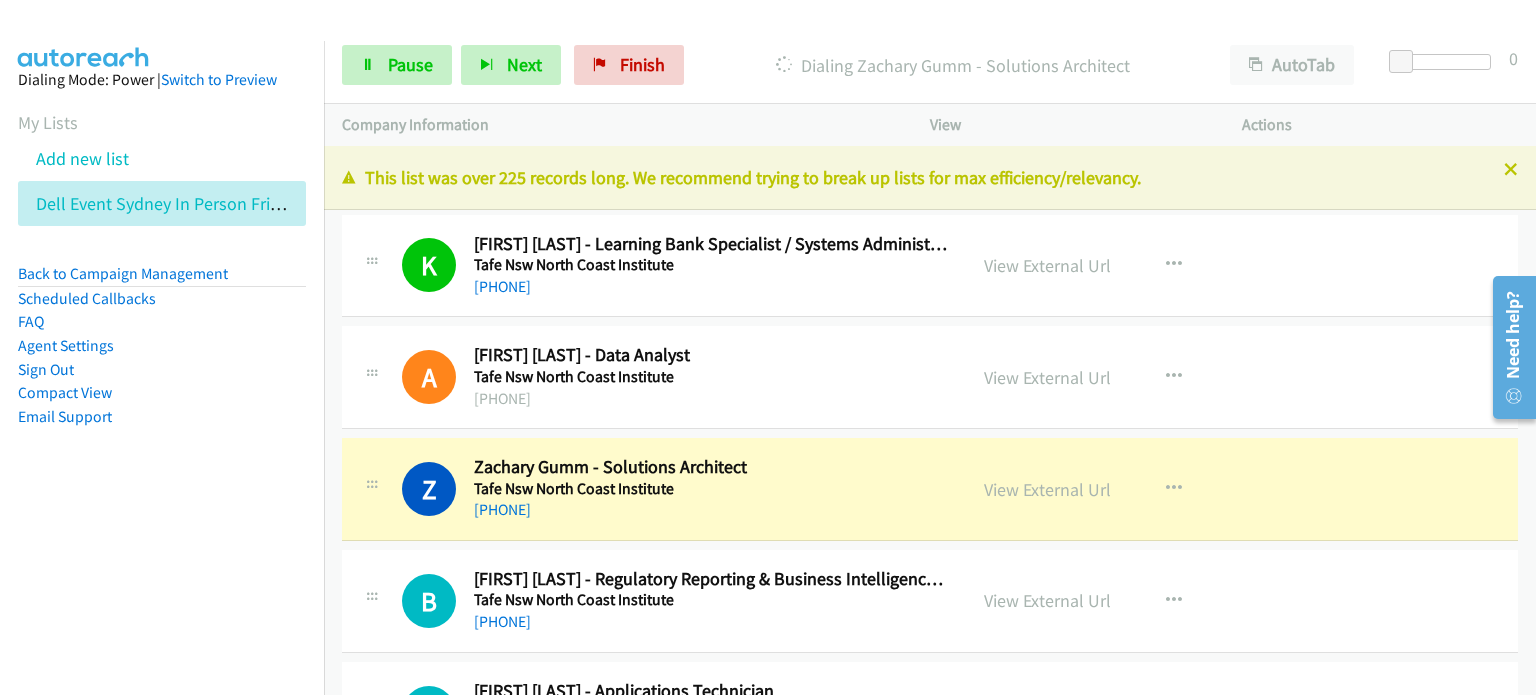 scroll, scrollTop: 100, scrollLeft: 0, axis: vertical 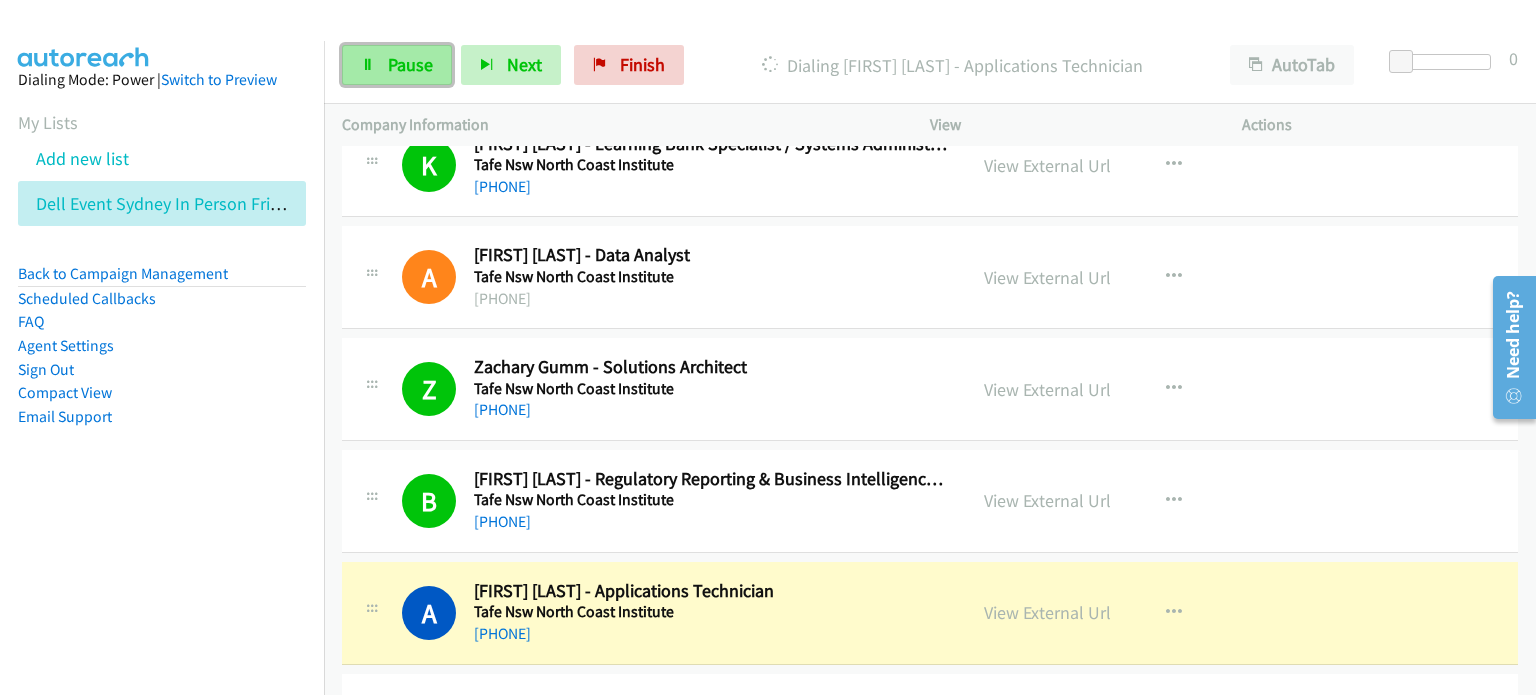 click on "Pause" at bounding box center (397, 65) 